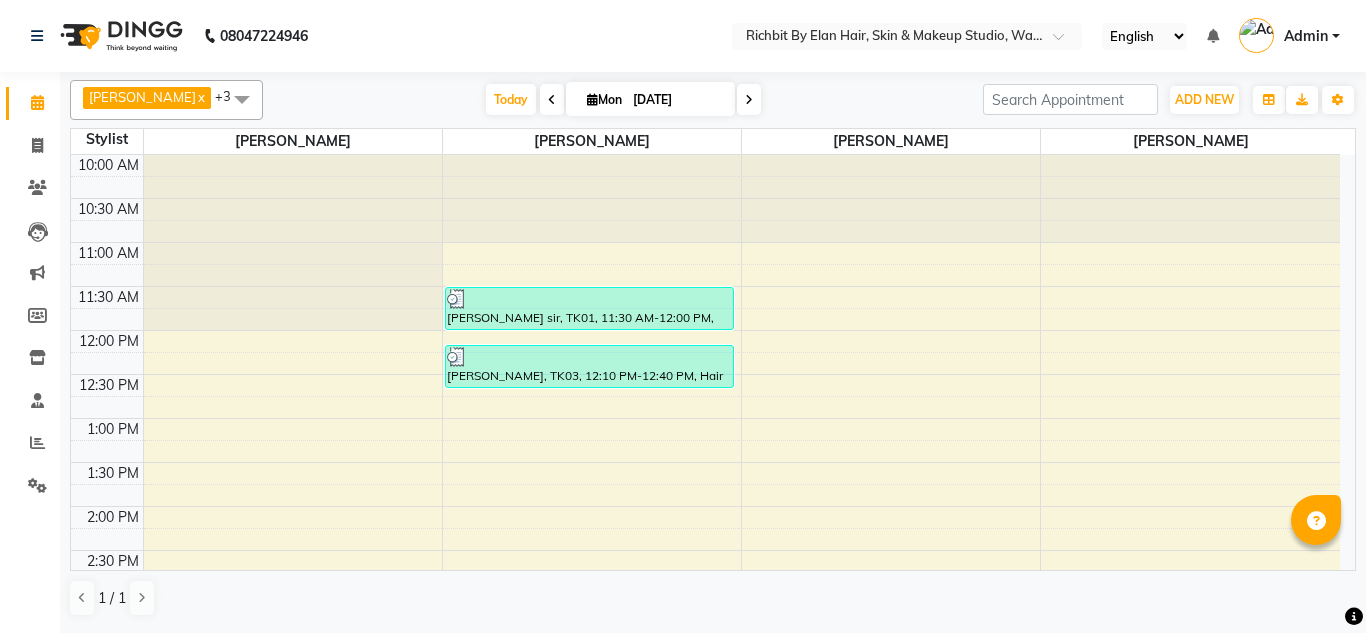 scroll, scrollTop: 0, scrollLeft: 0, axis: both 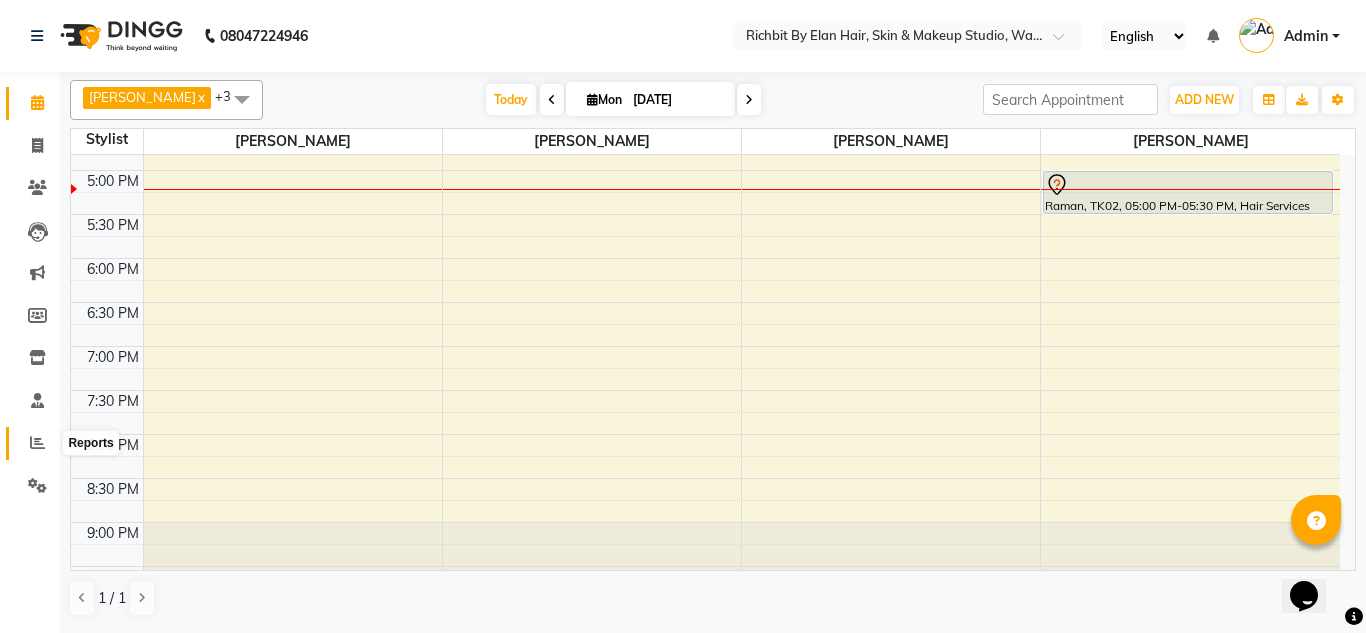 click 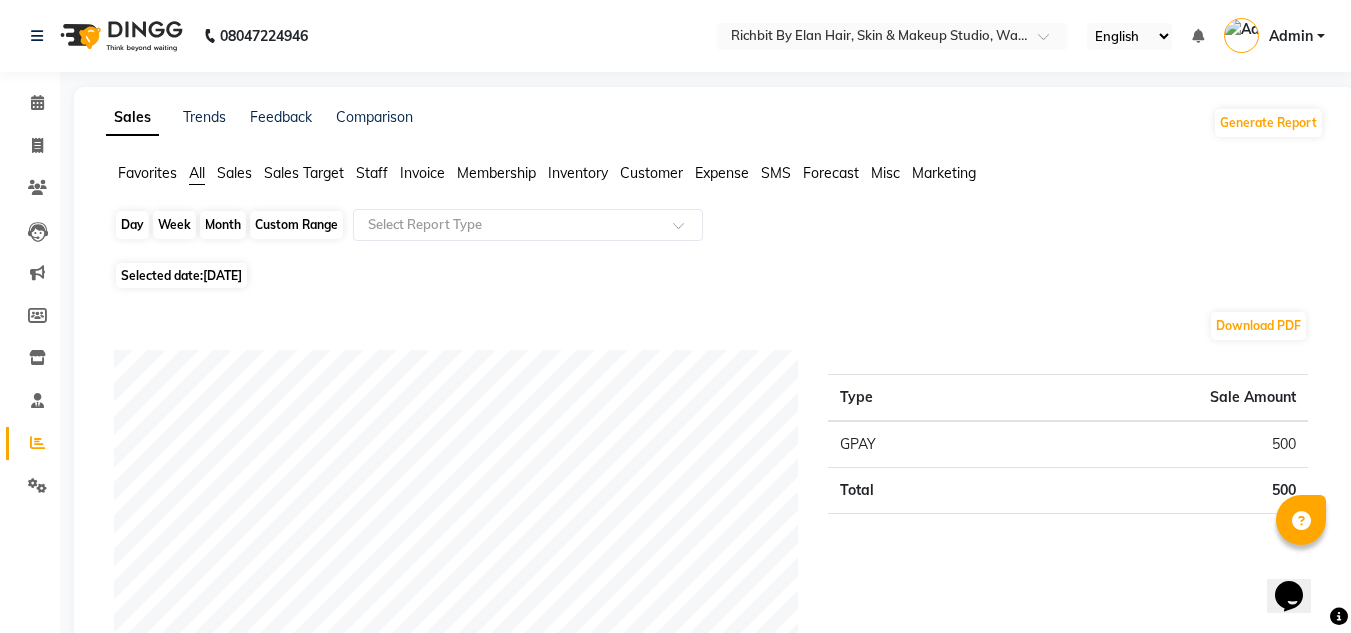 click on "Day" 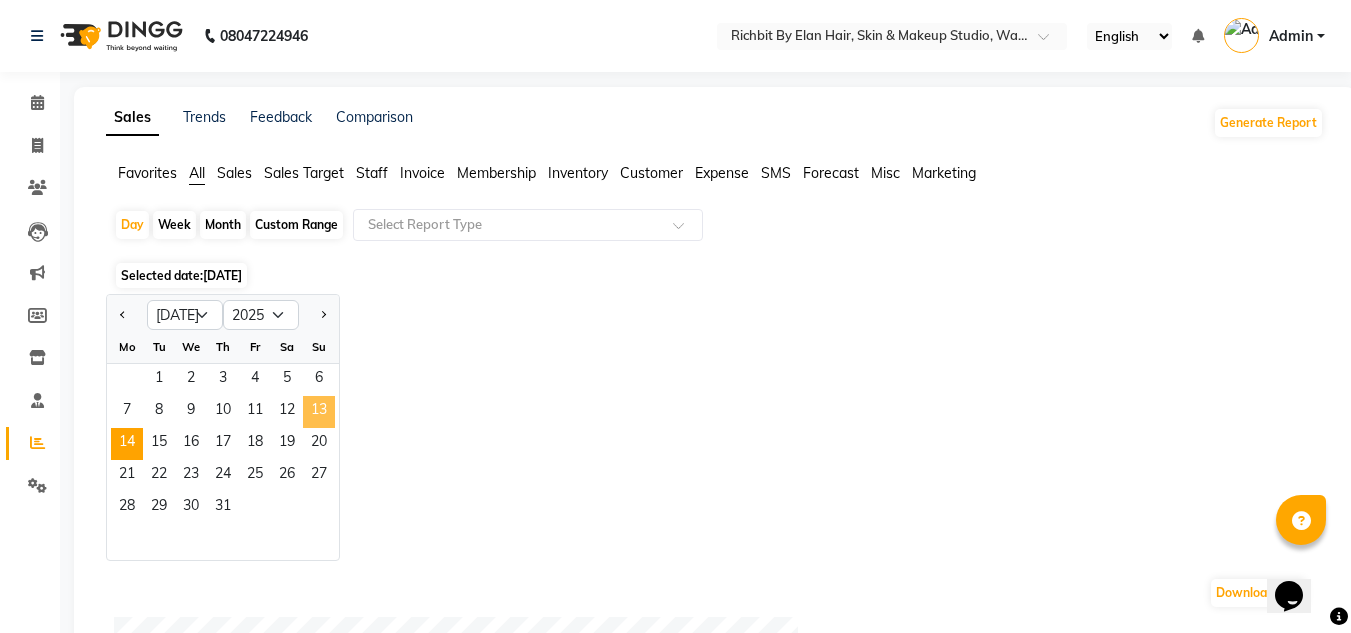 click on "13" 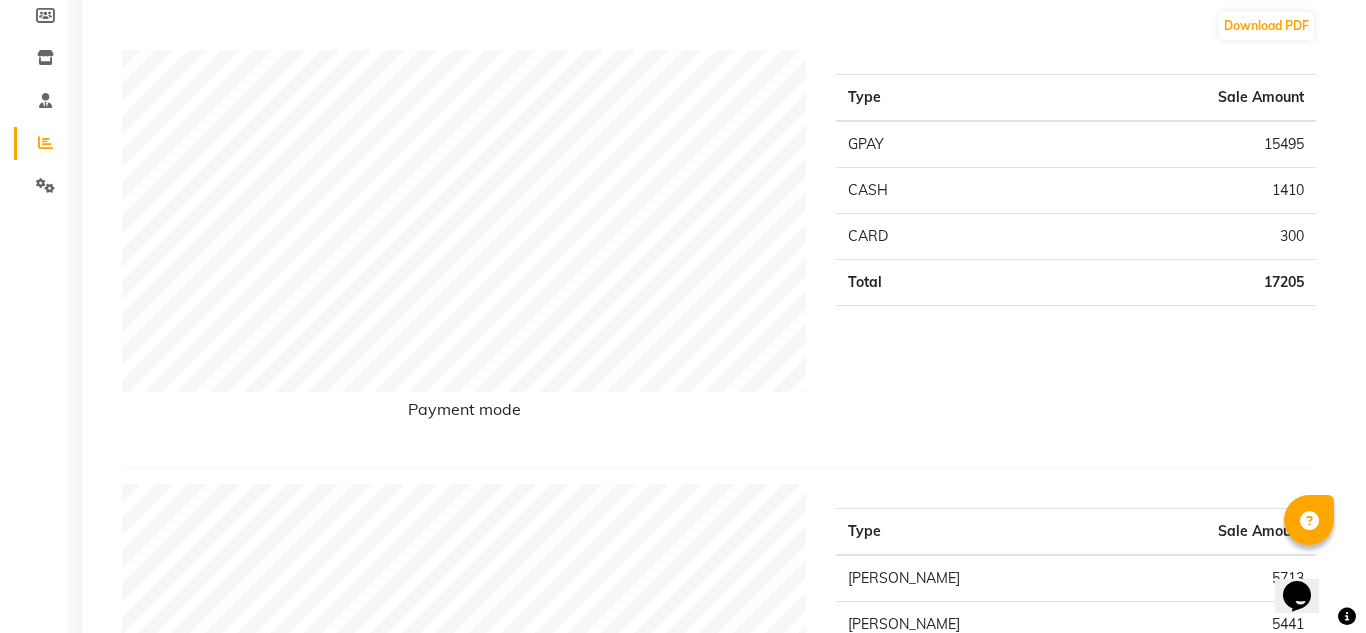 scroll, scrollTop: 0, scrollLeft: 0, axis: both 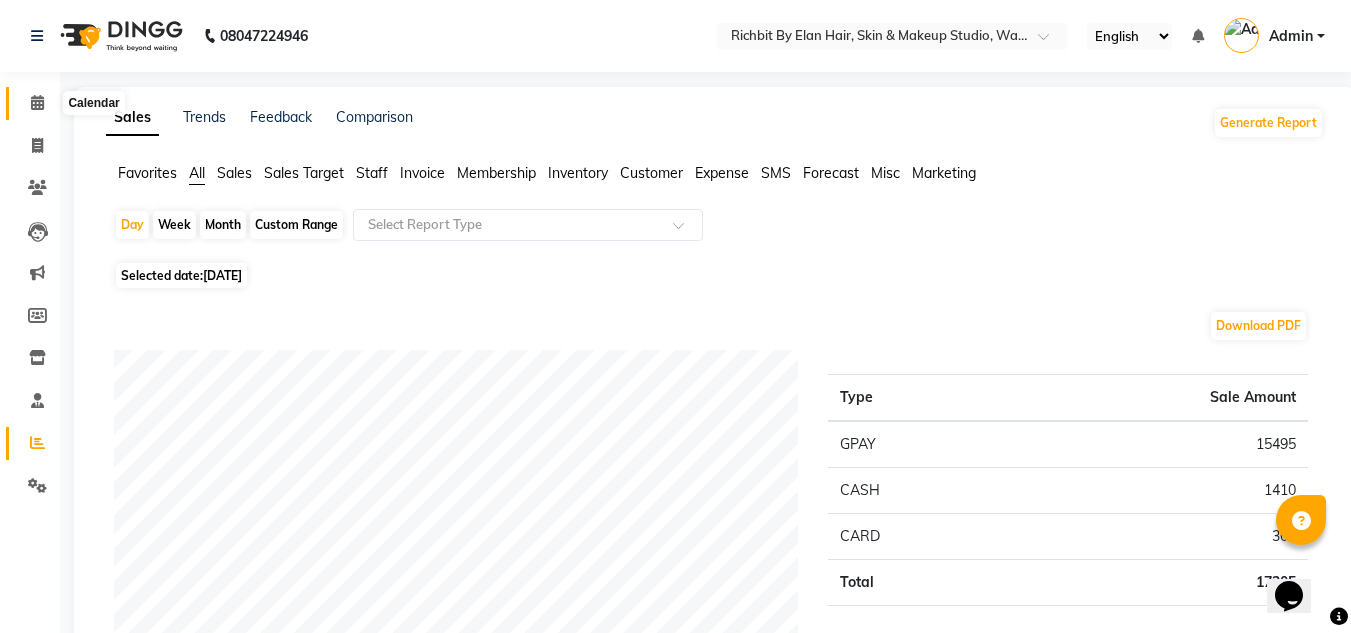 click 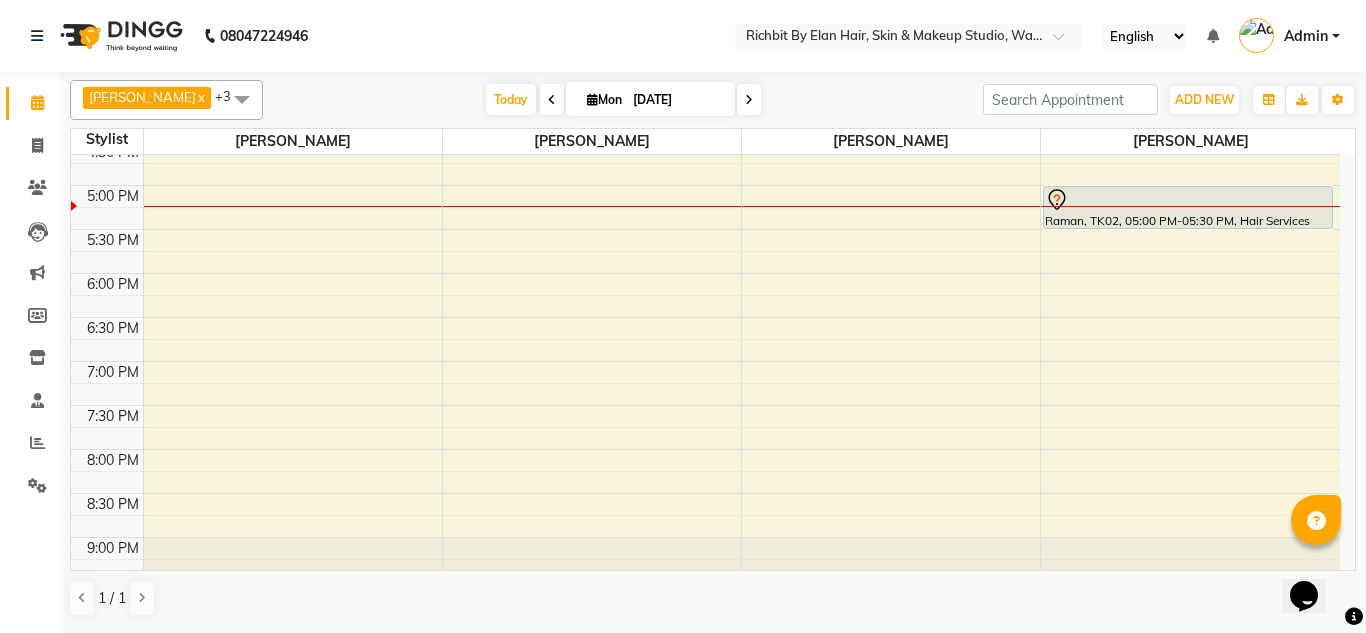 scroll, scrollTop: 600, scrollLeft: 0, axis: vertical 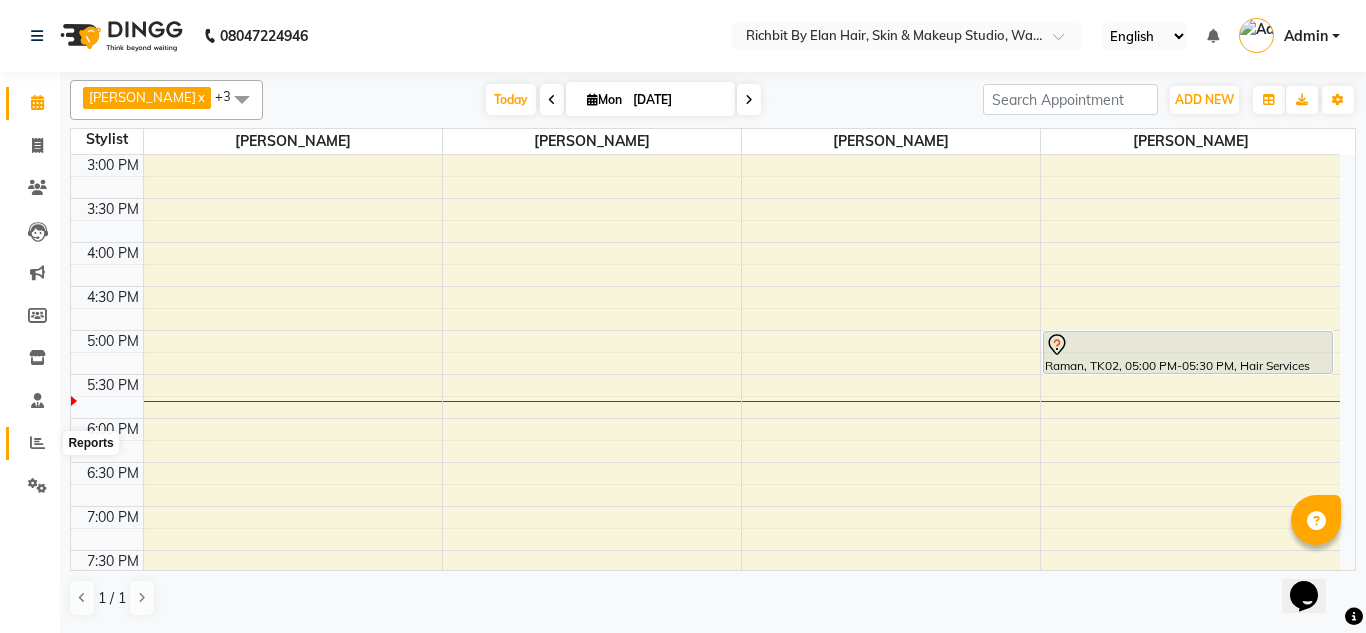 click 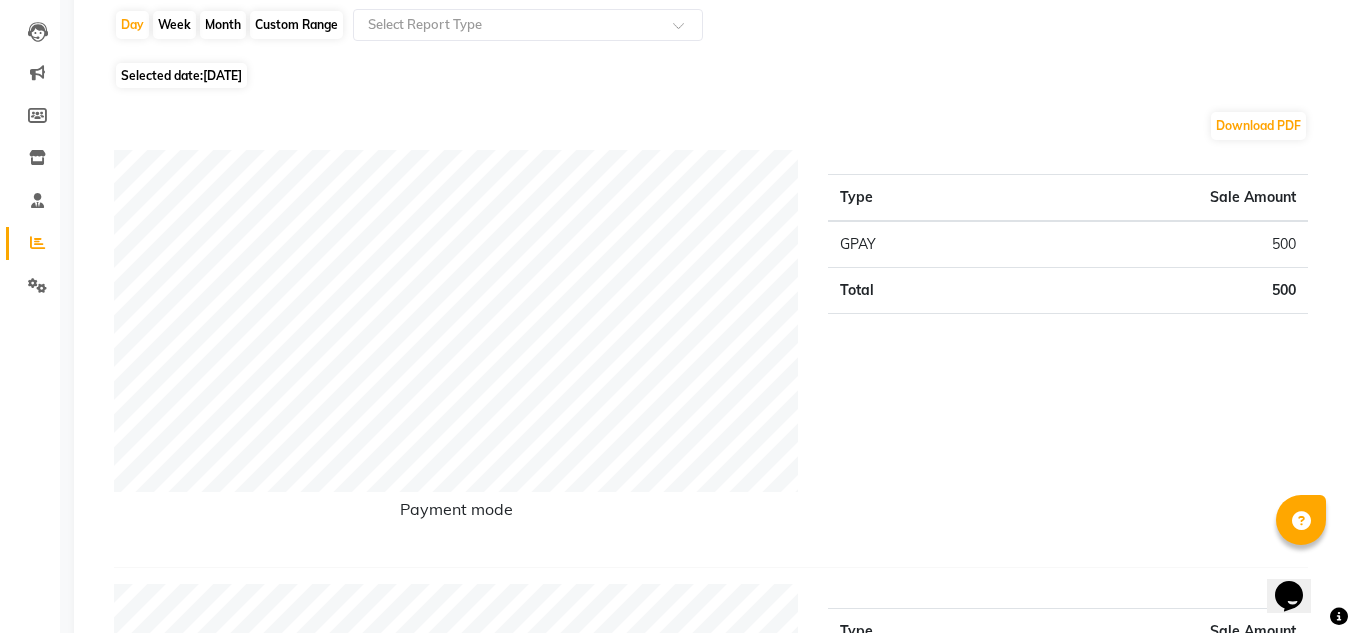 scroll, scrollTop: 0, scrollLeft: 0, axis: both 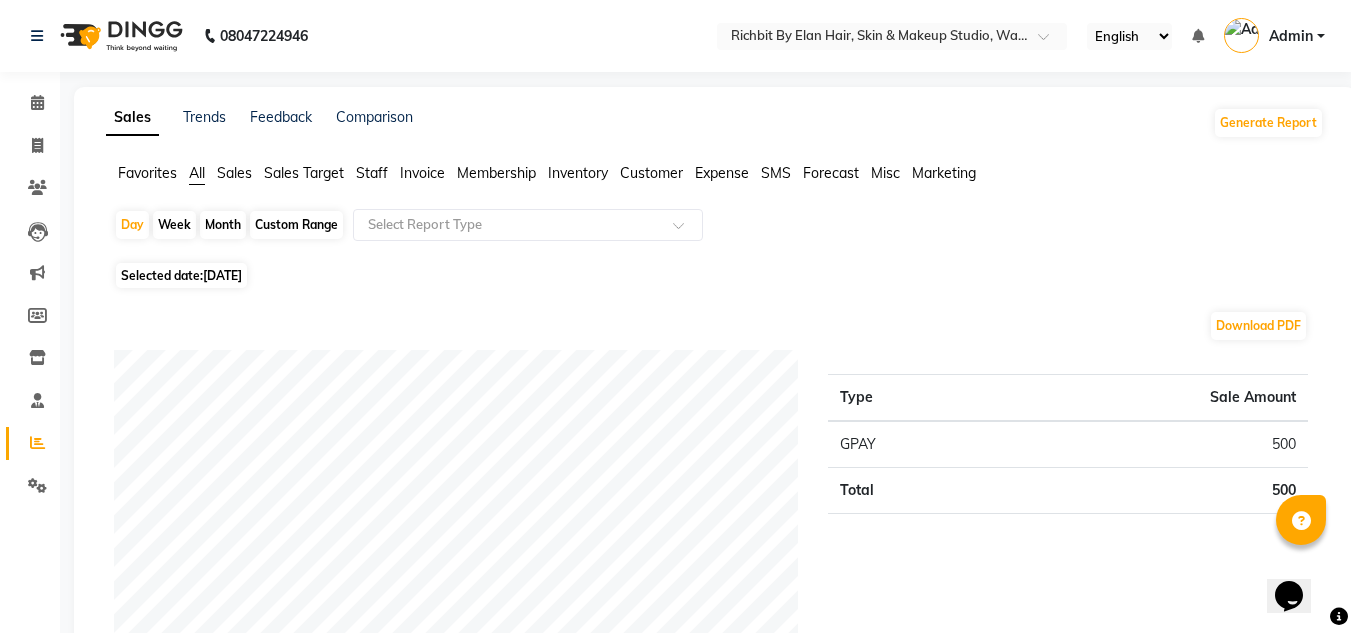 click on "Month" 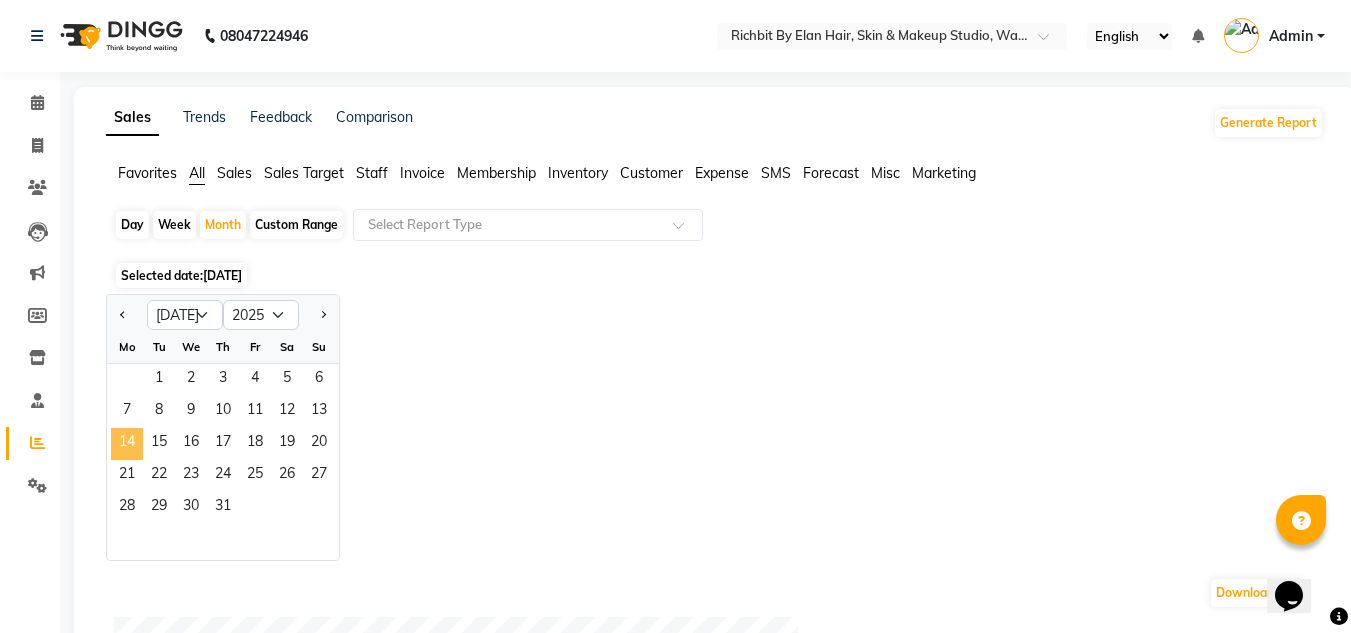 click on "14" 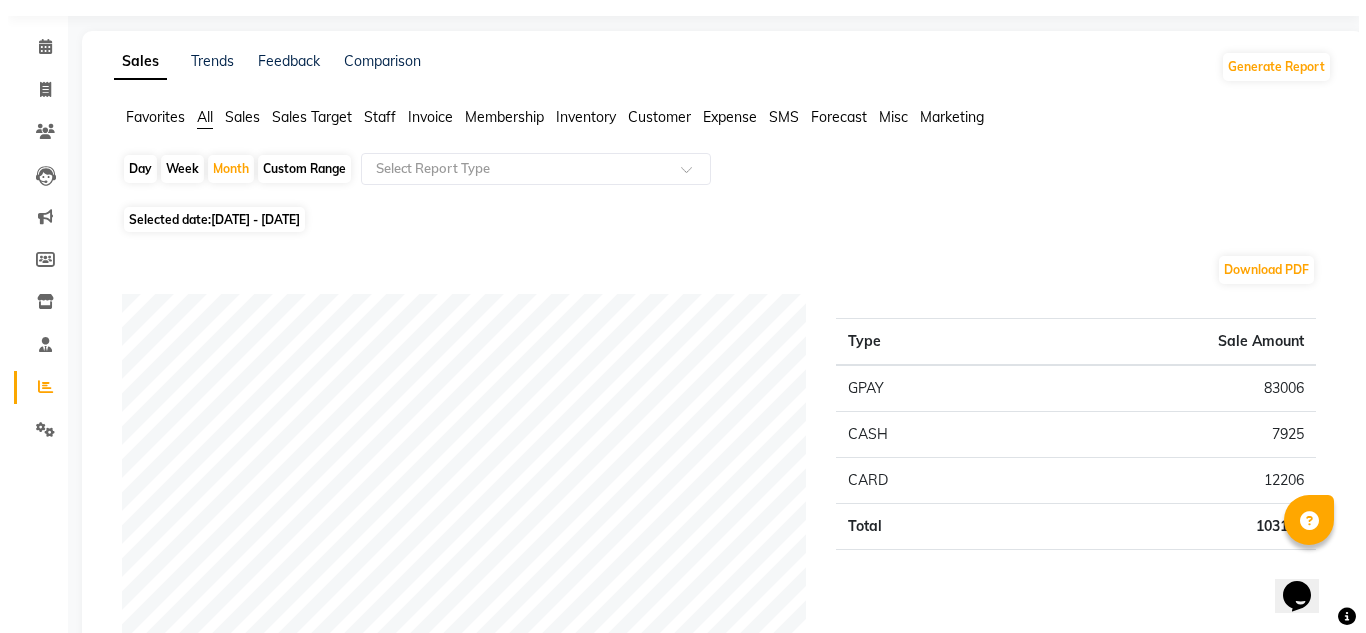 scroll, scrollTop: 0, scrollLeft: 0, axis: both 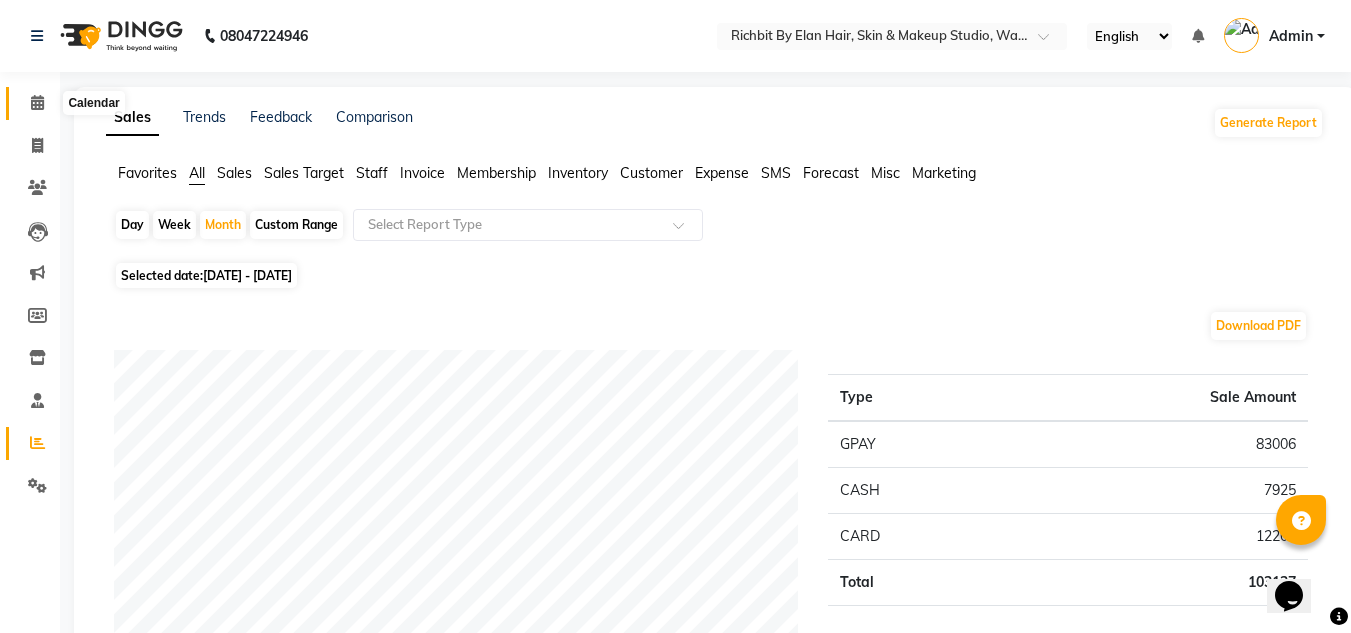 click 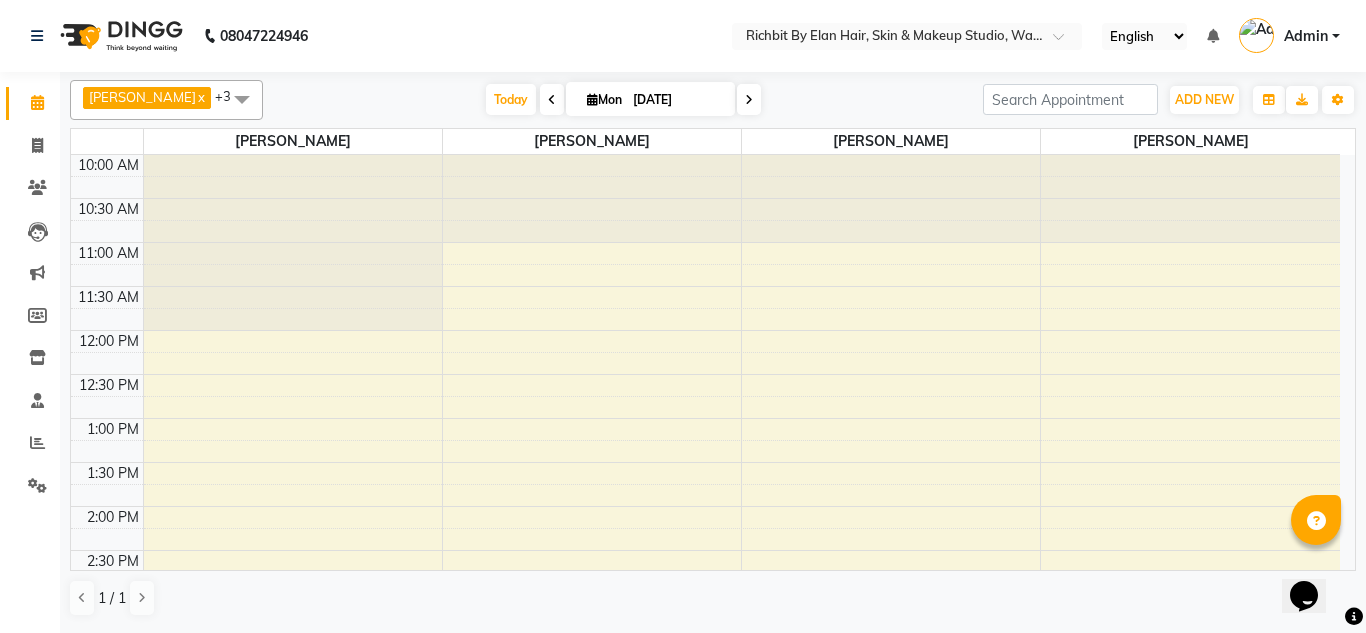 scroll, scrollTop: 0, scrollLeft: 0, axis: both 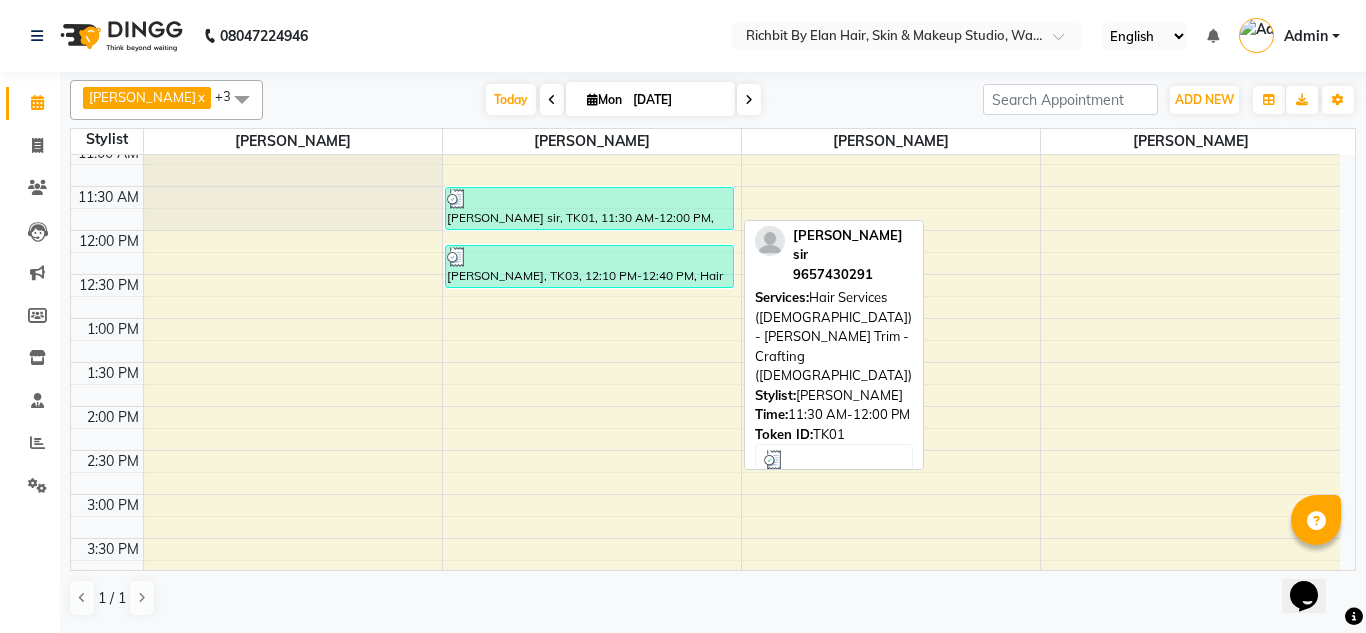 click at bounding box center (589, 199) 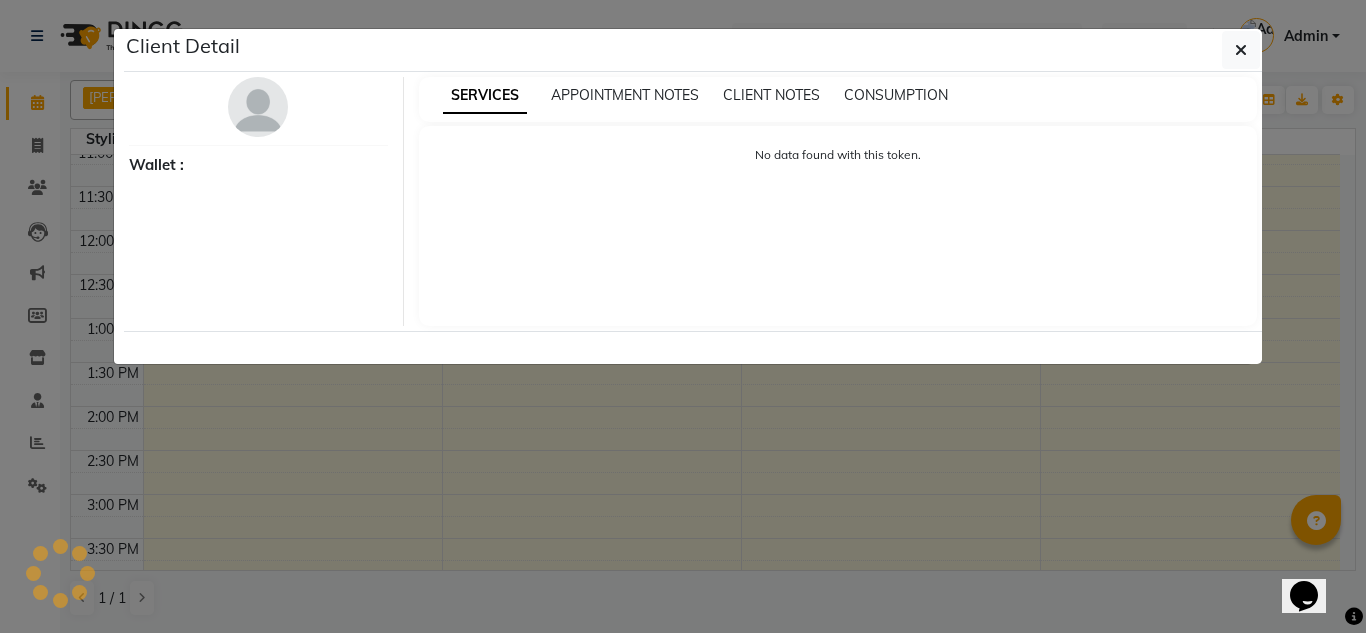 select on "3" 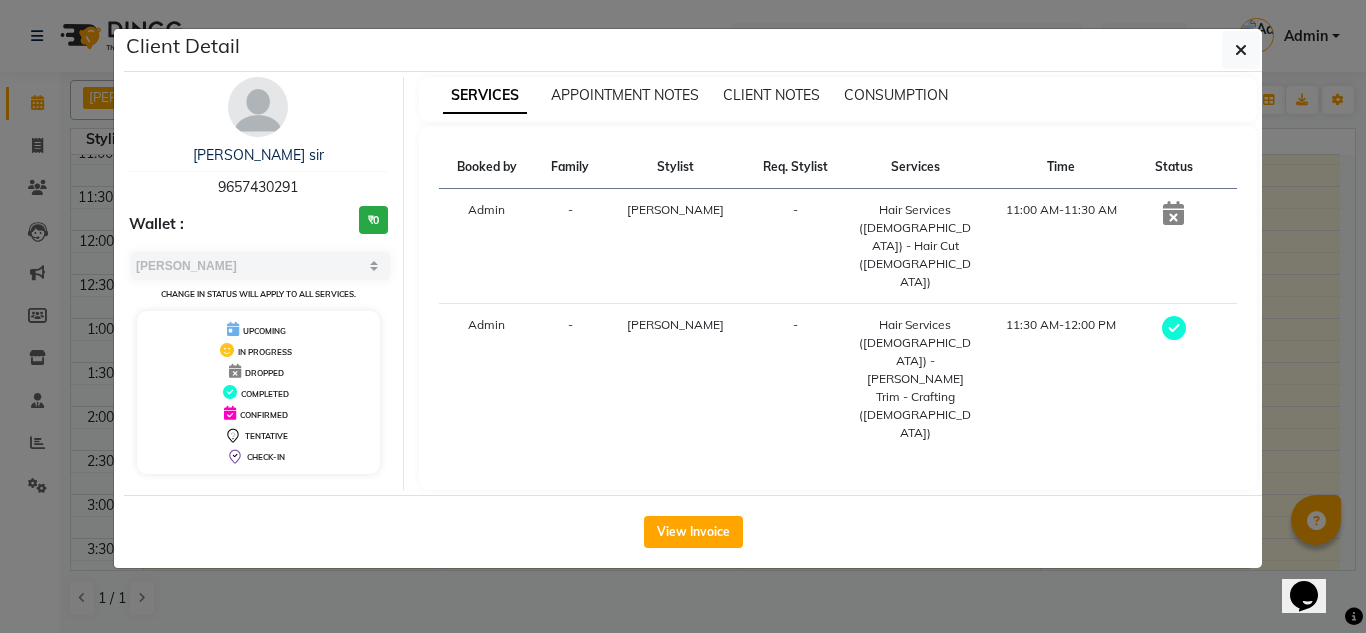 click at bounding box center (258, 107) 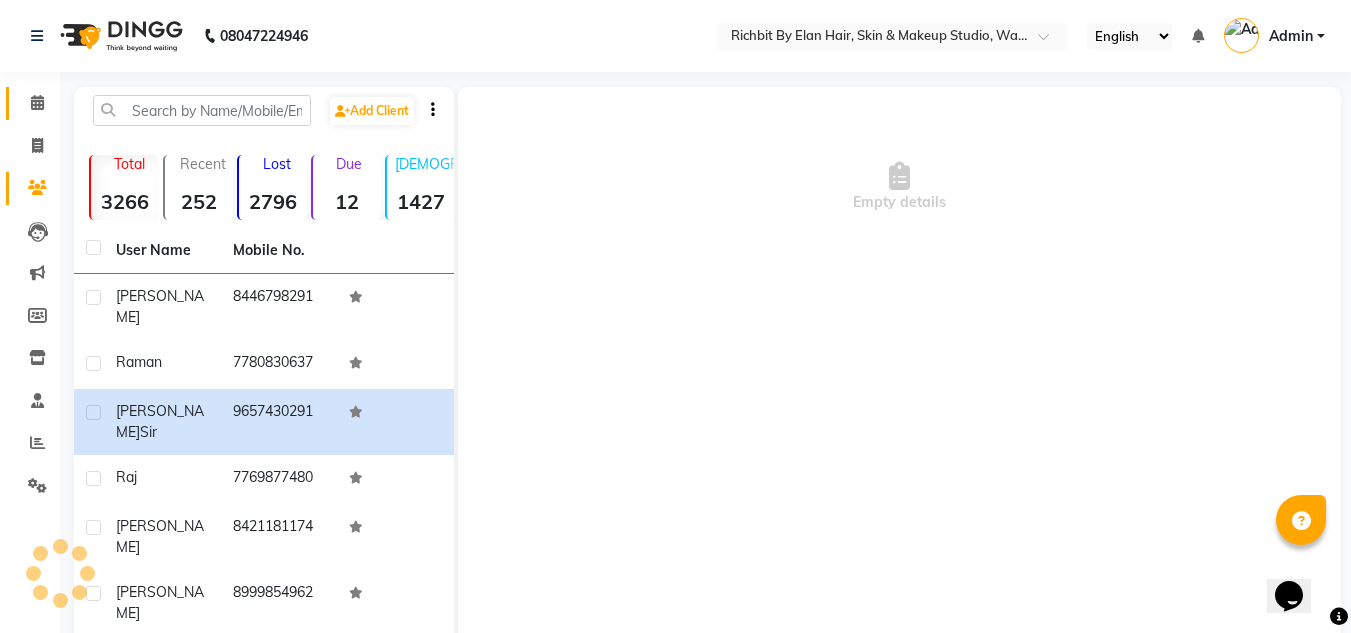 scroll, scrollTop: 200, scrollLeft: 0, axis: vertical 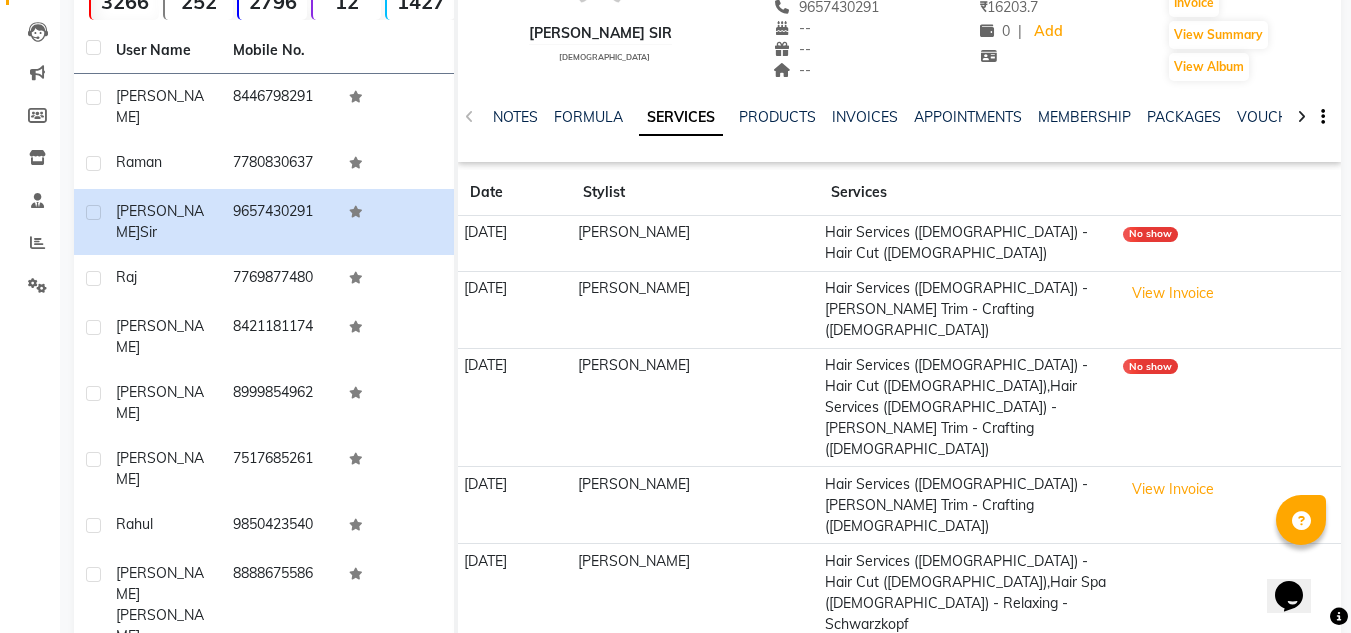click on "Next" 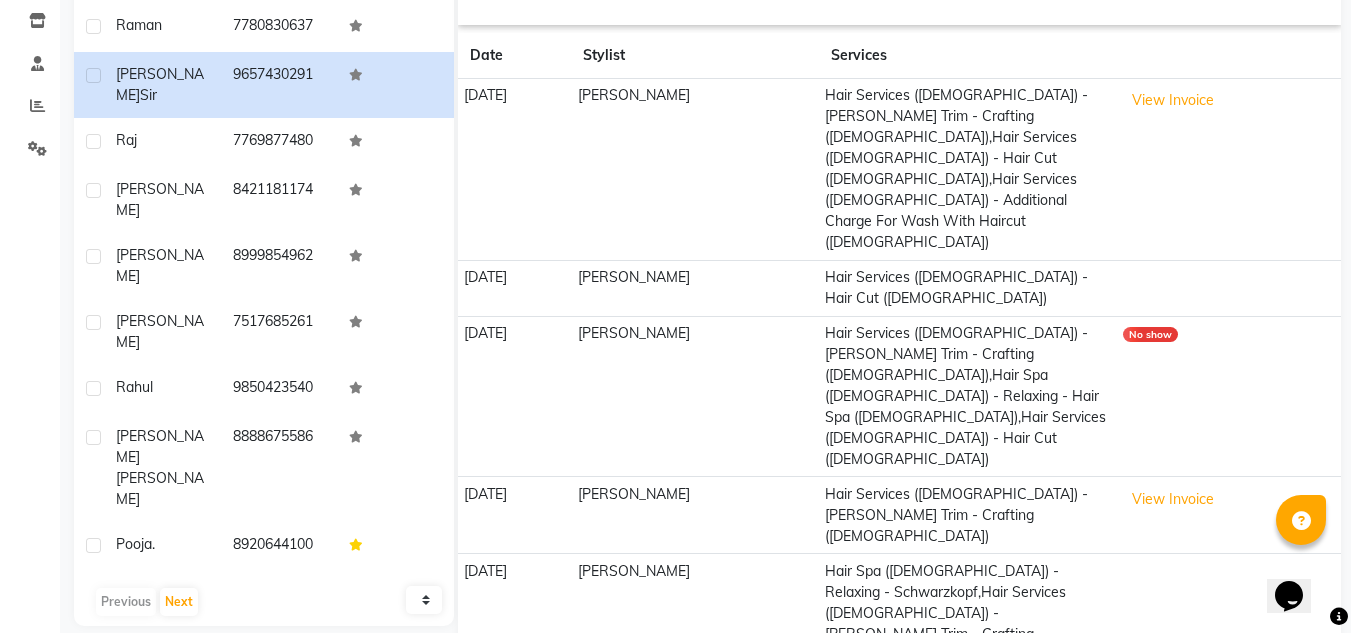 click on "Next" 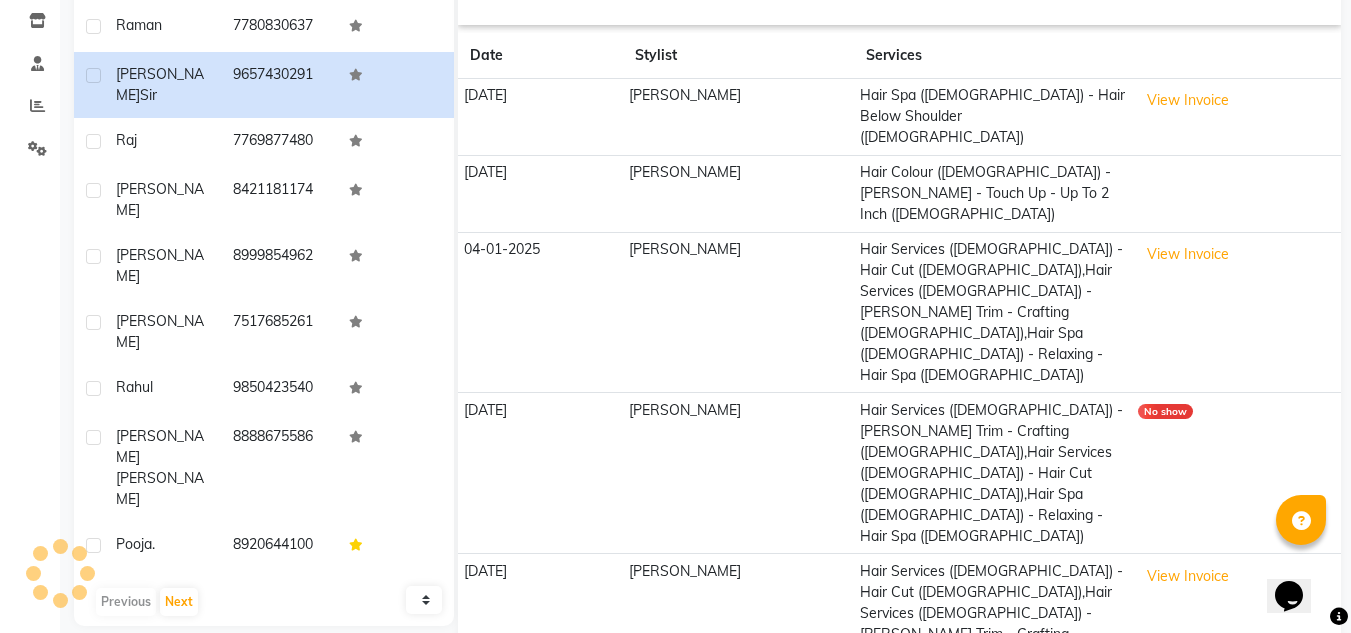 scroll, scrollTop: 274, scrollLeft: 0, axis: vertical 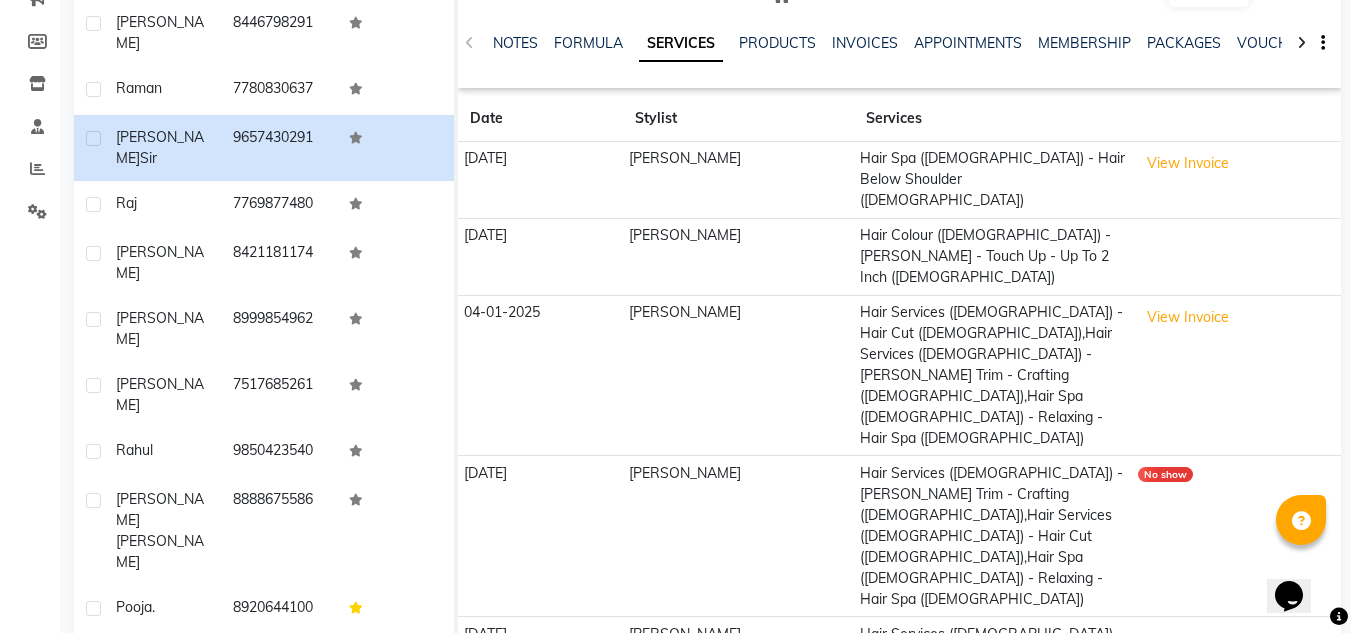click on "Next" 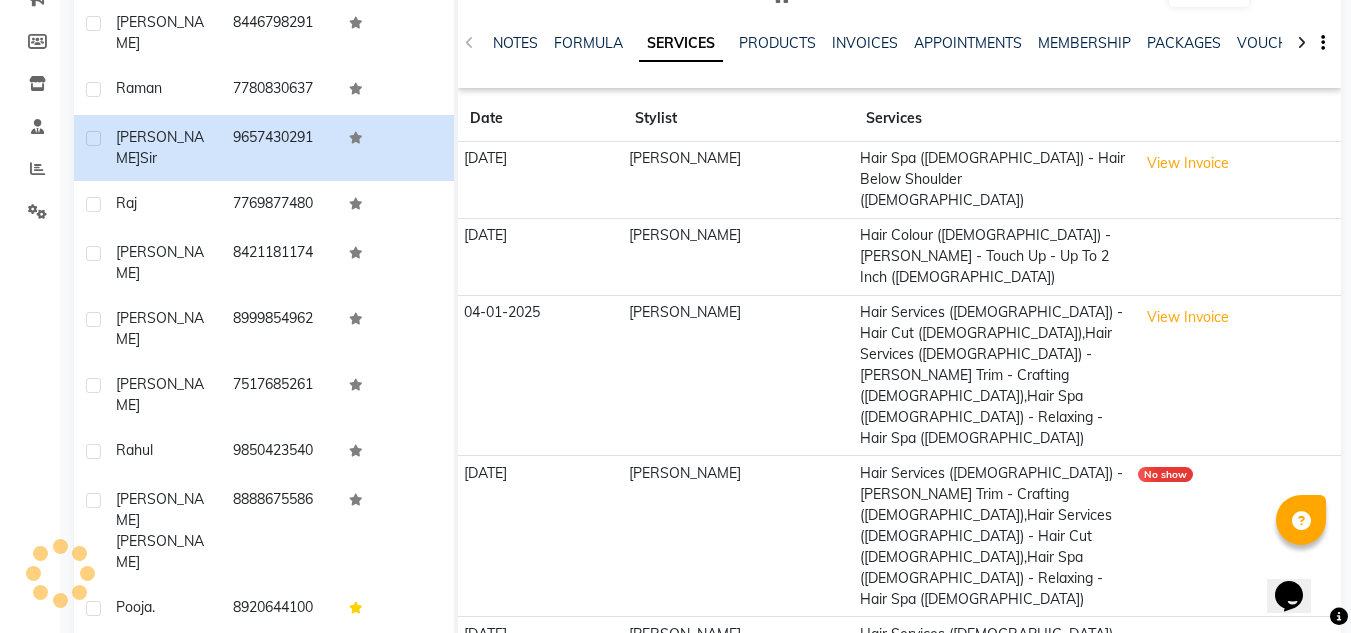 scroll, scrollTop: 337, scrollLeft: 0, axis: vertical 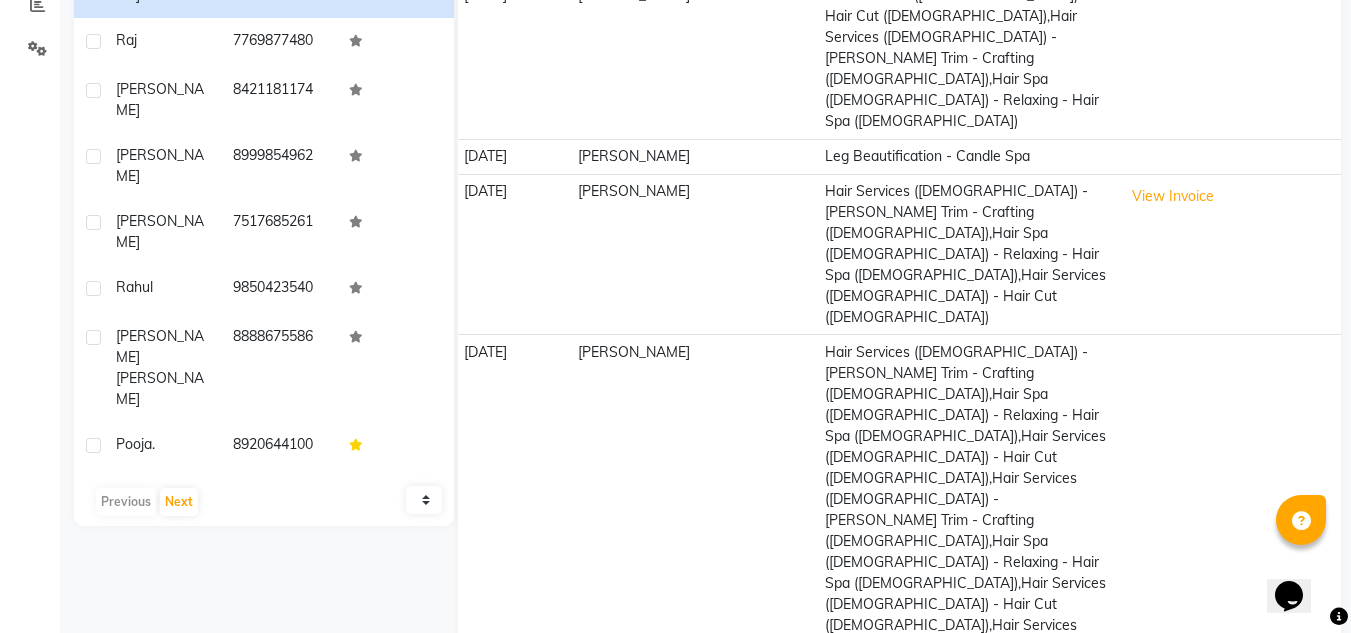 click on "Next" 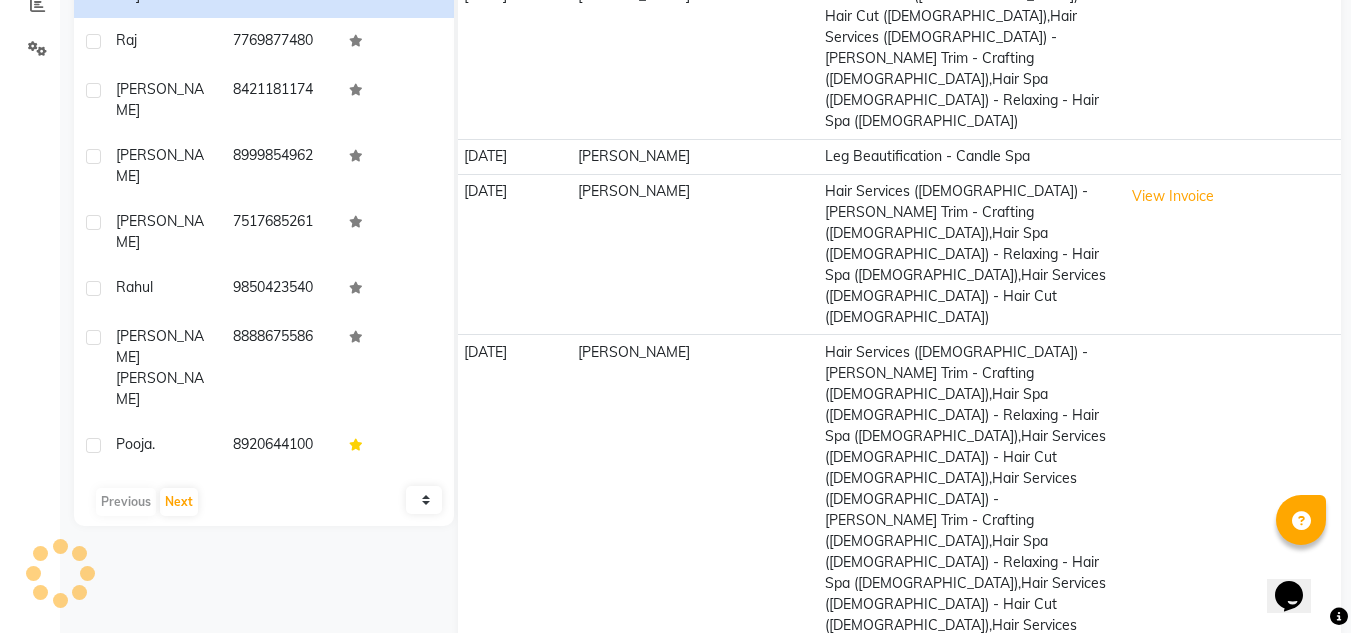 scroll, scrollTop: 253, scrollLeft: 0, axis: vertical 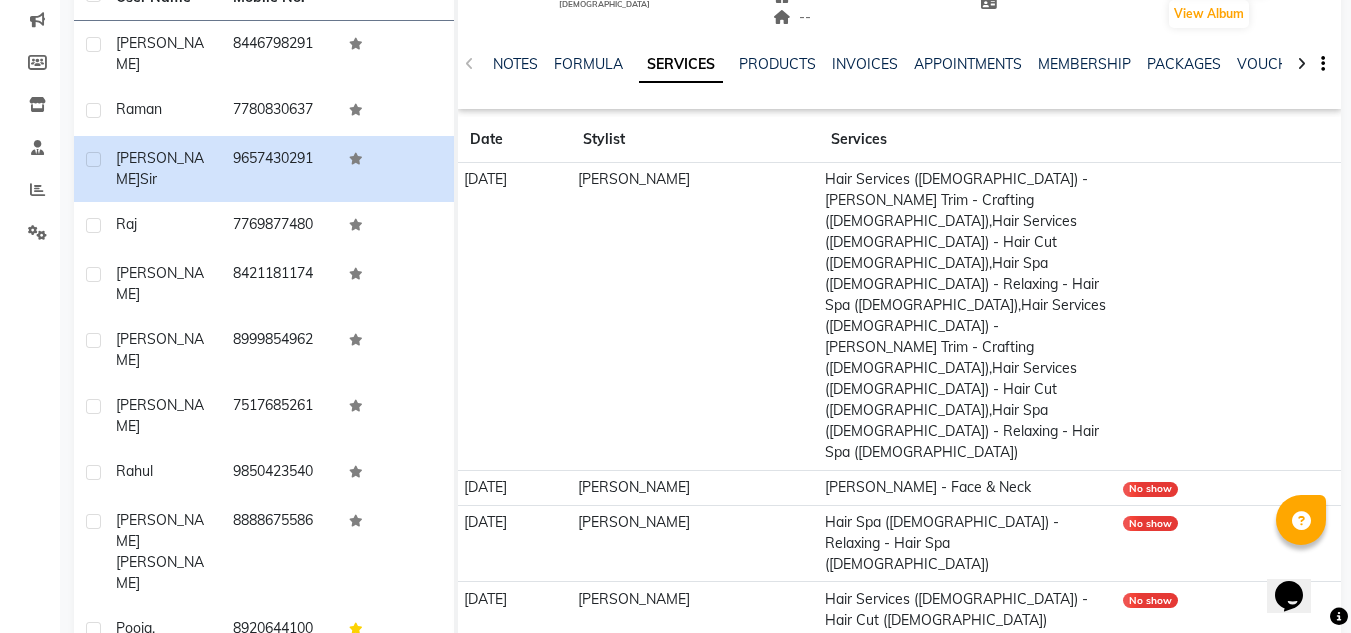 click on "Next" 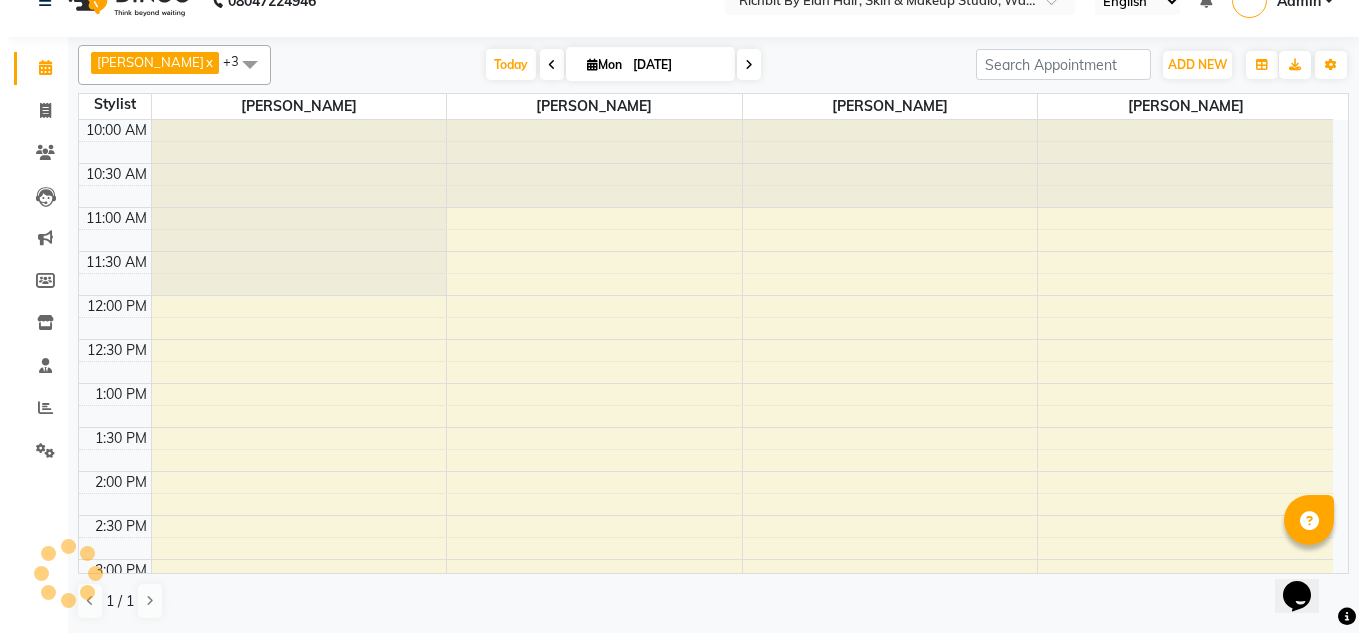 scroll, scrollTop: 0, scrollLeft: 0, axis: both 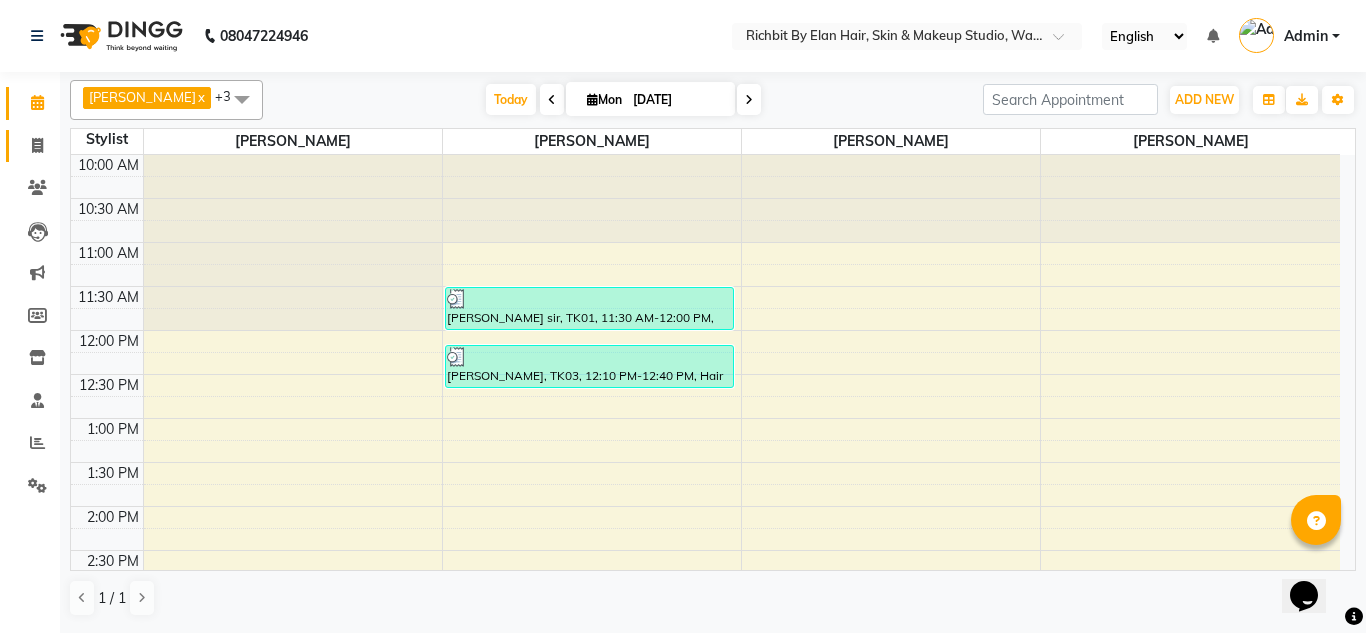 click on "Invoice" 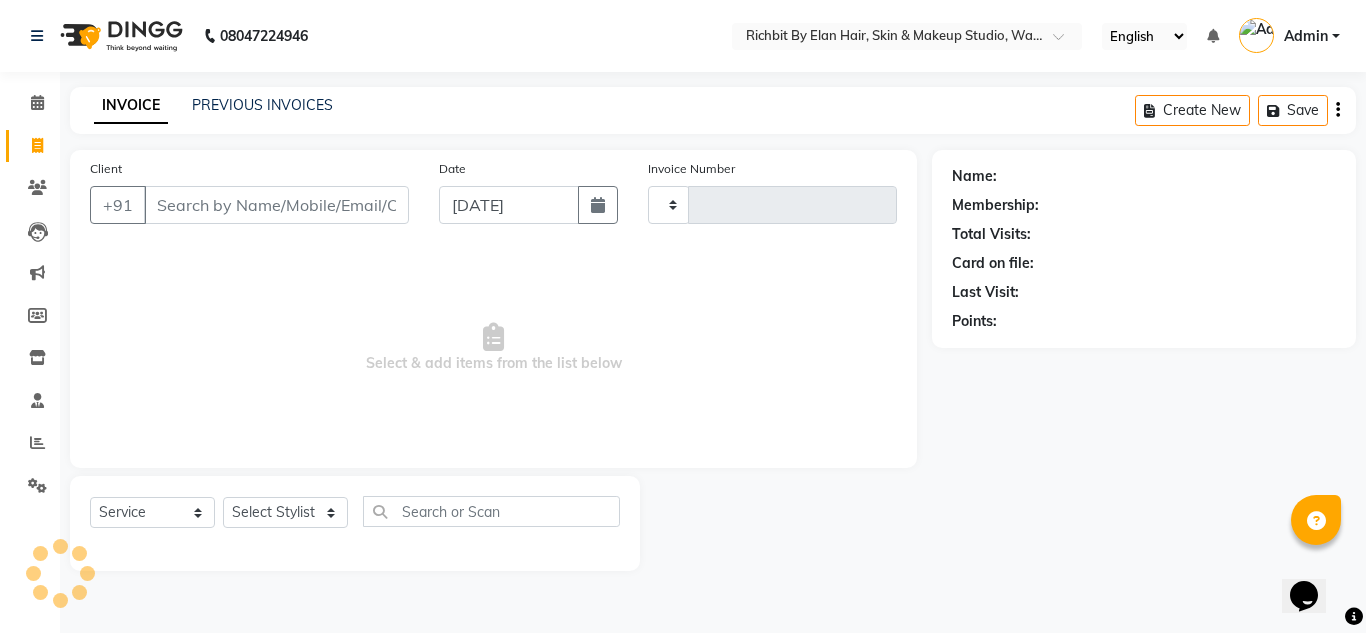 type on "0351" 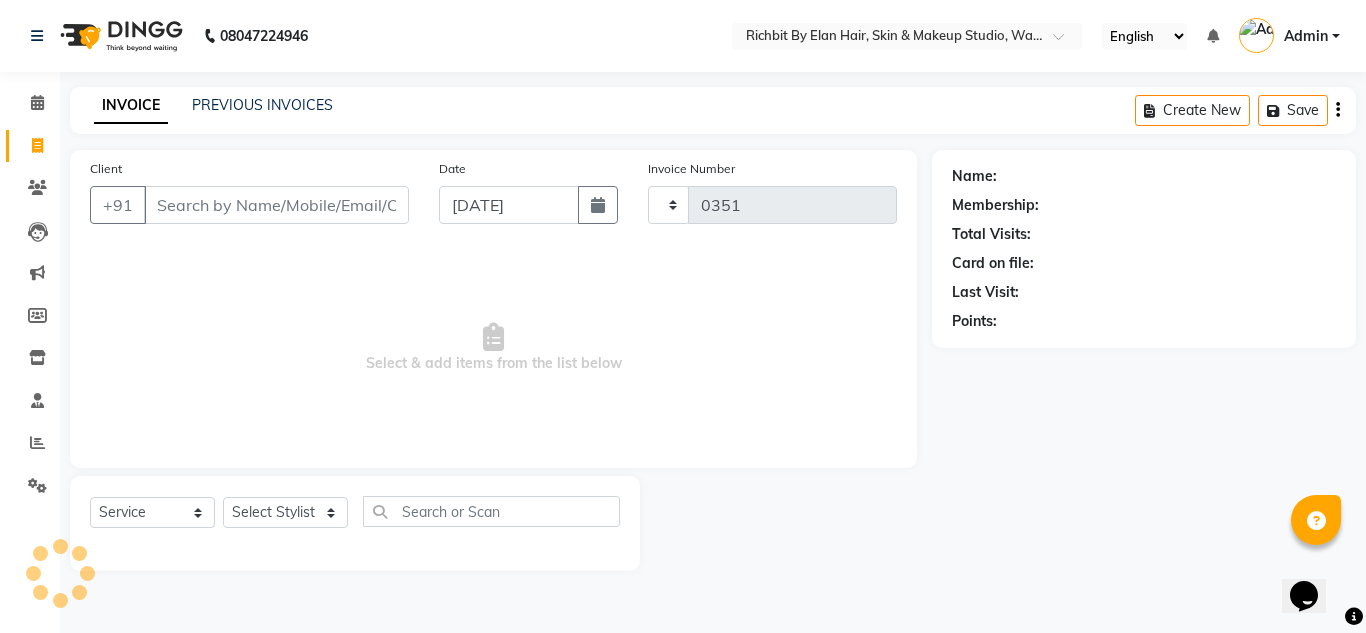 select on "4114" 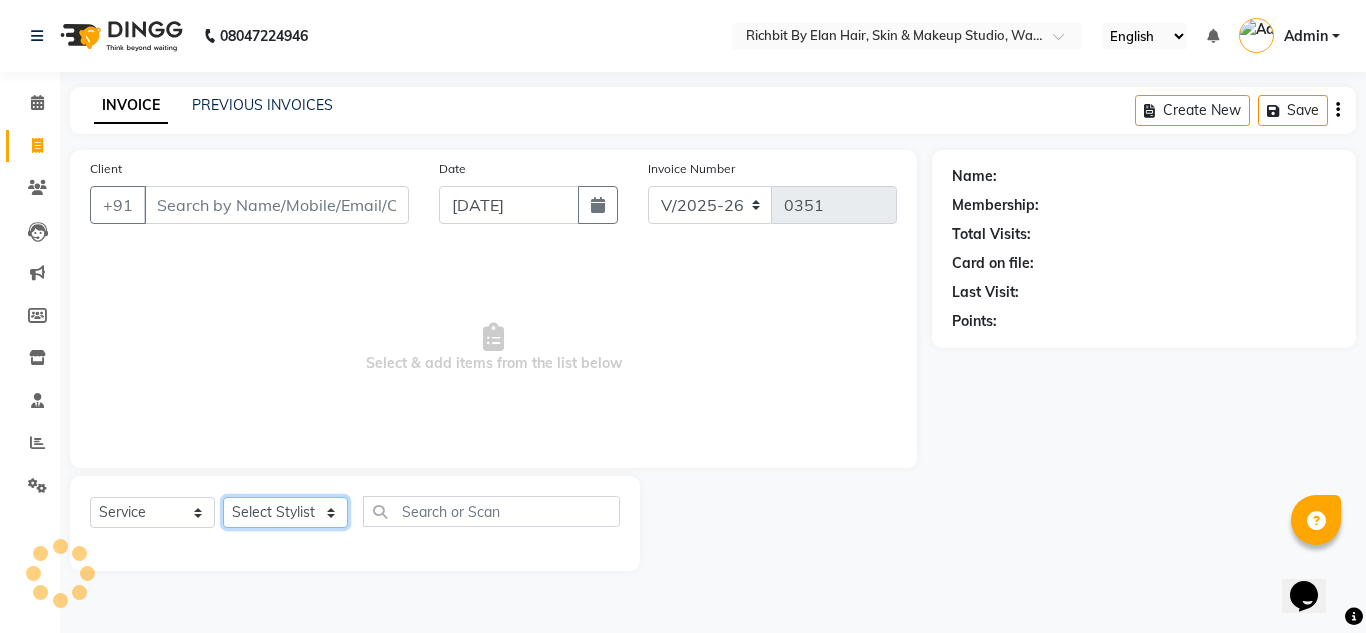 click on "Select Stylist" 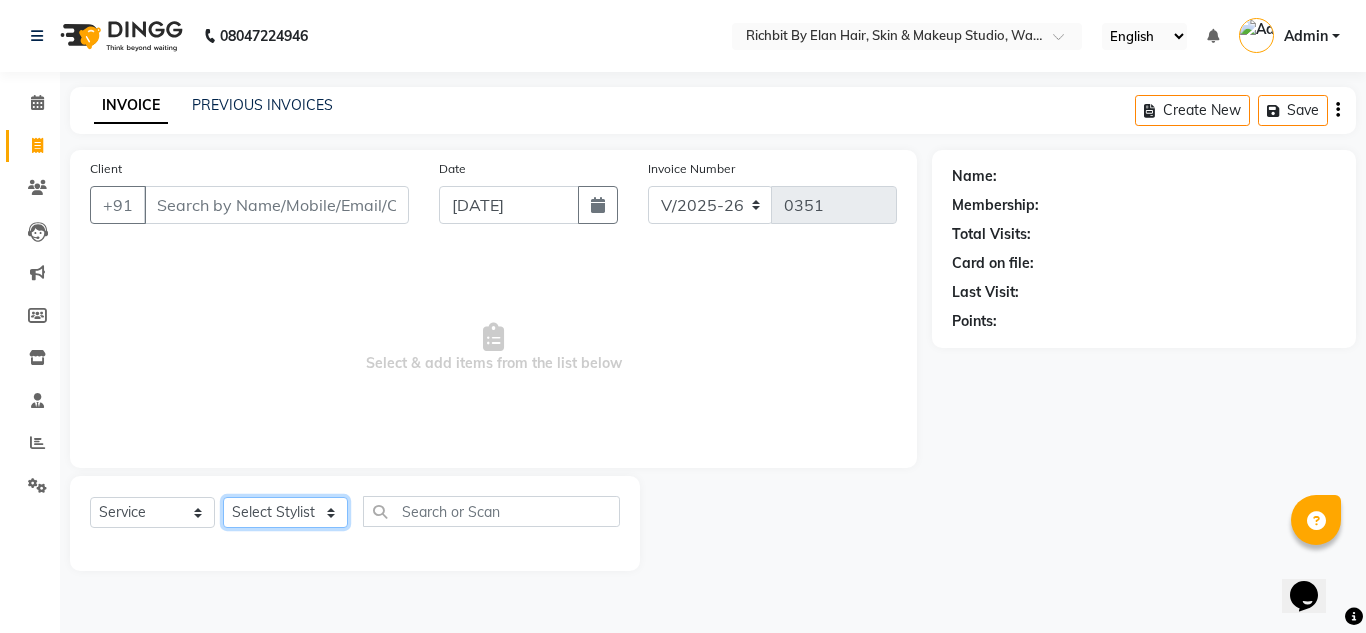select on "61438" 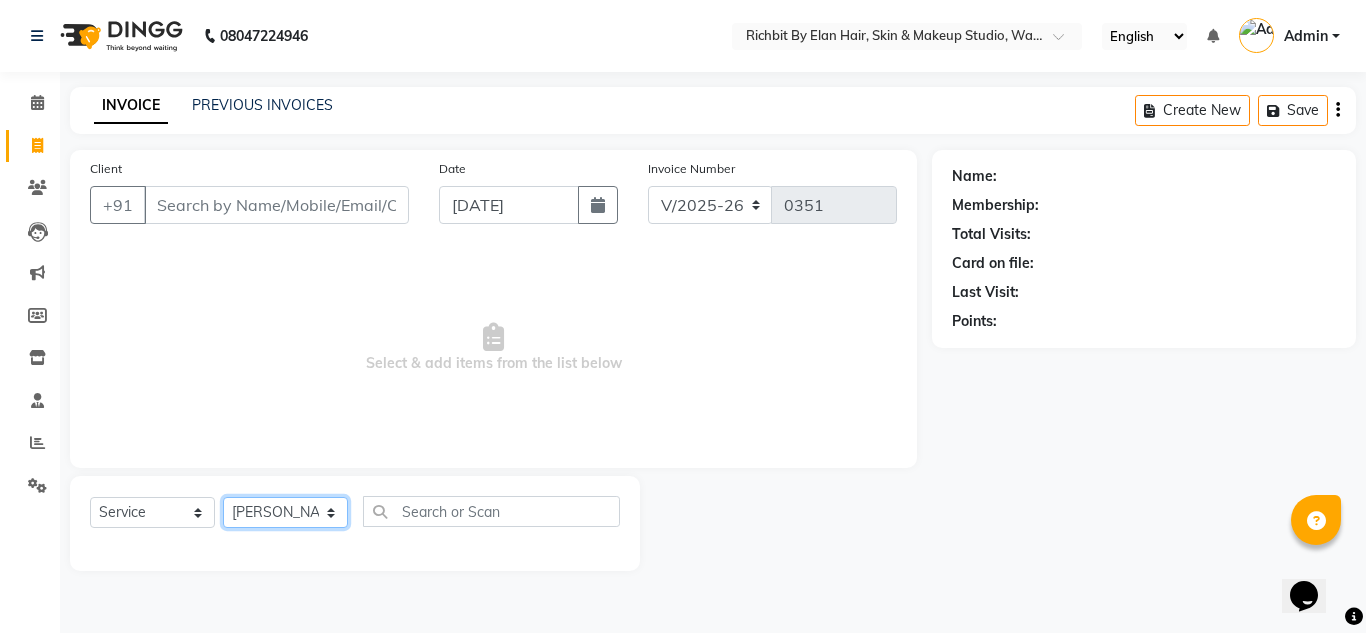 click on "Select Stylist [PERSON_NAME] [PERSON_NAME] [PERSON_NAME] [PERSON_NAME] [PERSON_NAME]" 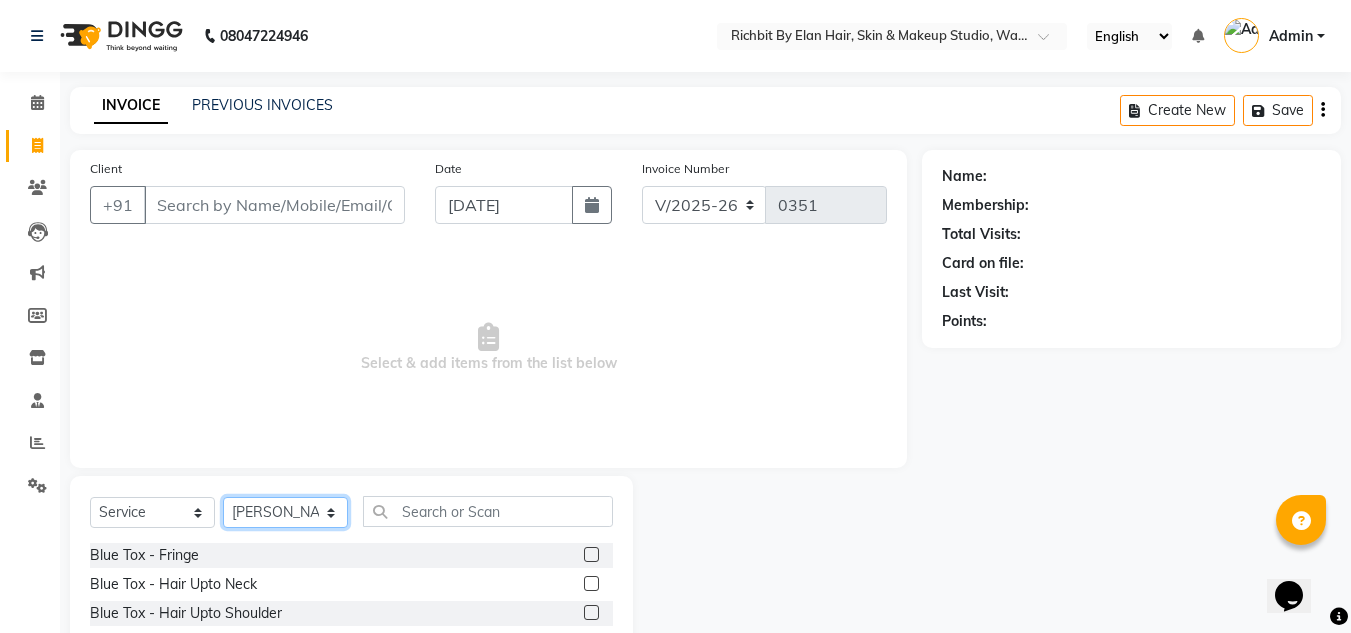 scroll, scrollTop: 400, scrollLeft: 0, axis: vertical 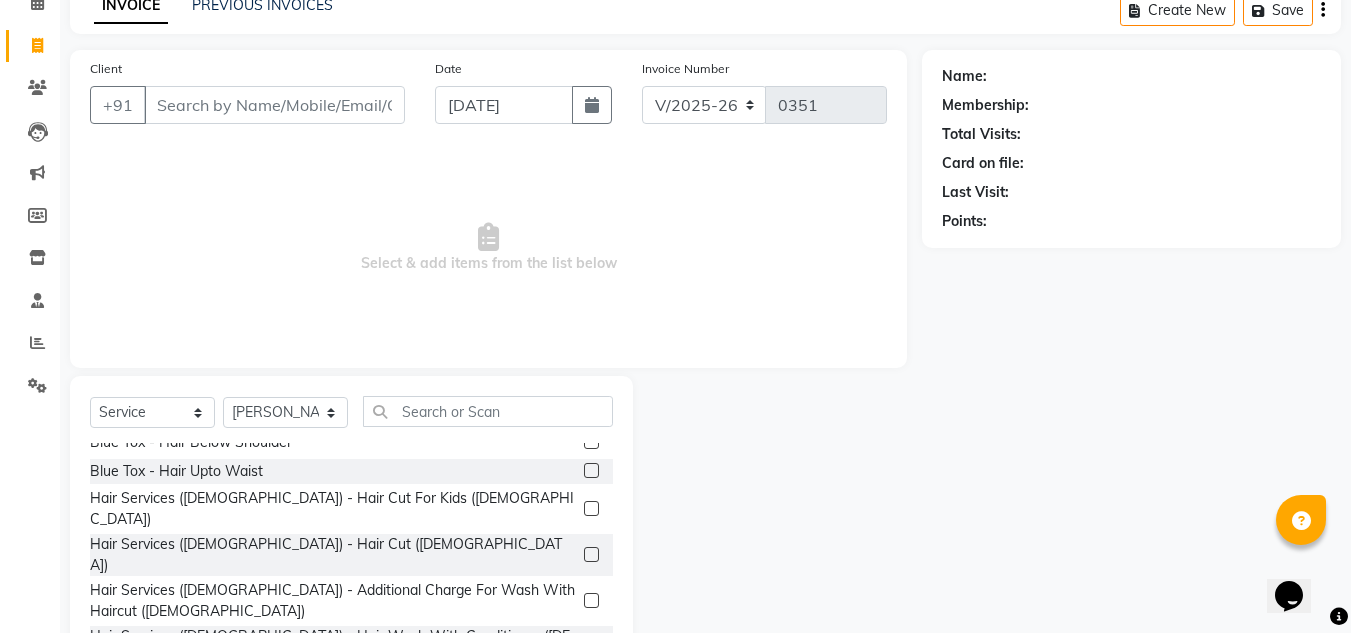 click 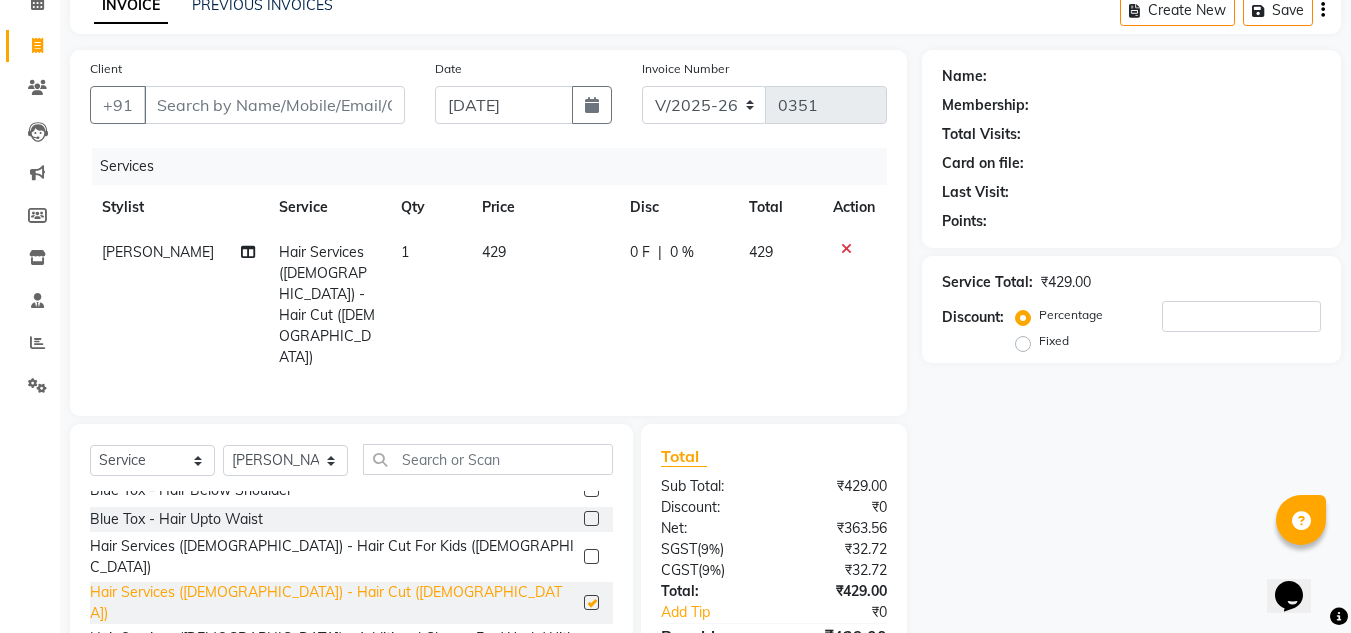 checkbox on "false" 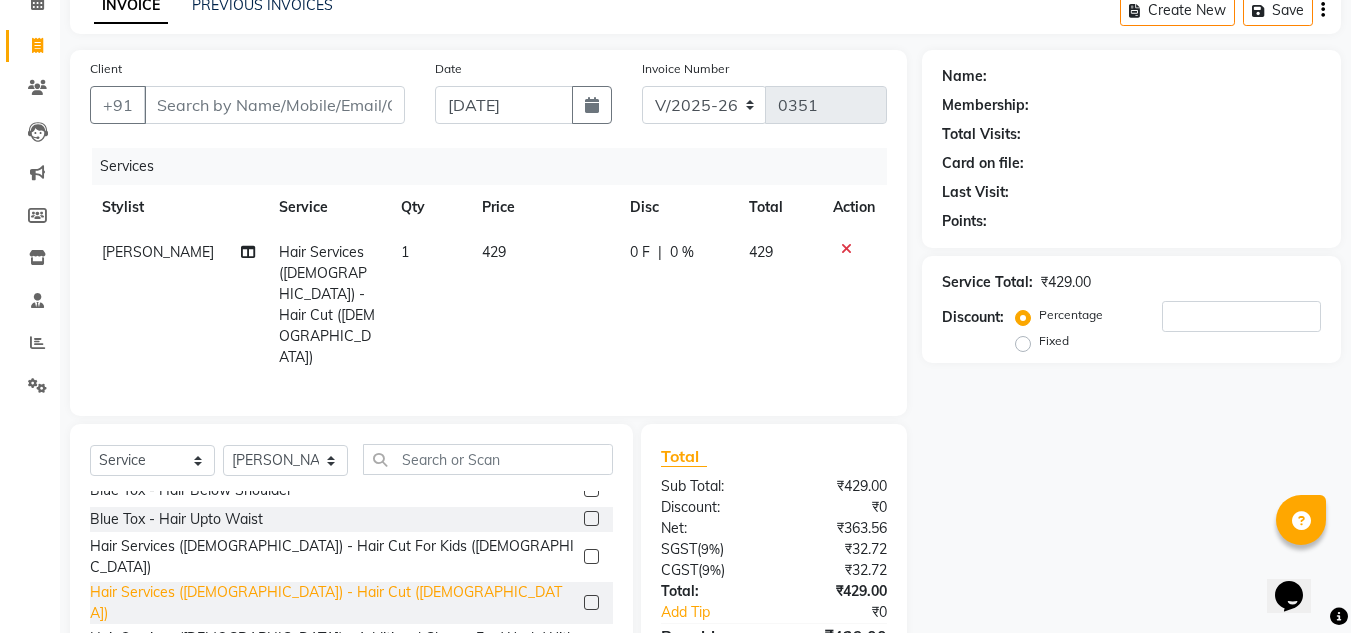 scroll, scrollTop: 200, scrollLeft: 0, axis: vertical 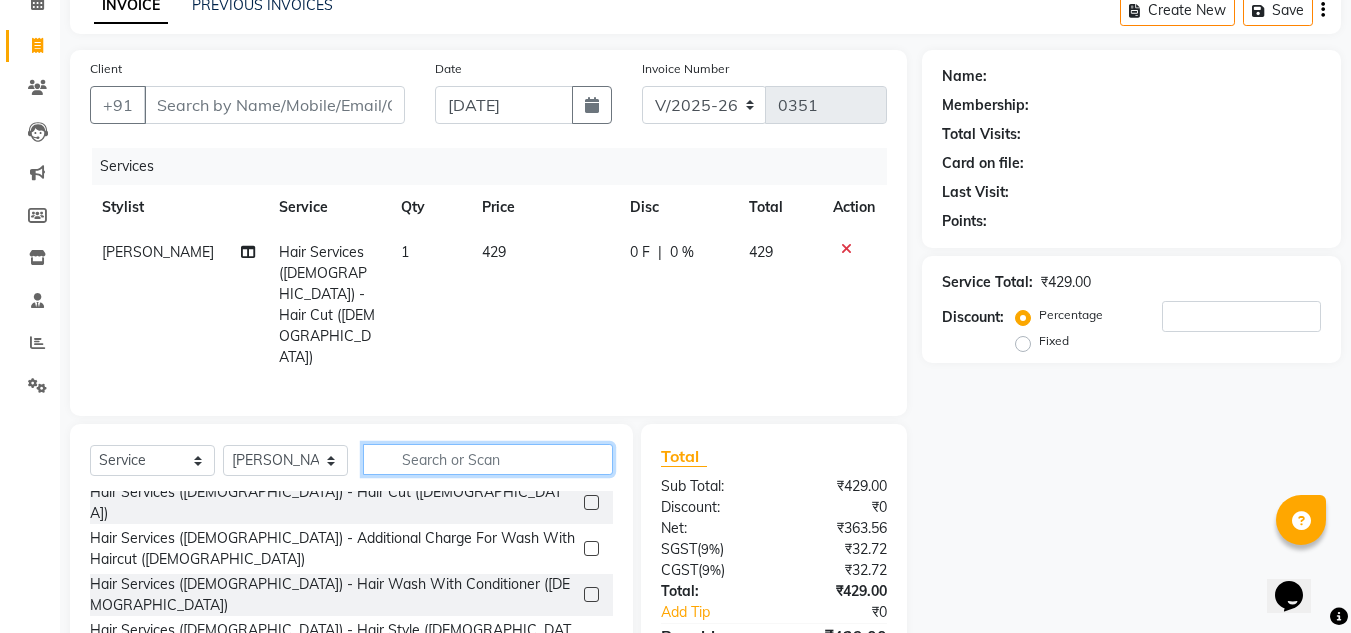 click 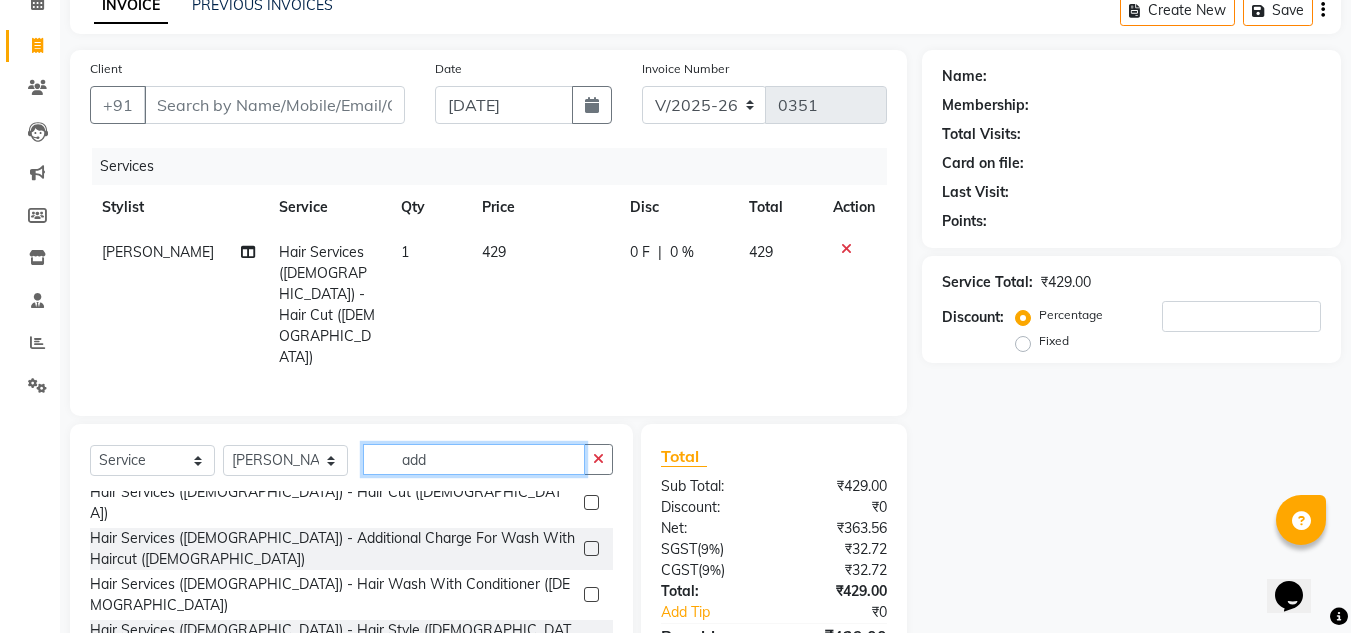 scroll, scrollTop: 0, scrollLeft: 0, axis: both 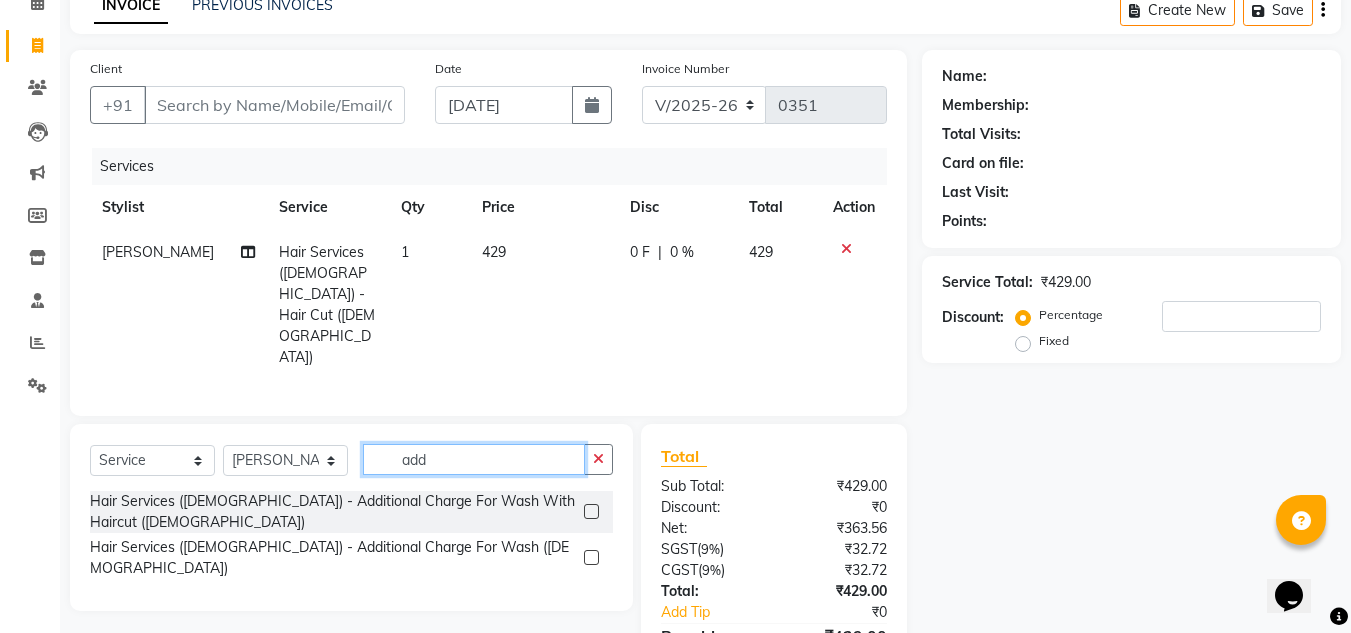 type on "add" 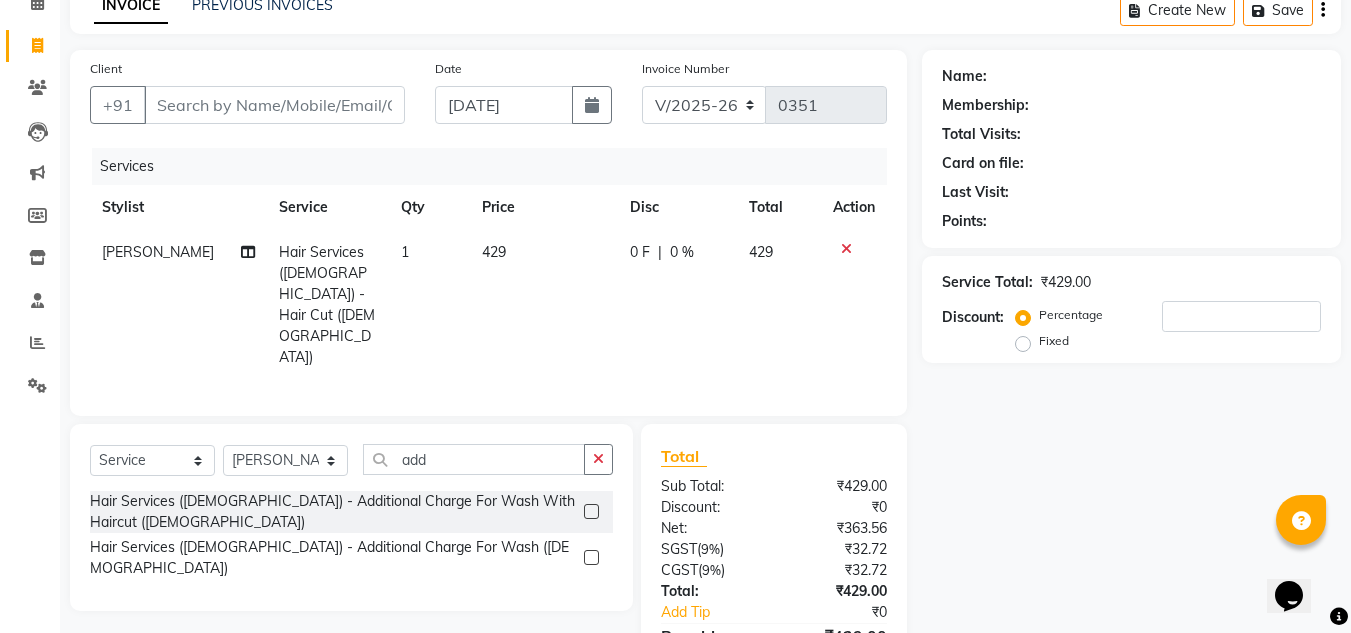 click 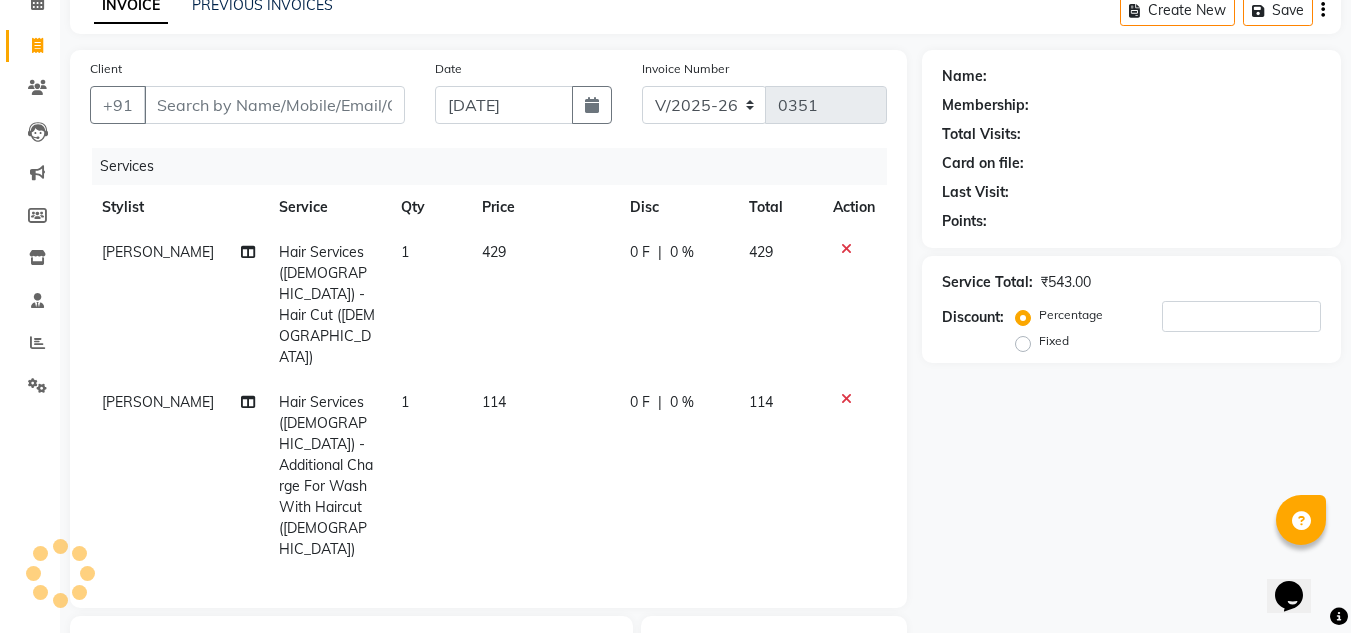 checkbox on "false" 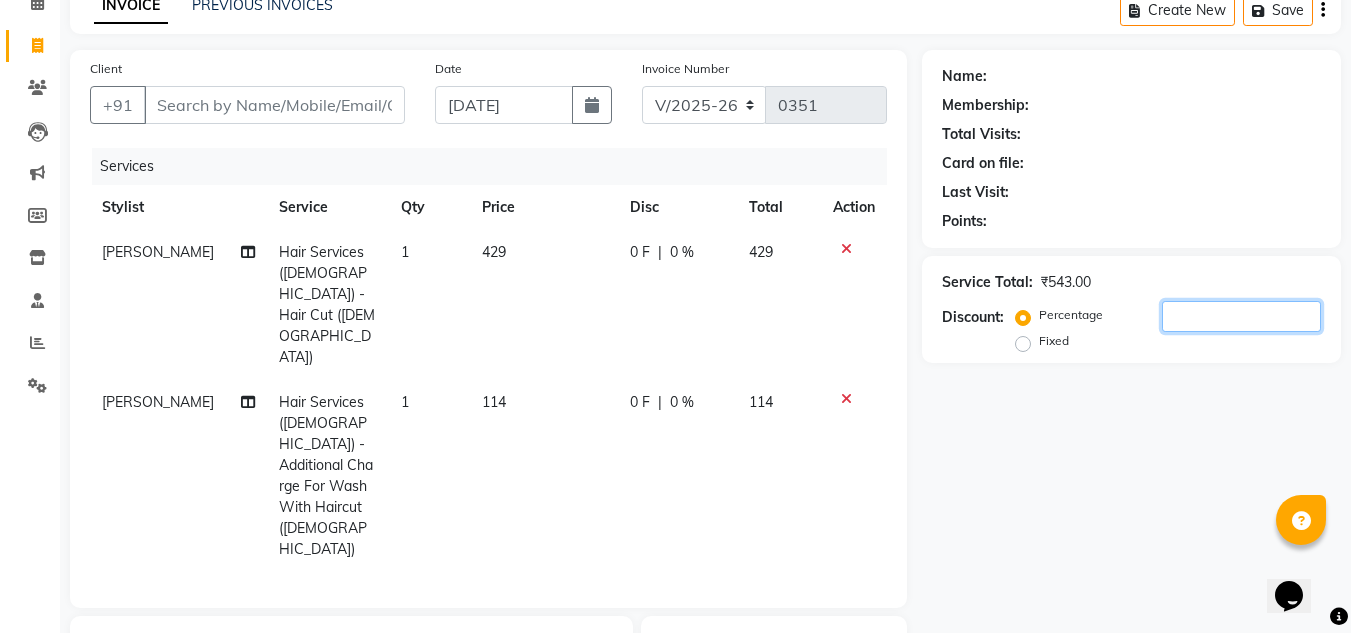 click 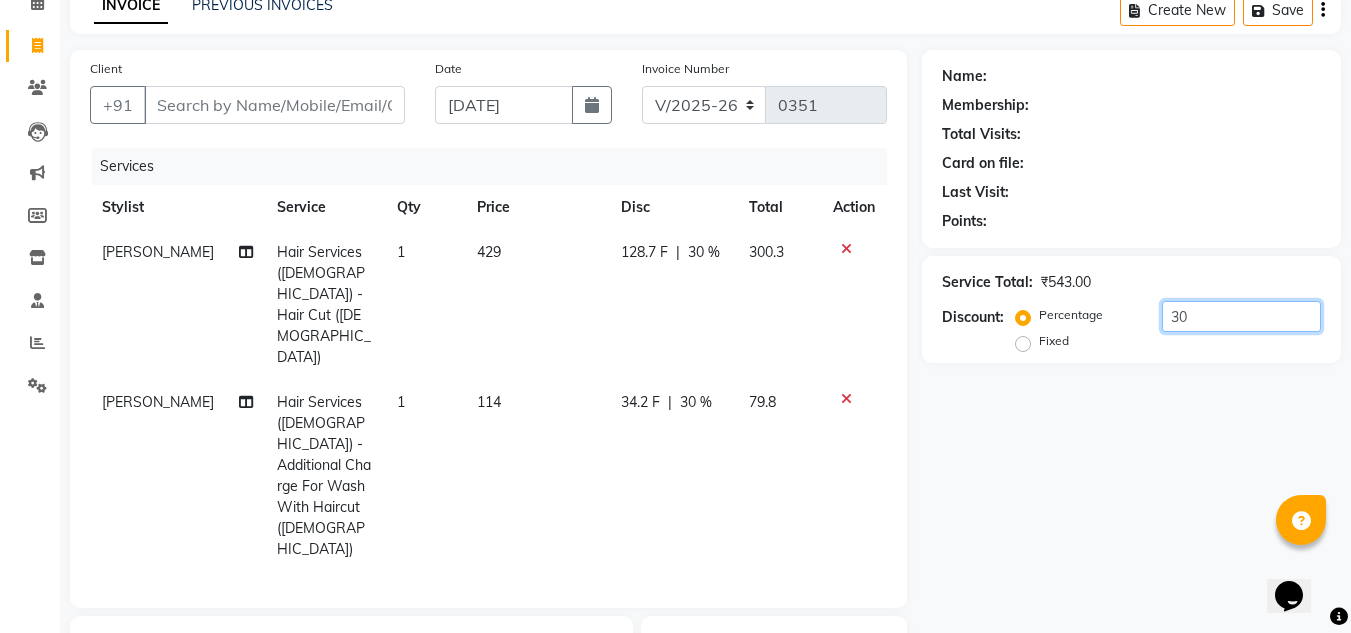 type on "30" 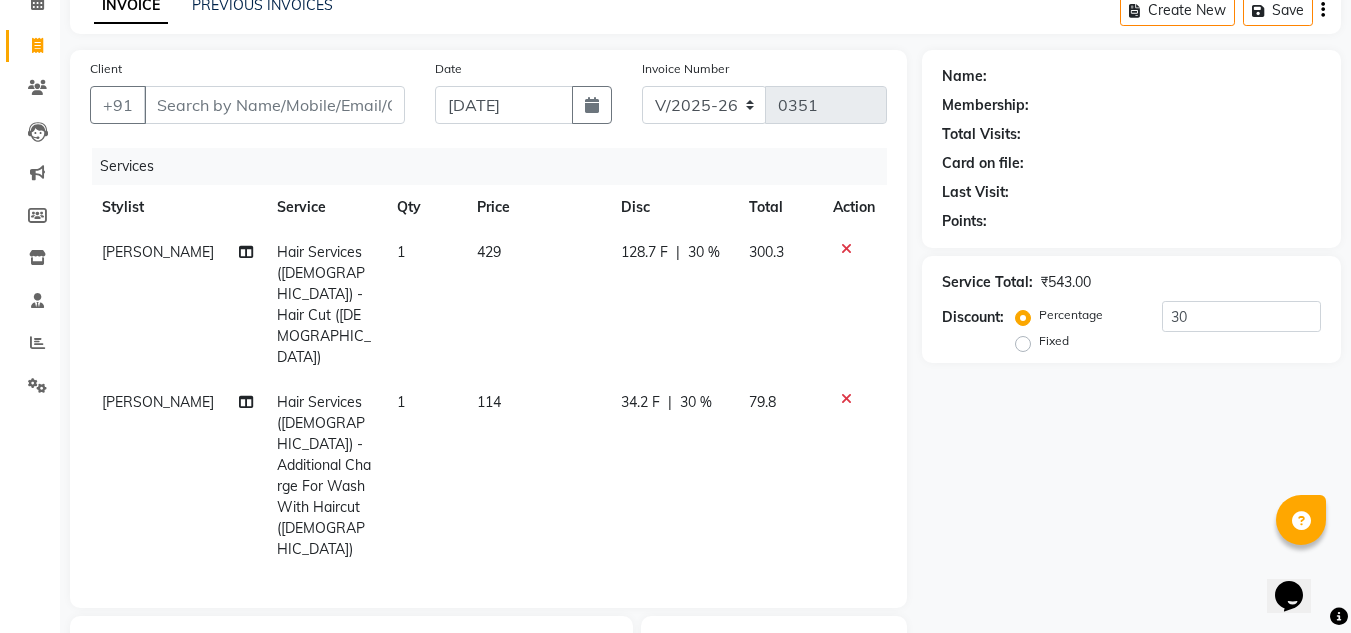click on "34.2 F" 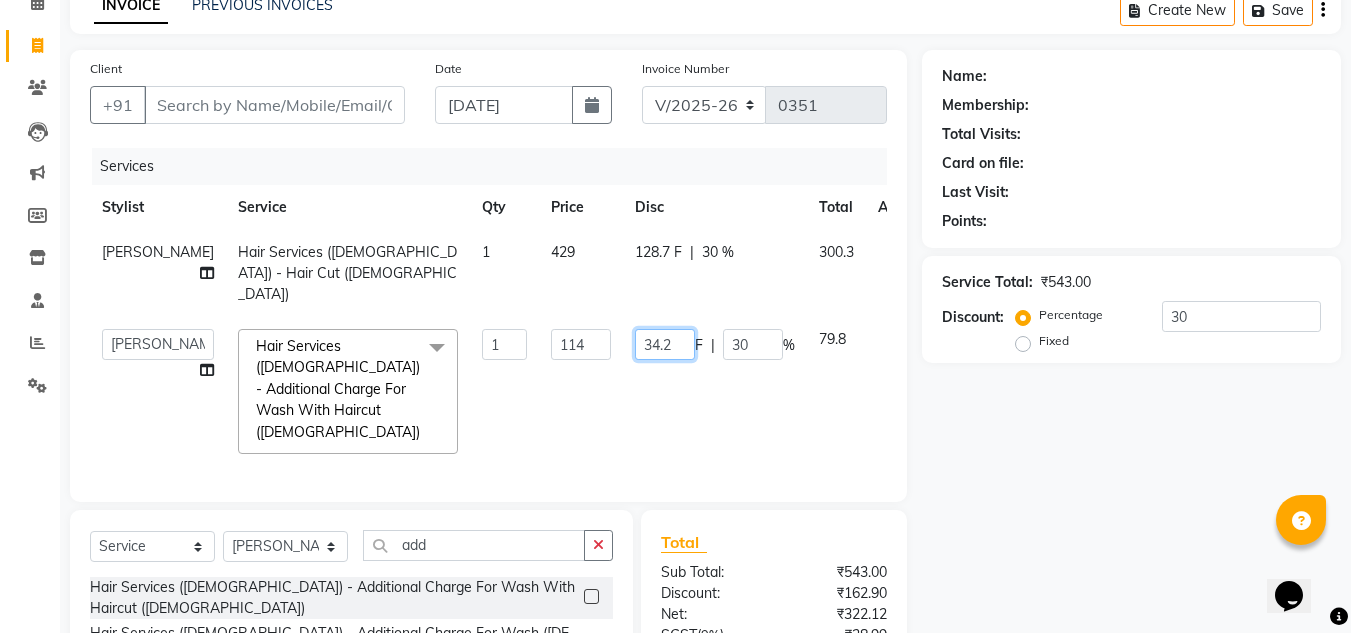 click on "34.2" 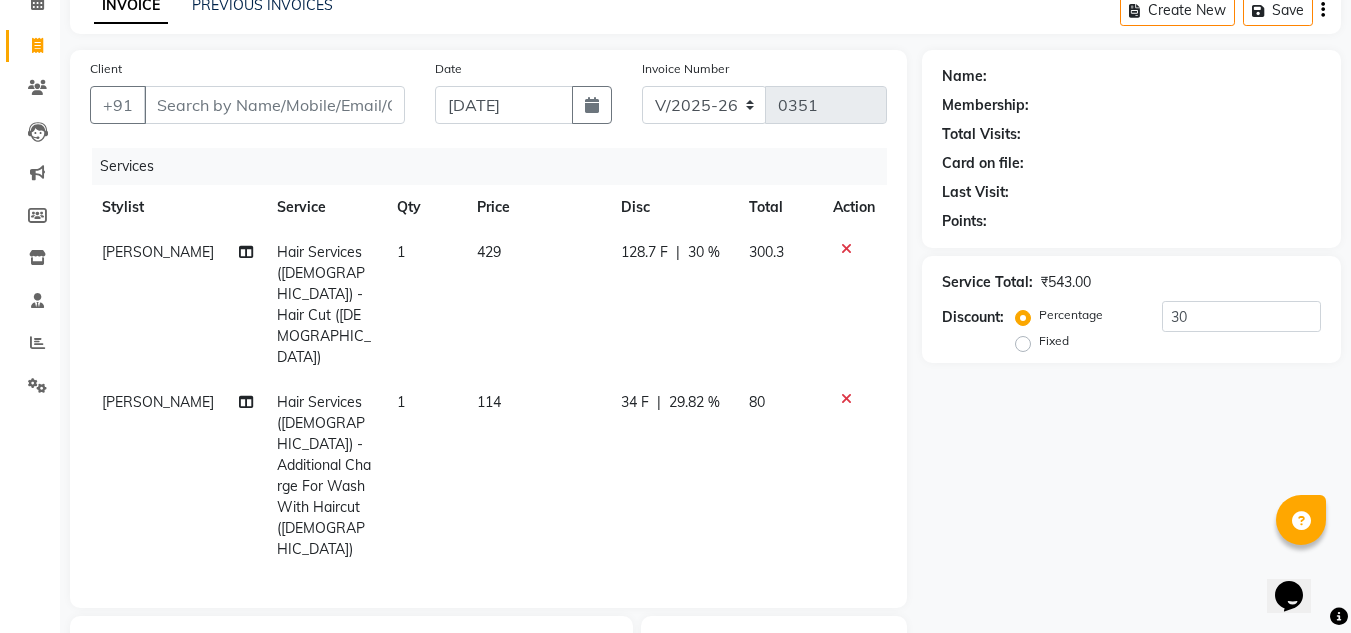 click on "34 F | 29.82 %" 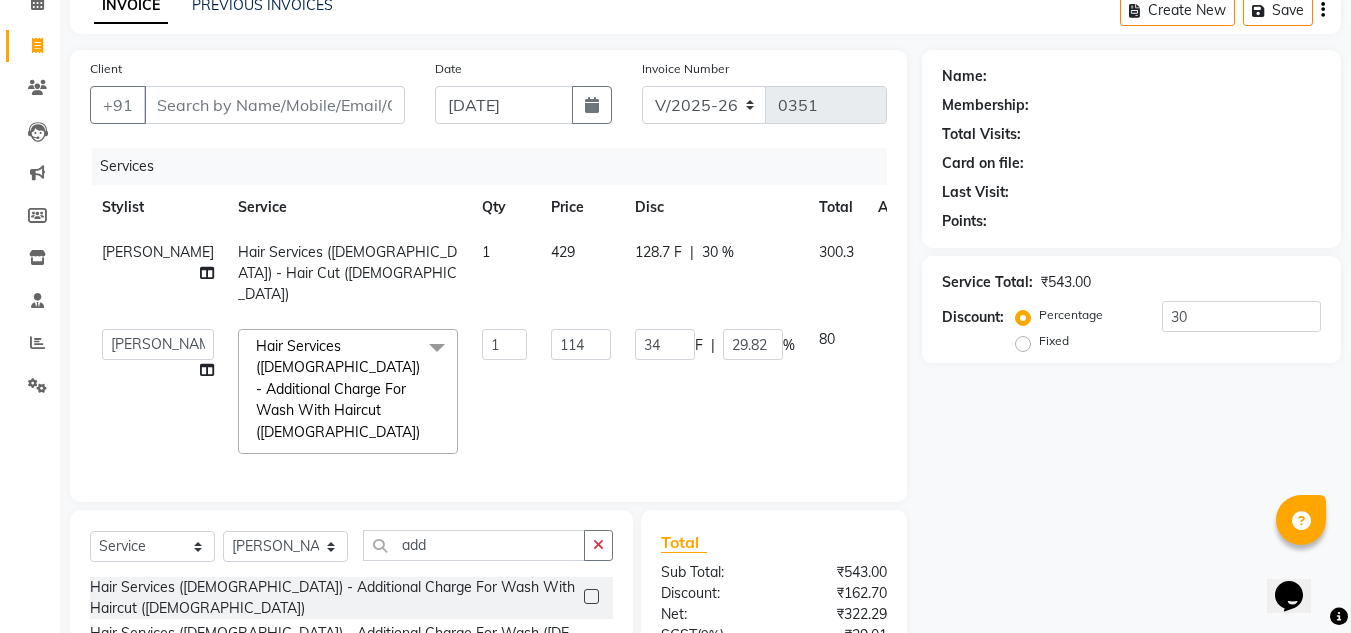 click on "128.7 F | 30 %" 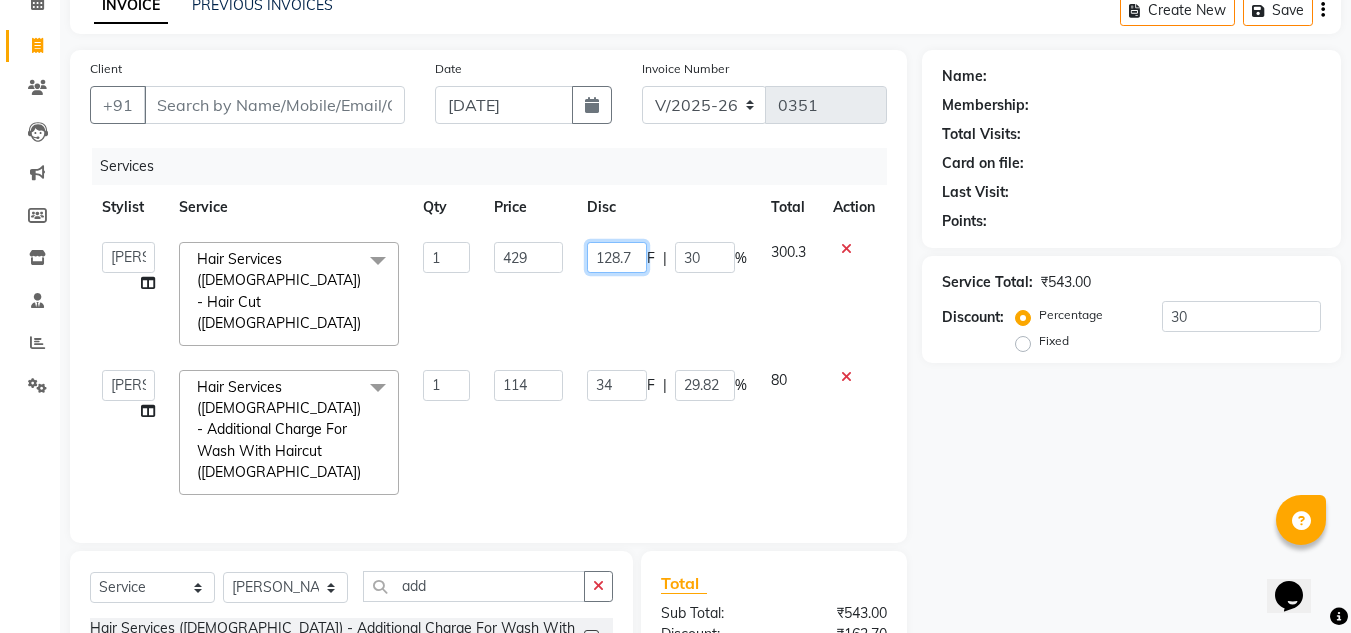 click on "128.7" 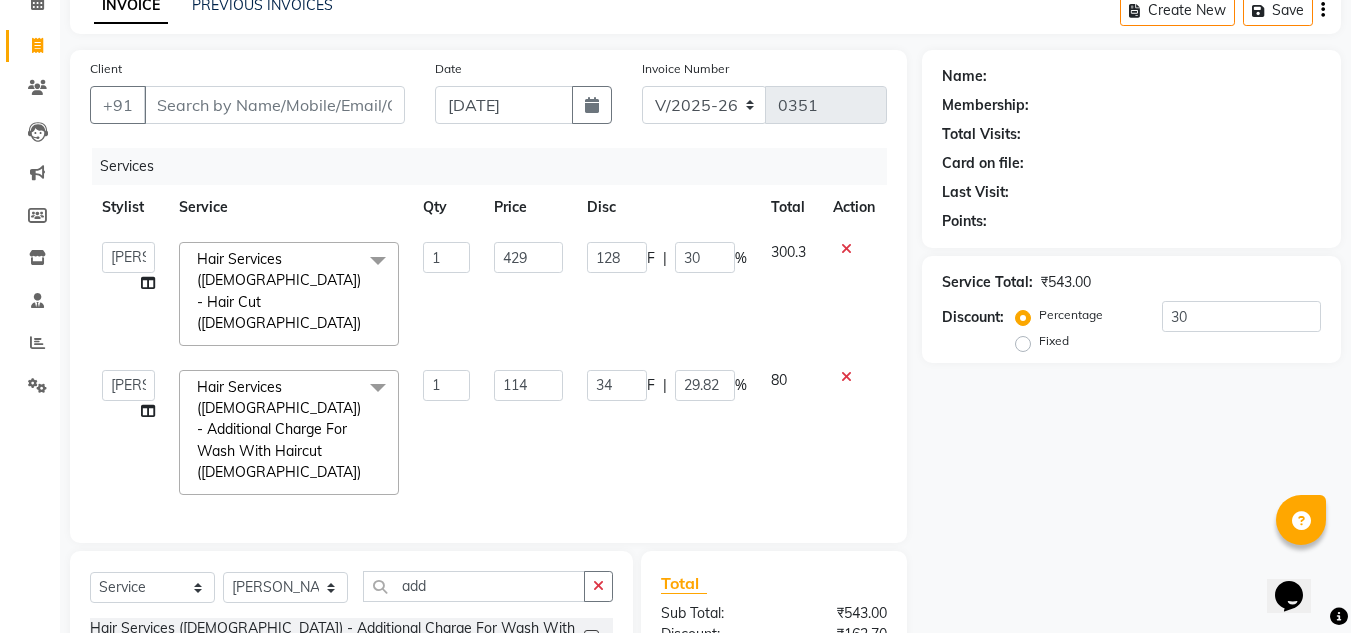 click on "128 F | 30 %" 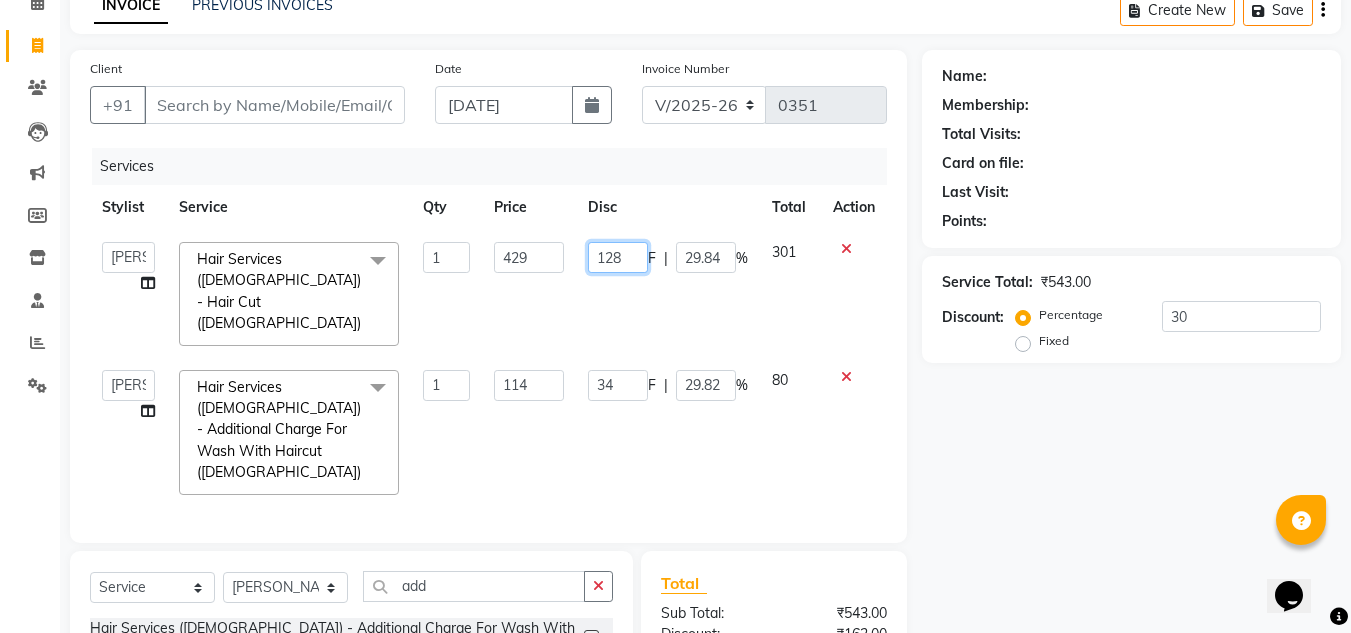 click on "128" 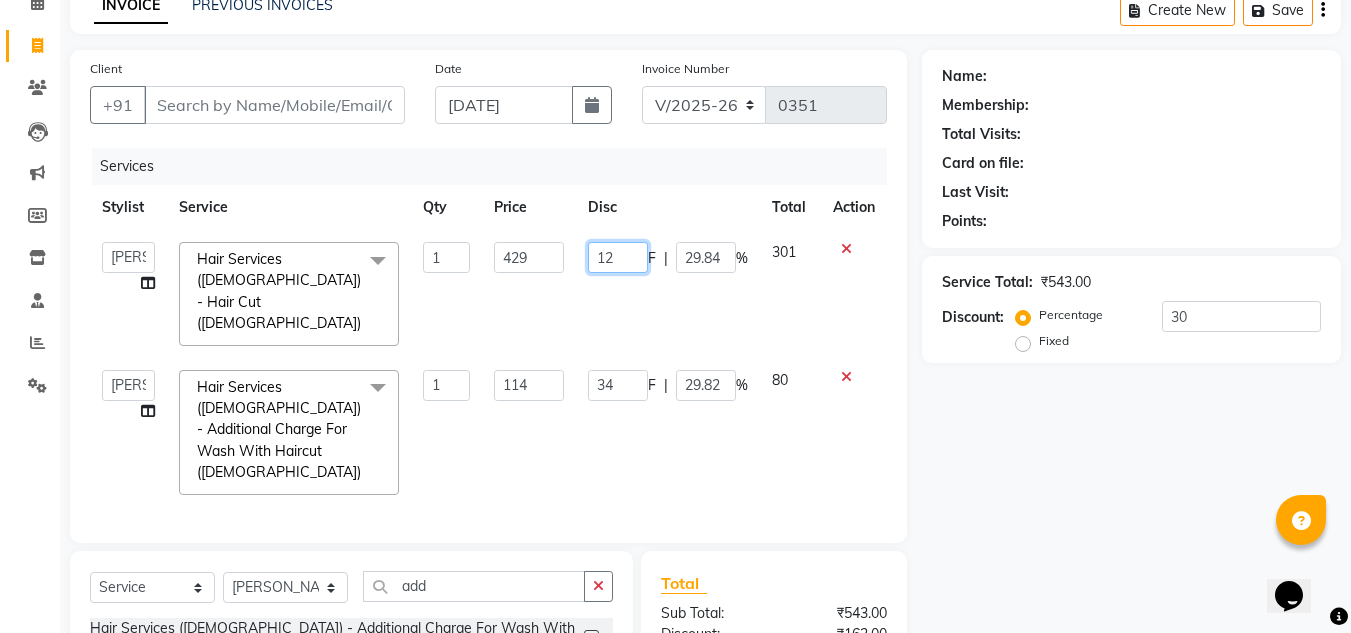 type on "129" 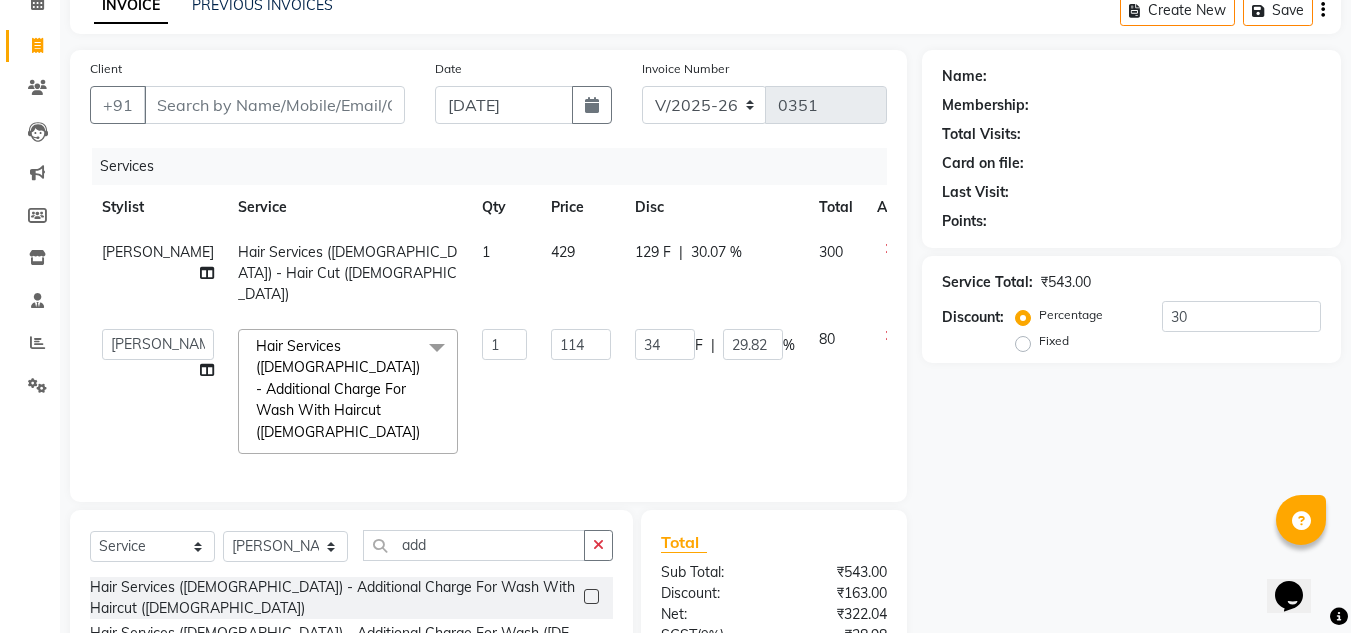click on "129 F | 30.07 %" 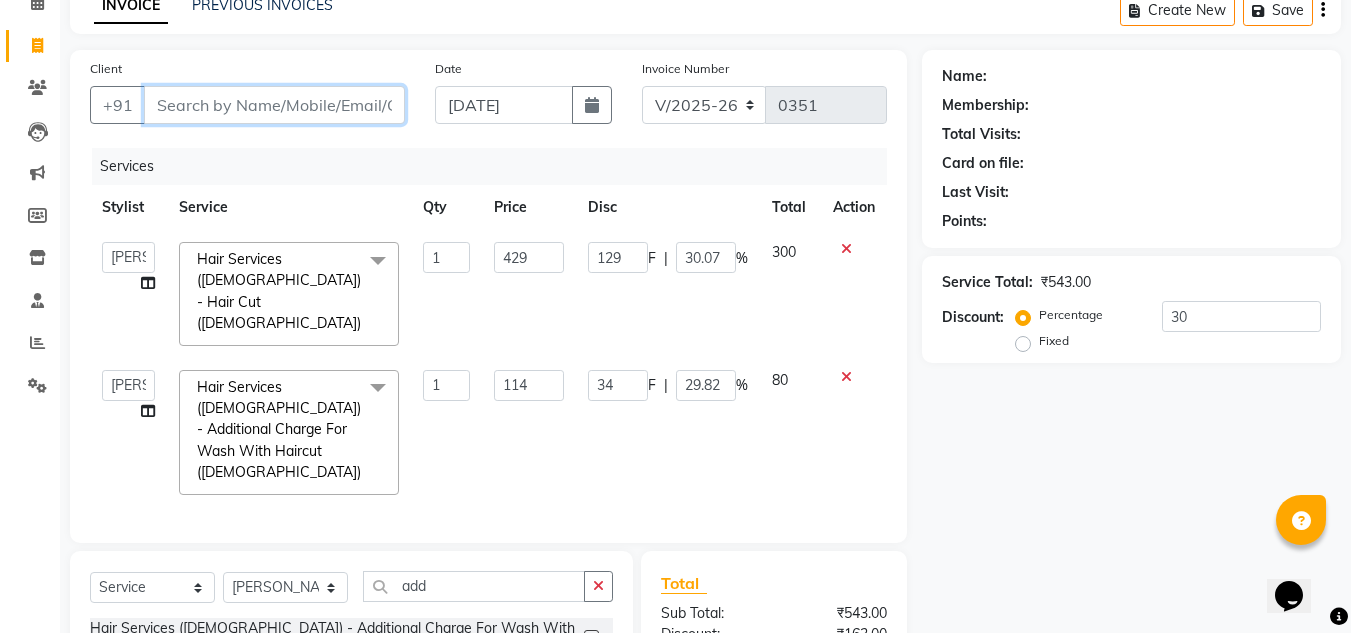 click on "Client" at bounding box center [274, 105] 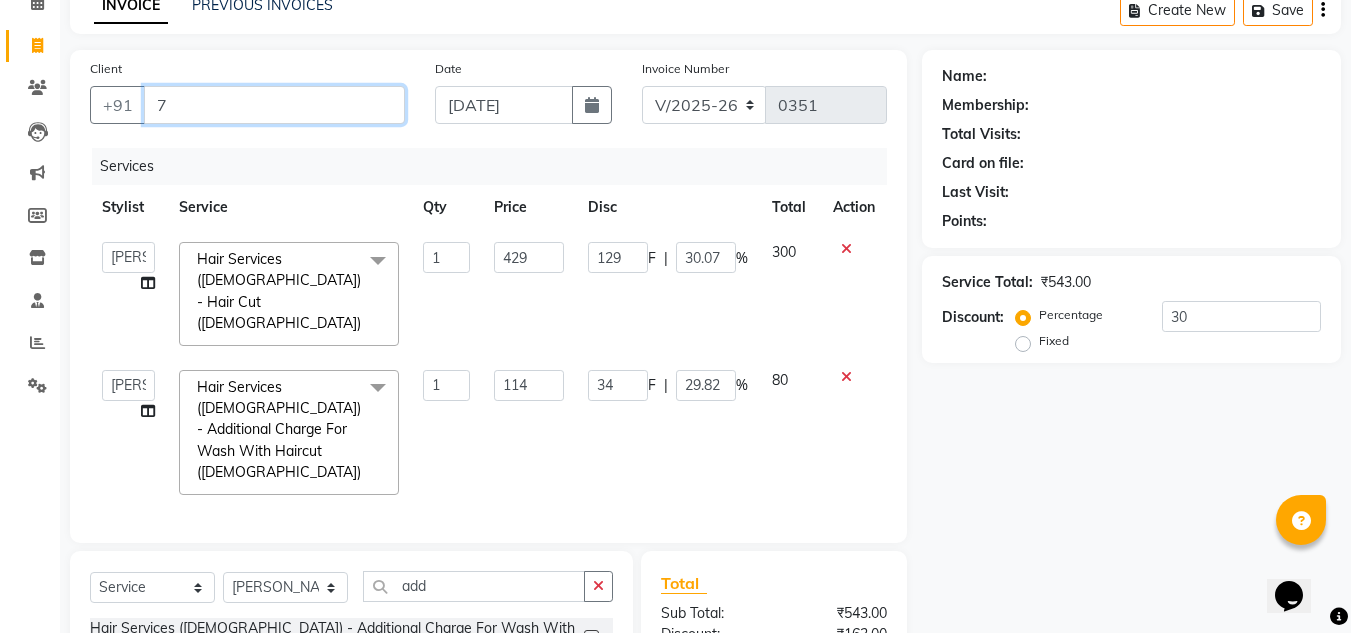 type on "7" 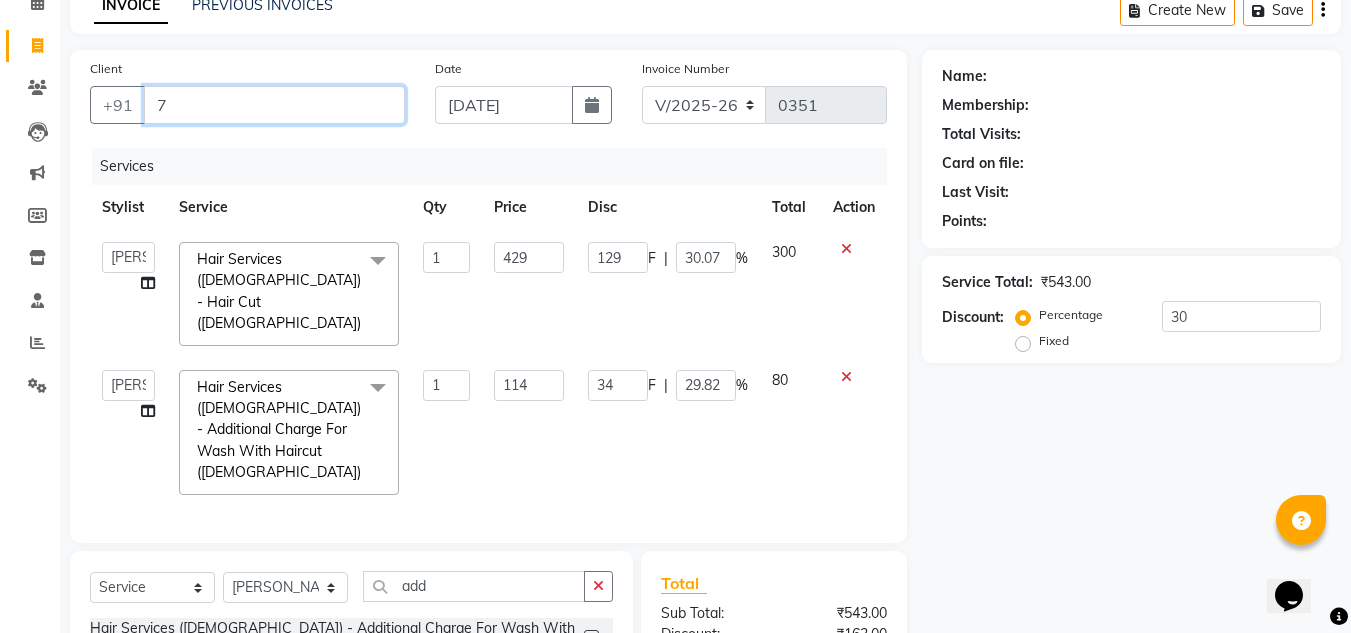 type on "0" 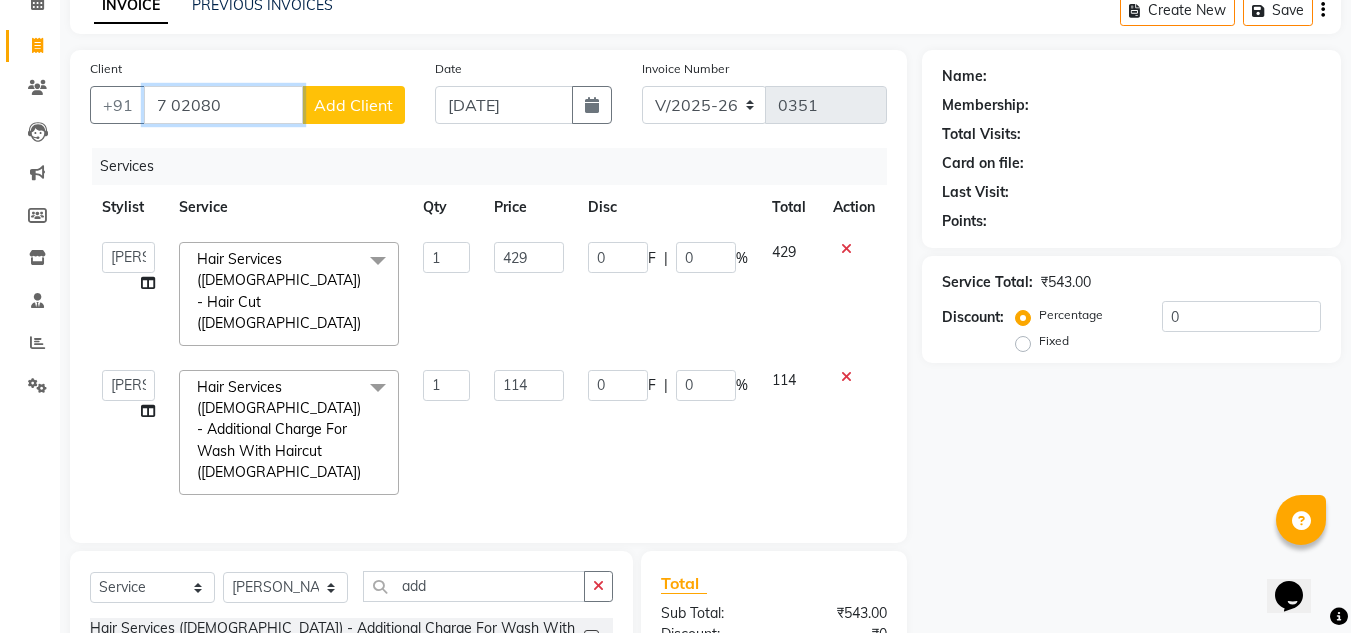 click on "7 02080" at bounding box center (223, 105) 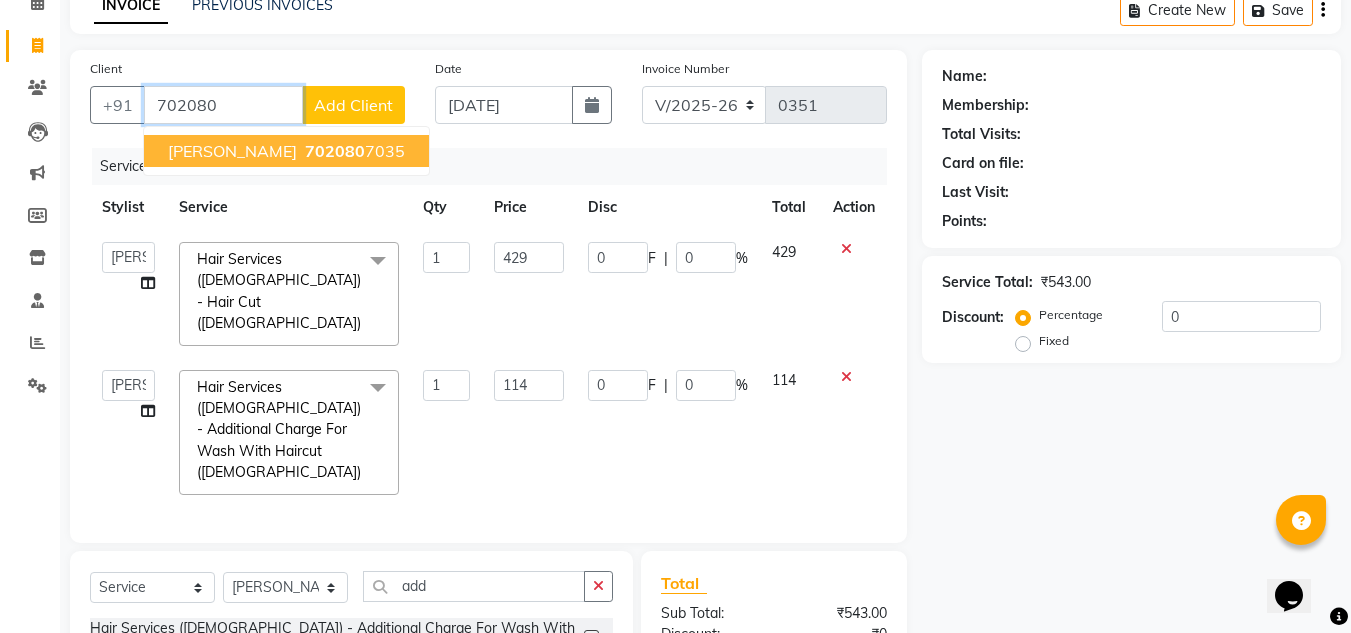 click on "702080" at bounding box center [223, 105] 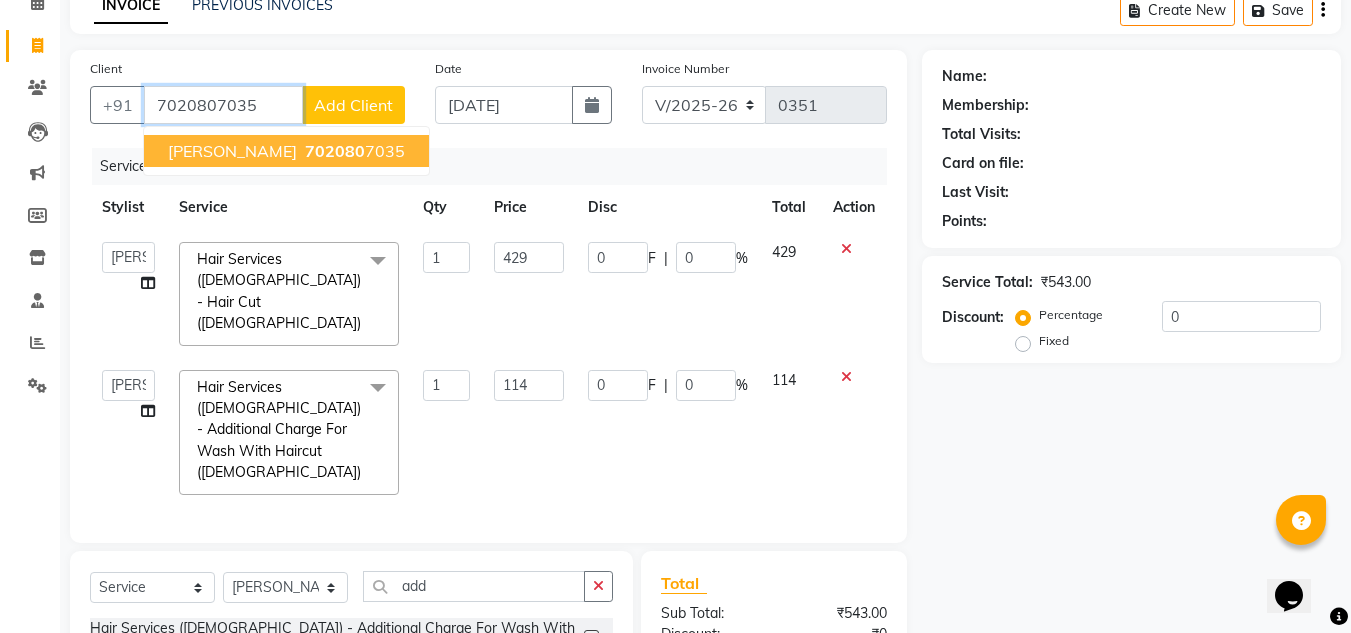 type on "7020807035" 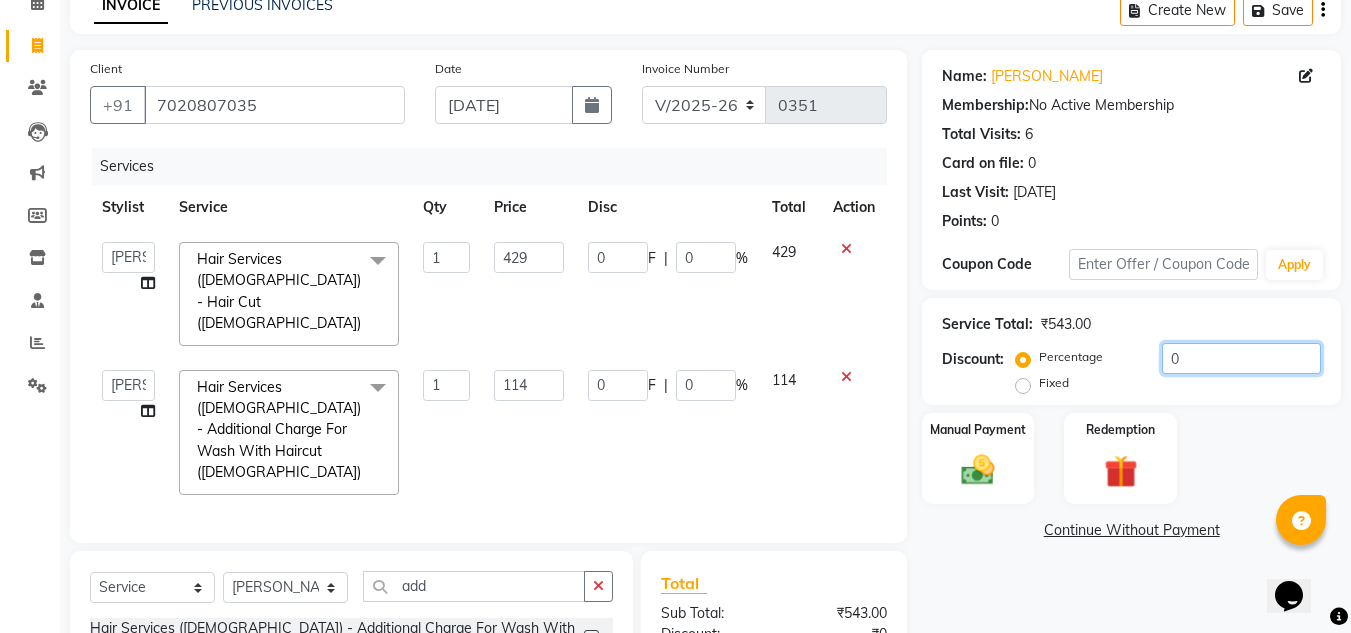 click on "0" 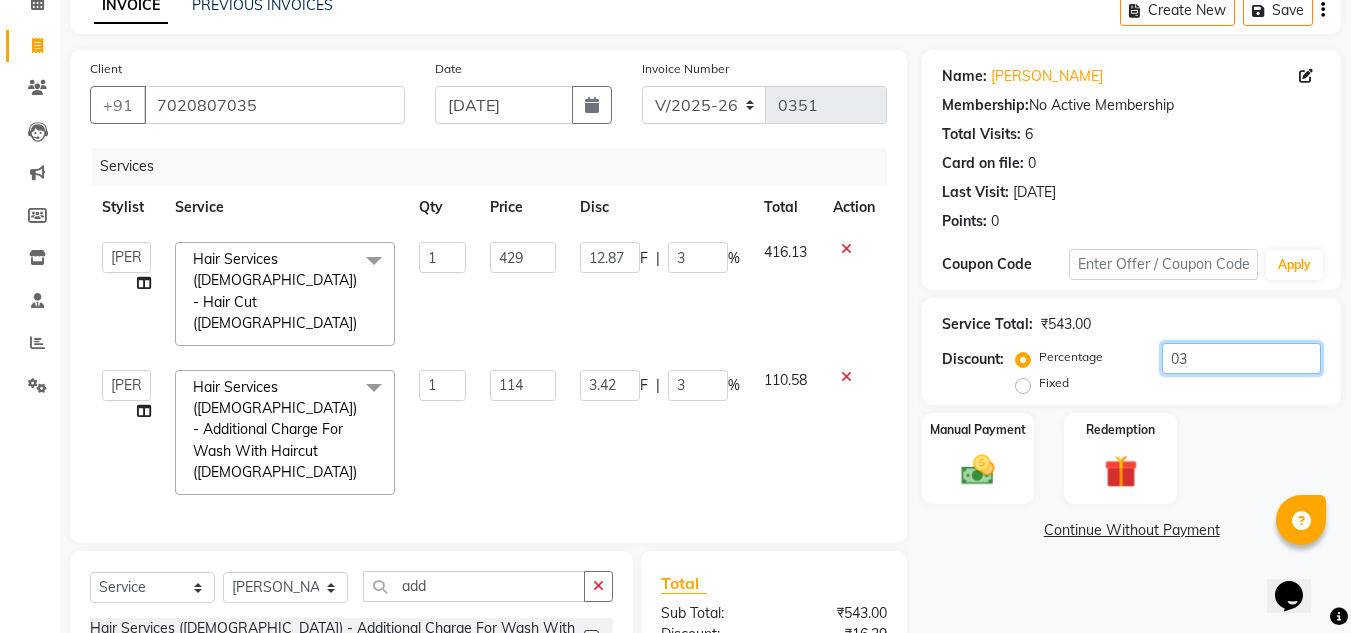 type on "030" 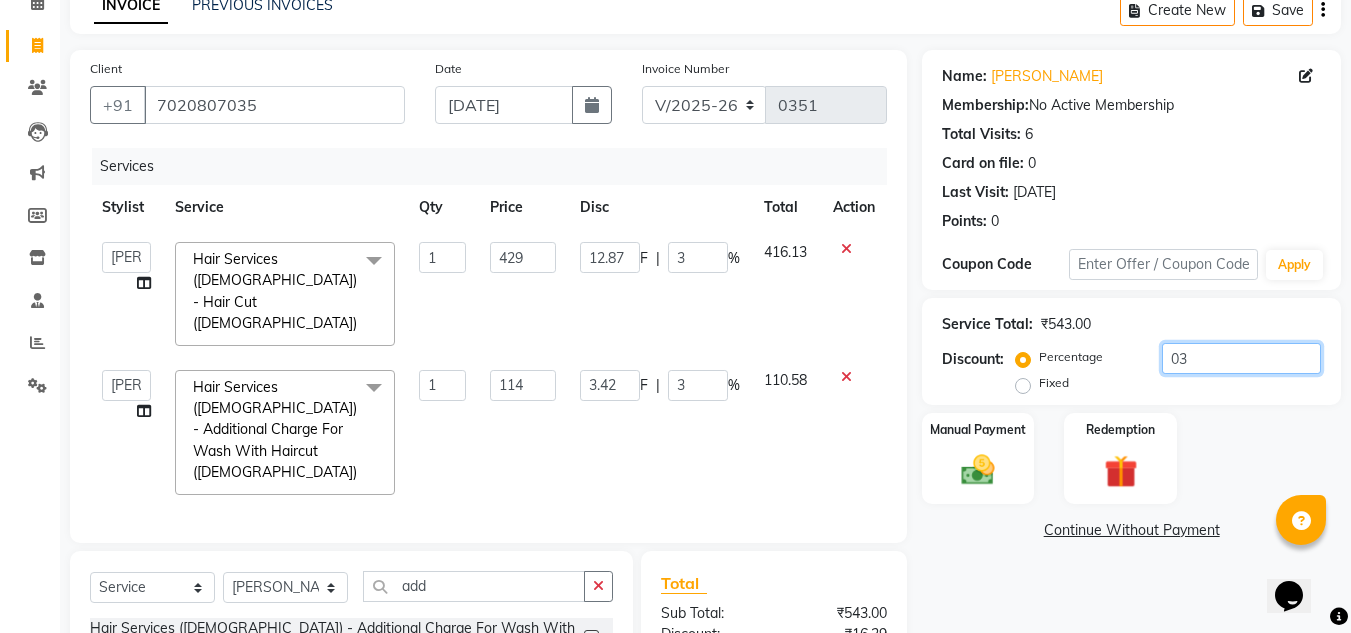 type on "34.2" 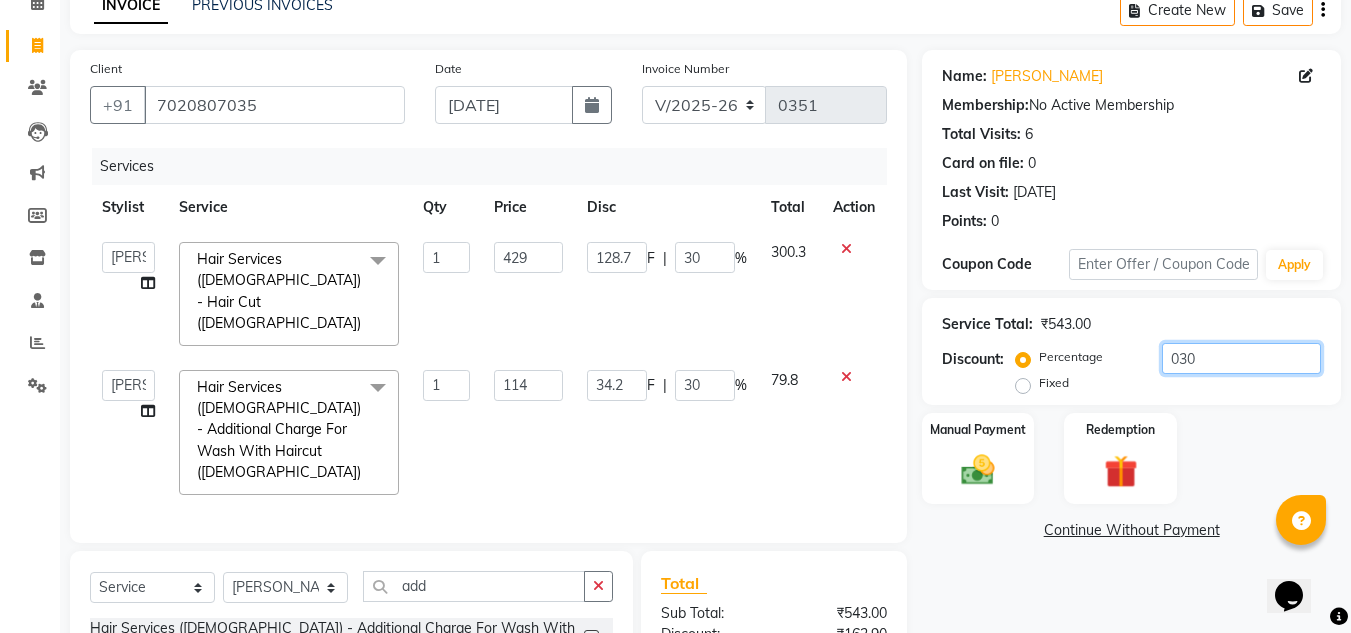 type on "030" 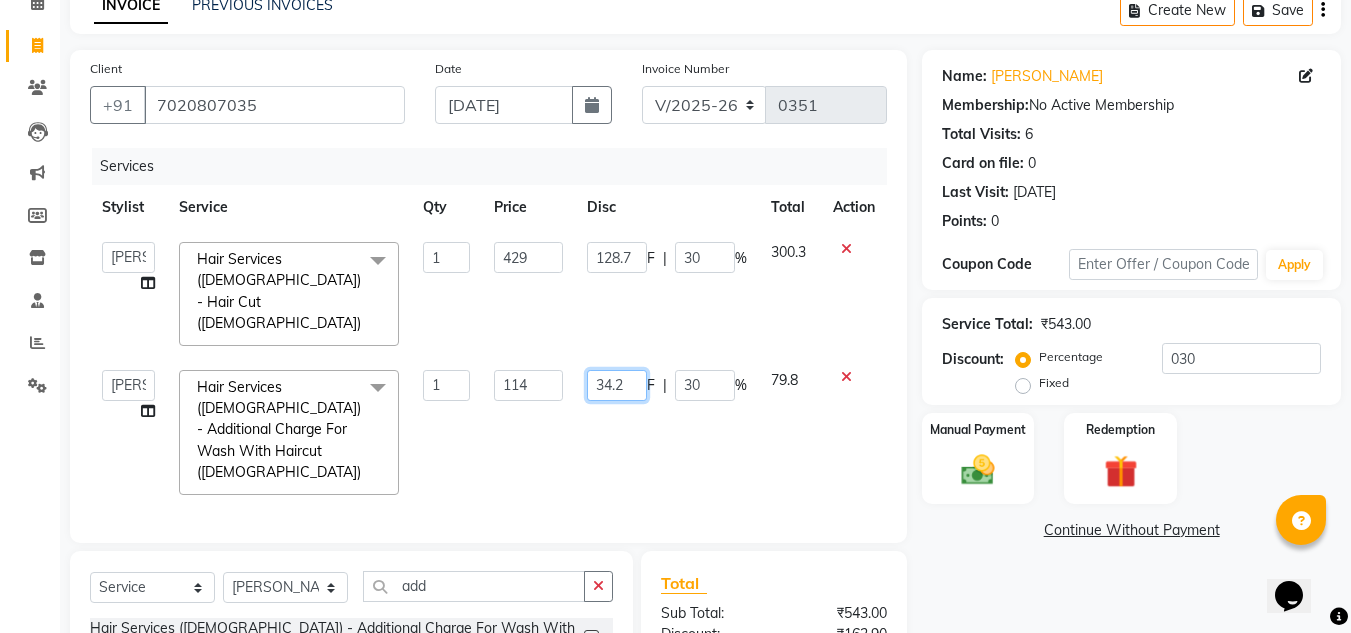 click on "34.2" 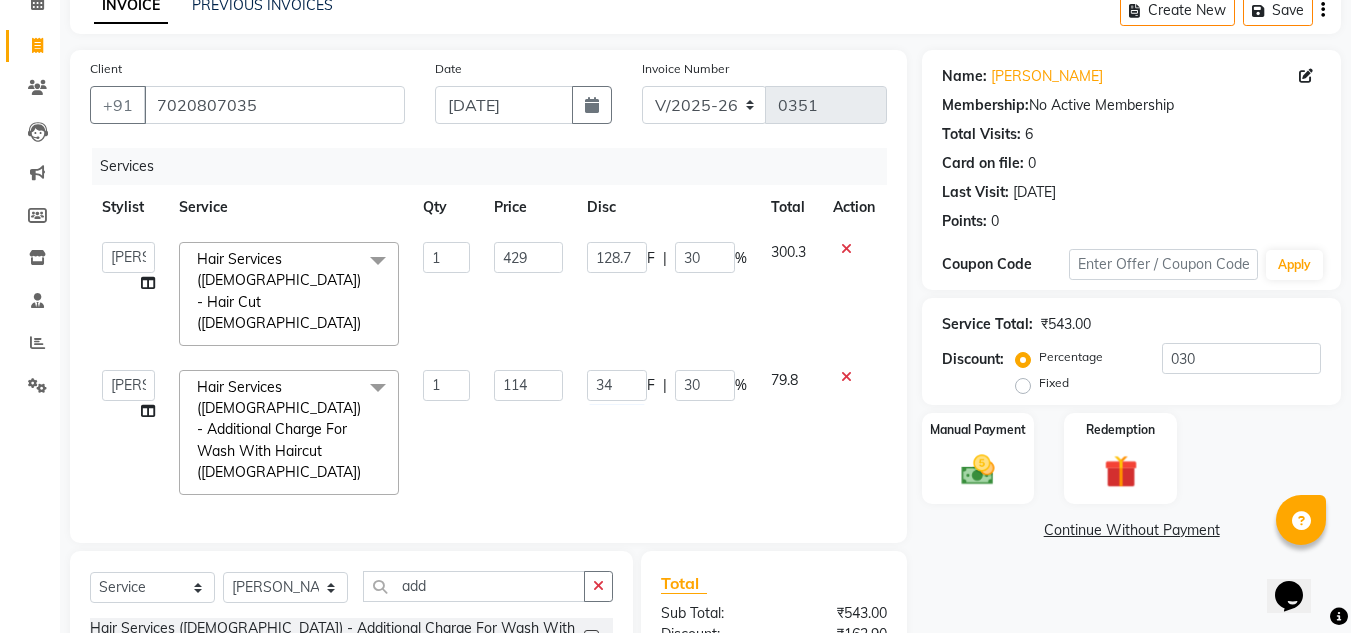 click on "34 F | 30 %" 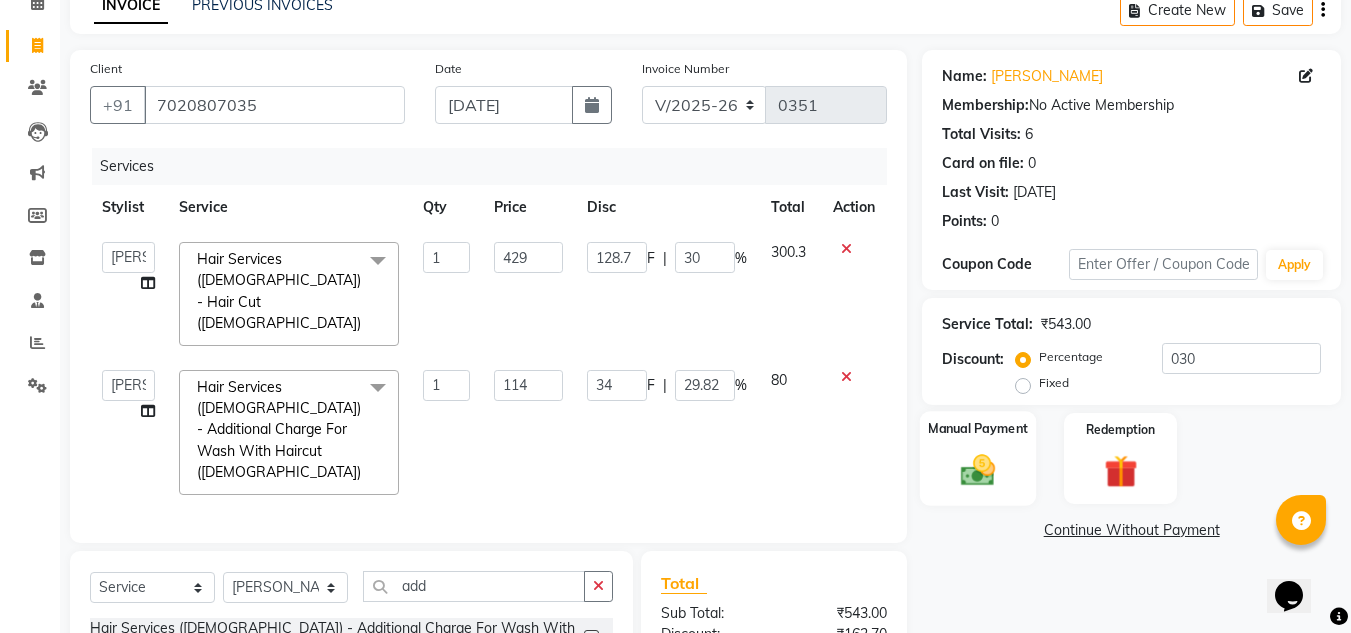 click on "Manual Payment" 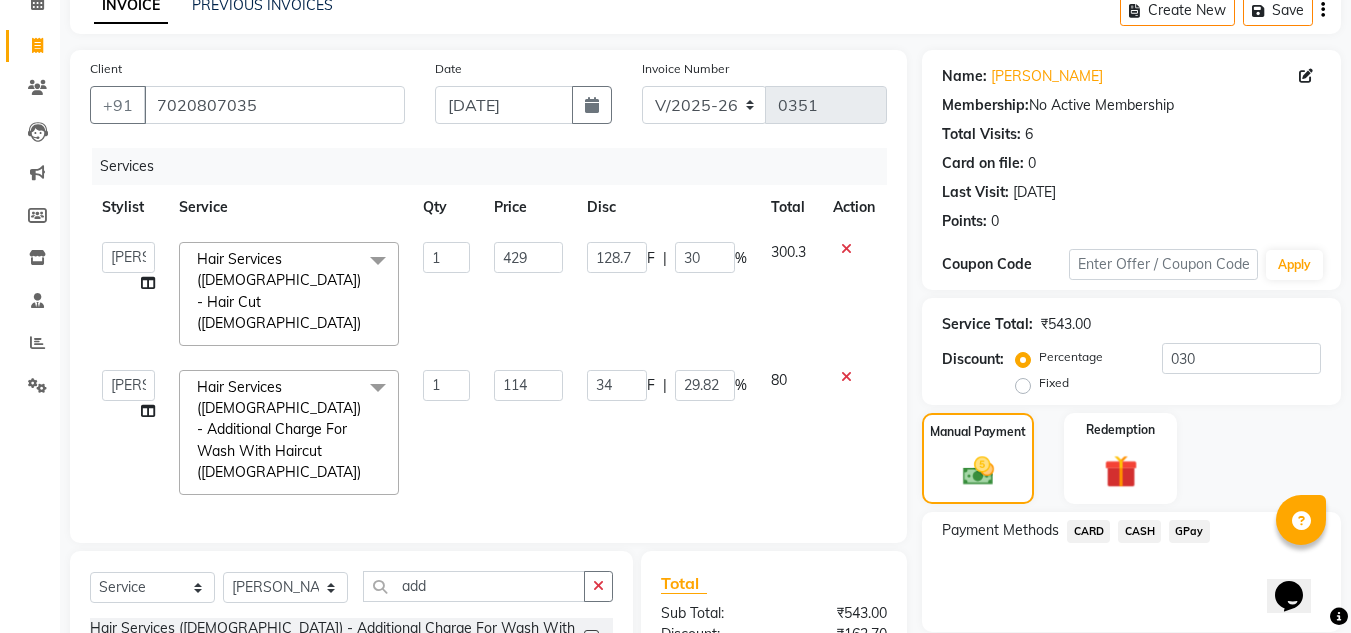 click on "CASH" 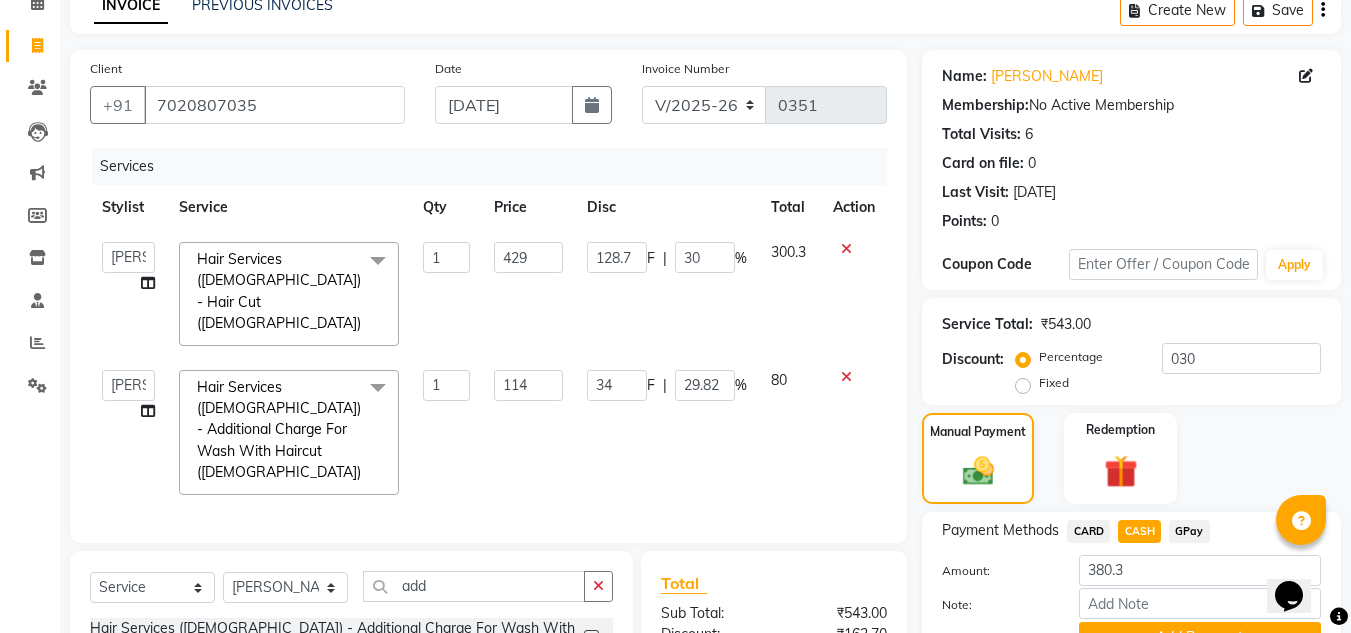 scroll, scrollTop: 292, scrollLeft: 0, axis: vertical 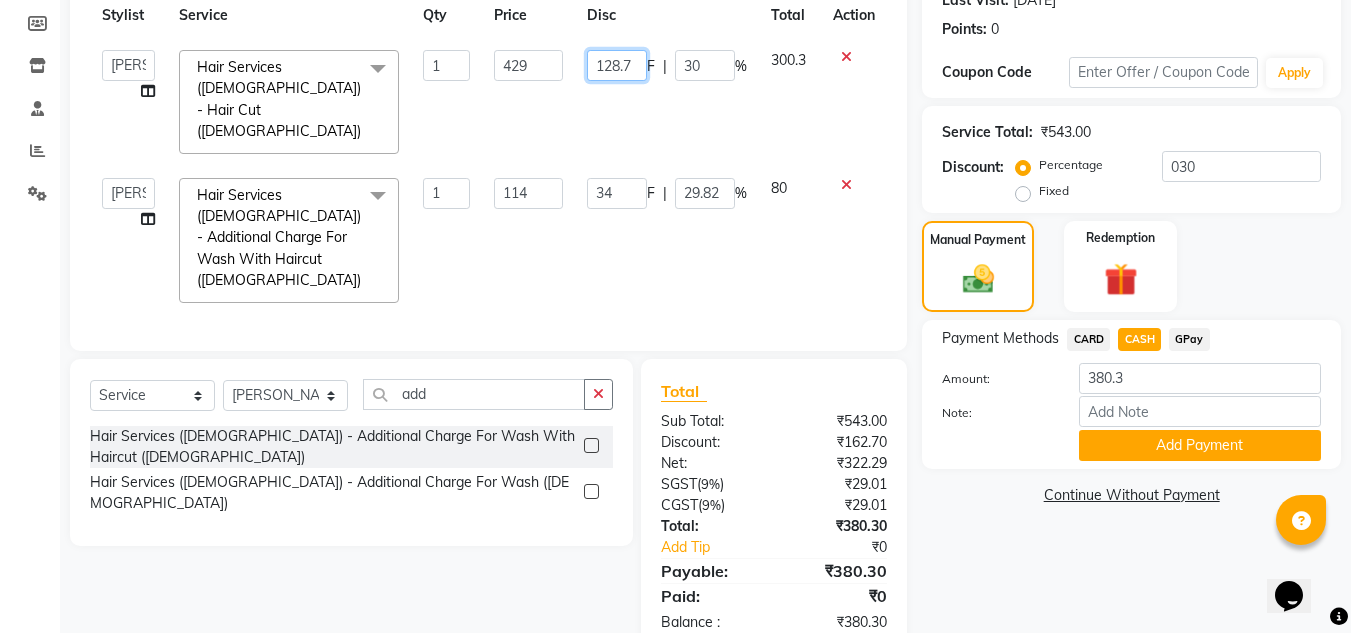 click on "128.7" 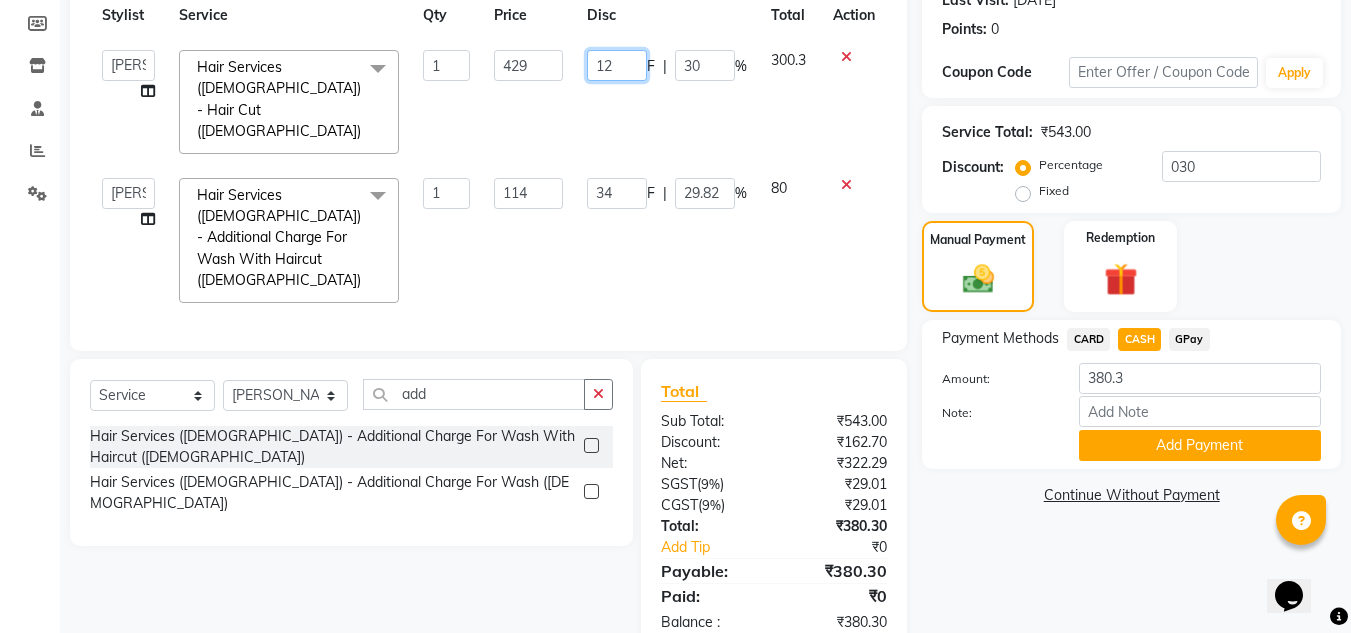 type on "129" 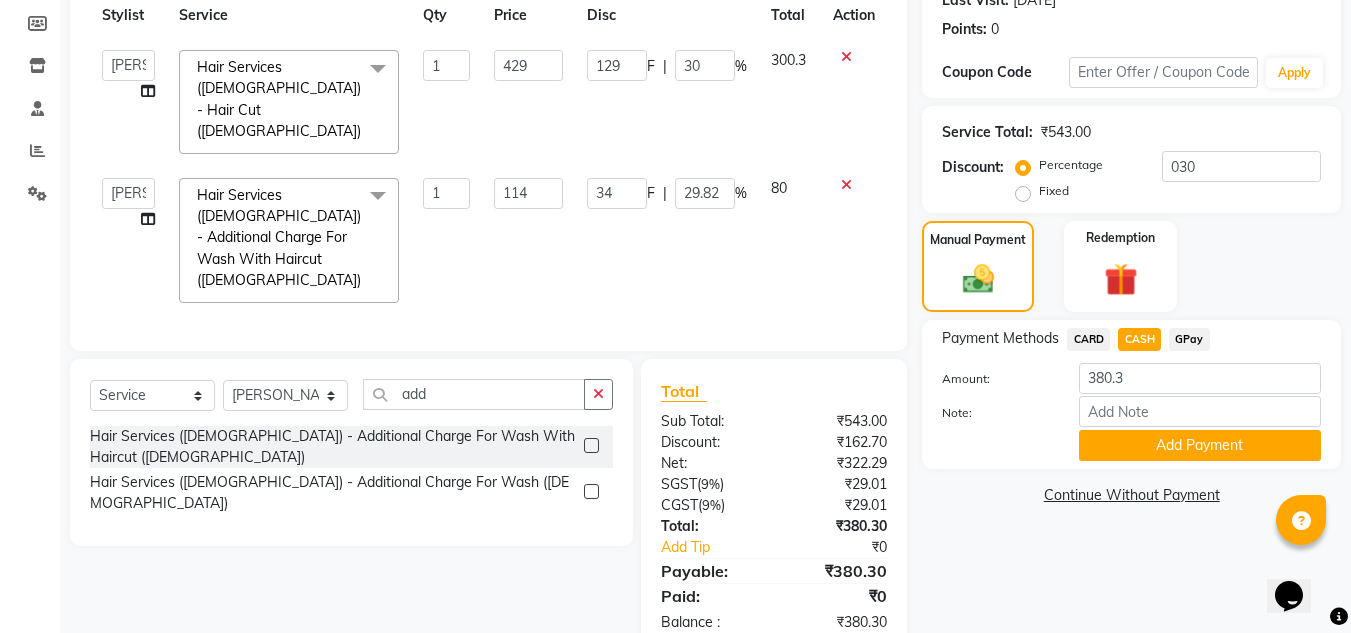 click on "129 F | 30 %" 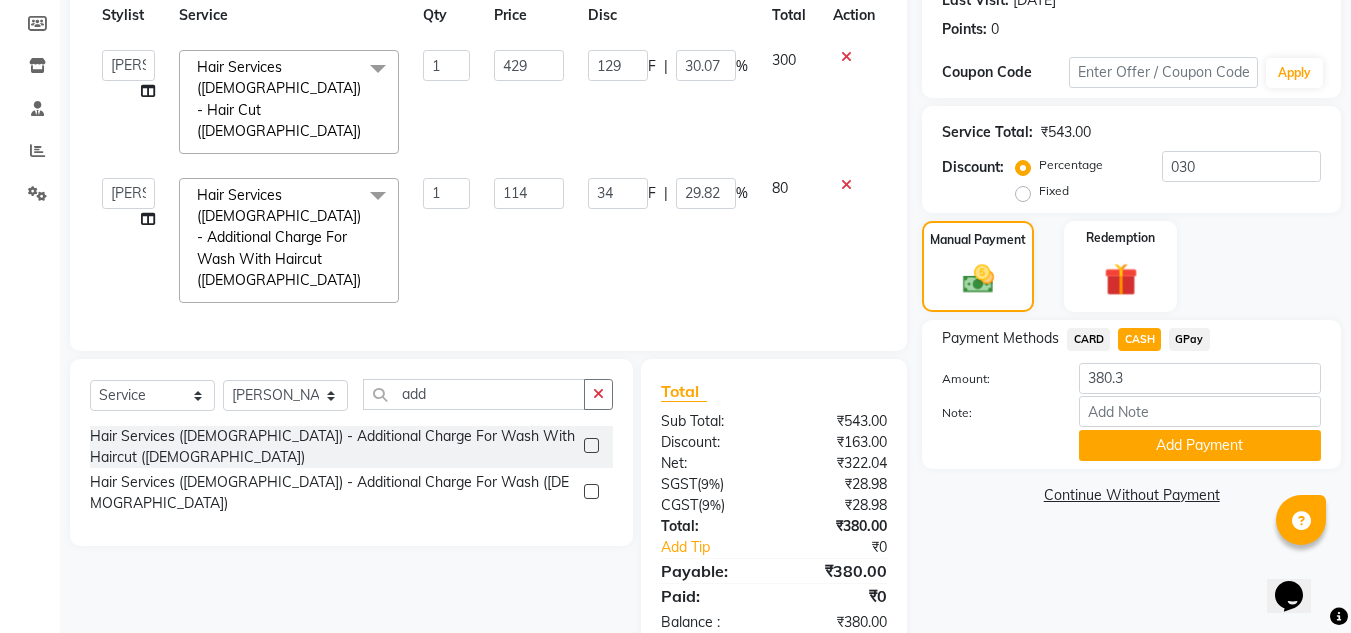 click on "CASH" 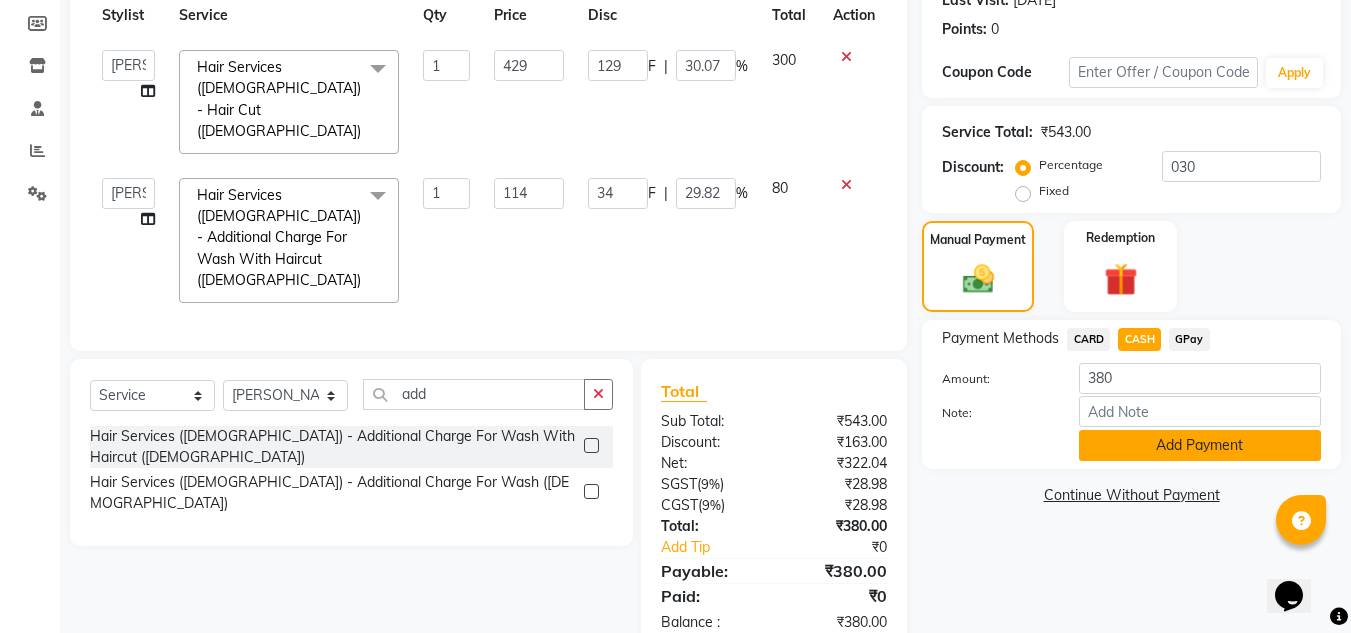 click on "Add Payment" 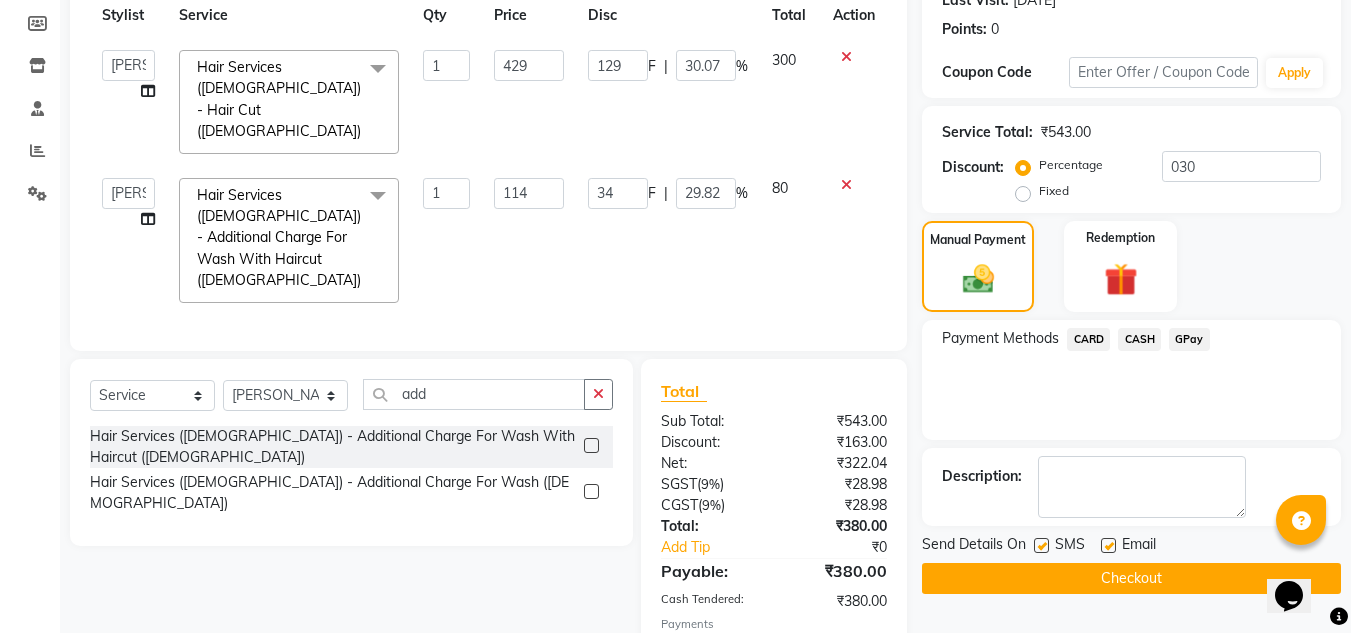 scroll, scrollTop: 363, scrollLeft: 0, axis: vertical 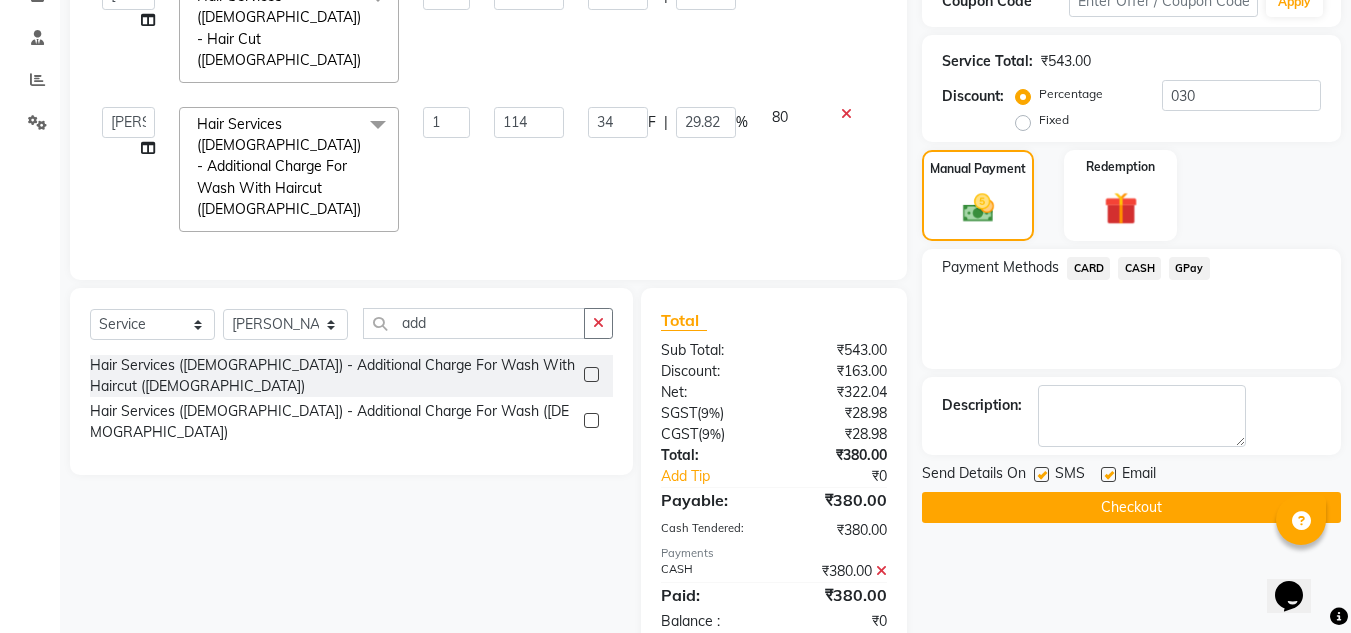 click on "Checkout" 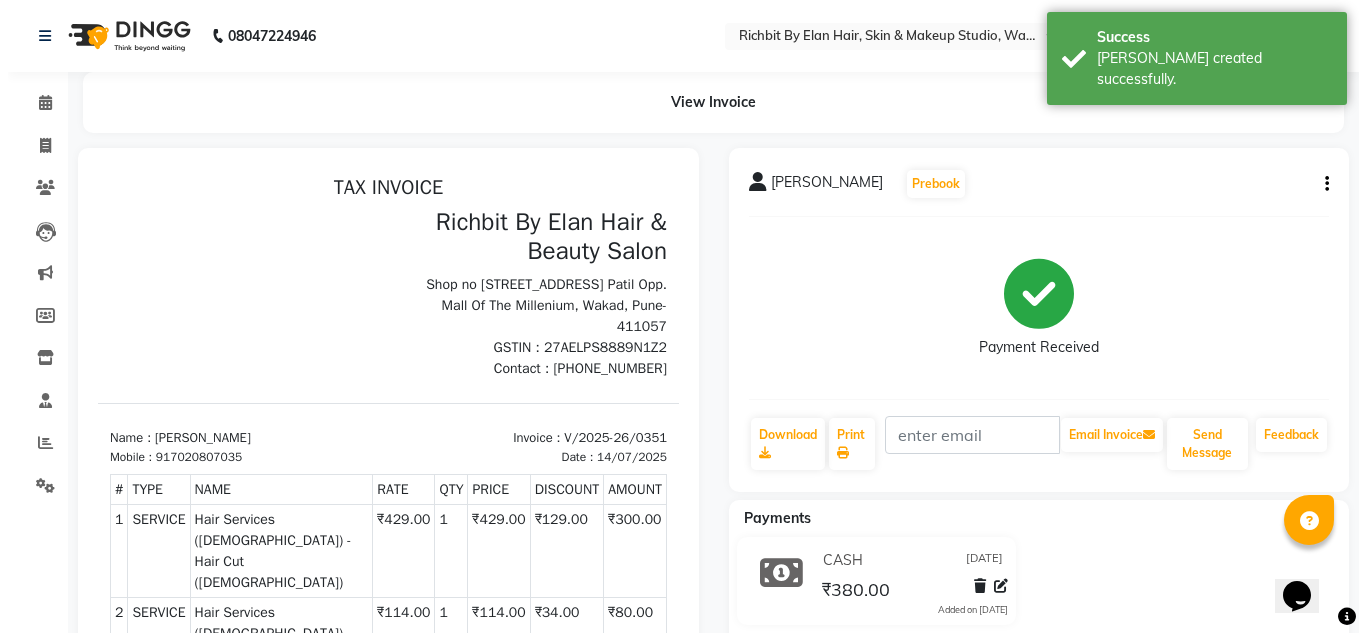 scroll, scrollTop: 0, scrollLeft: 0, axis: both 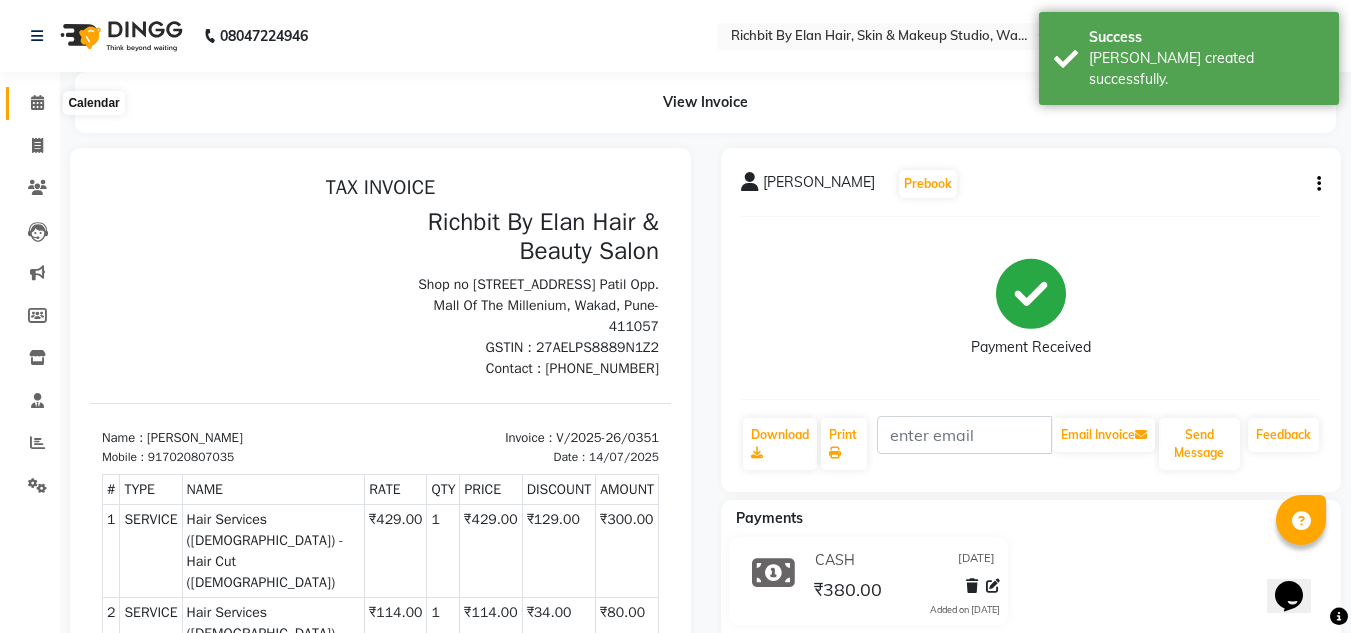 click 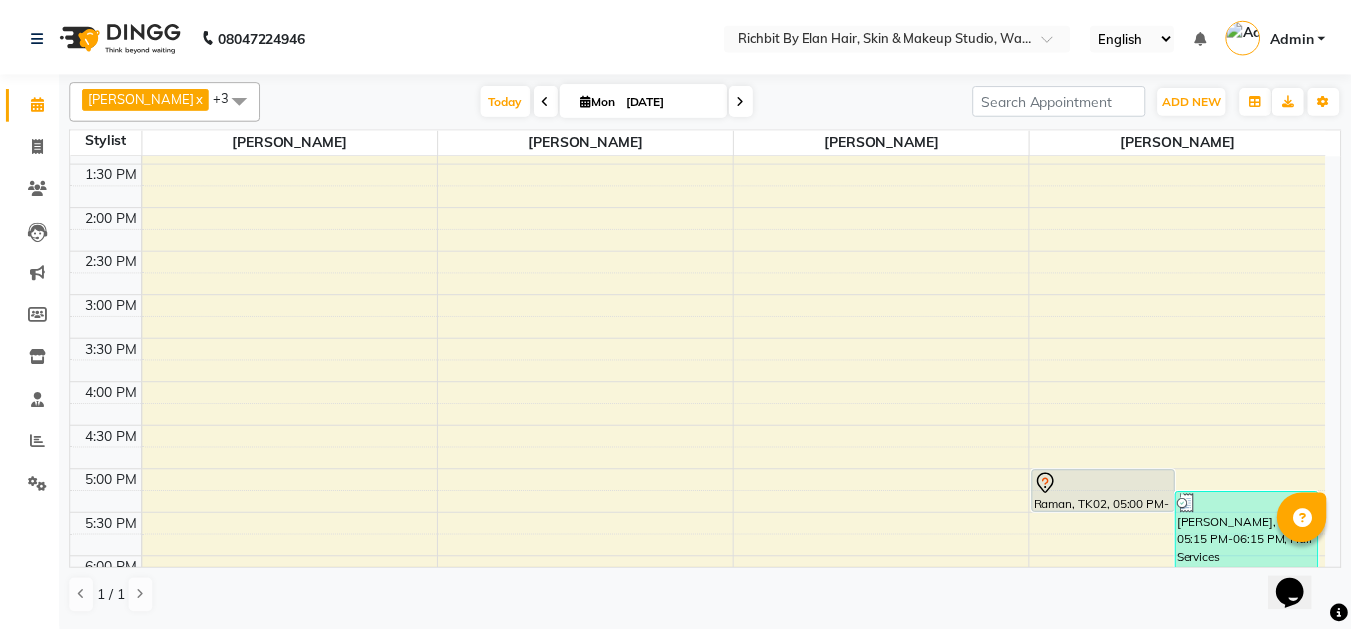 scroll, scrollTop: 500, scrollLeft: 0, axis: vertical 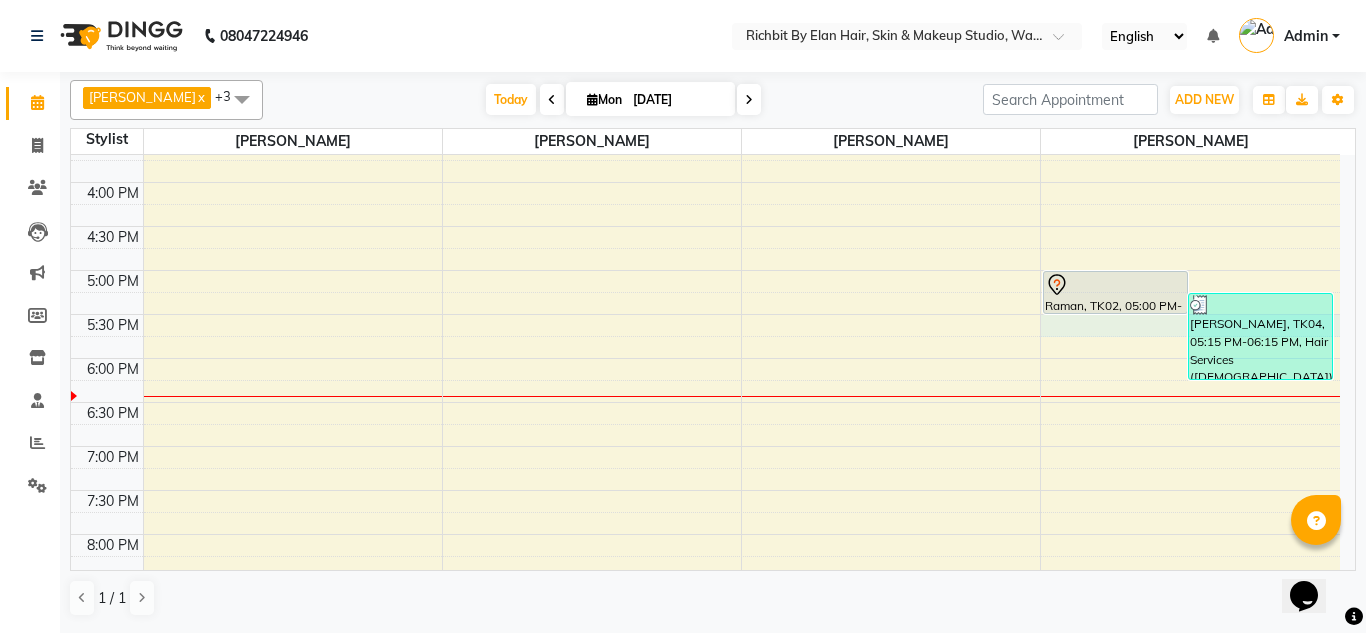 click on "10:00 AM 10:30 AM 11:00 AM 11:30 AM 12:00 PM 12:30 PM 1:00 PM 1:30 PM 2:00 PM 2:30 PM 3:00 PM 3:30 PM 4:00 PM 4:30 PM 5:00 PM 5:30 PM 6:00 PM 6:30 PM 7:00 PM 7:30 PM 8:00 PM 8:30 PM 9:00 PM 9:30 PM     Rupesh sir, TK01, 11:30 AM-12:00 PM, Hair Services (Male) - Beard Trim - Crafting (Male)     Harshal, TK03, 12:10 PM-12:40 PM, Hair Services (Male) - Hair Cut (Male)             Raman, TK02, 05:00 PM-05:30 PM, Hair Services (Male) - Beard Trim - Crafting (Male)     athrav, TK04, 05:15 PM-06:15 PM, Hair Services (Male) - Hair Cut (Male),Hair Services (Male) - Additional Charge For Wash With Haircut (Male)" at bounding box center (705, 182) 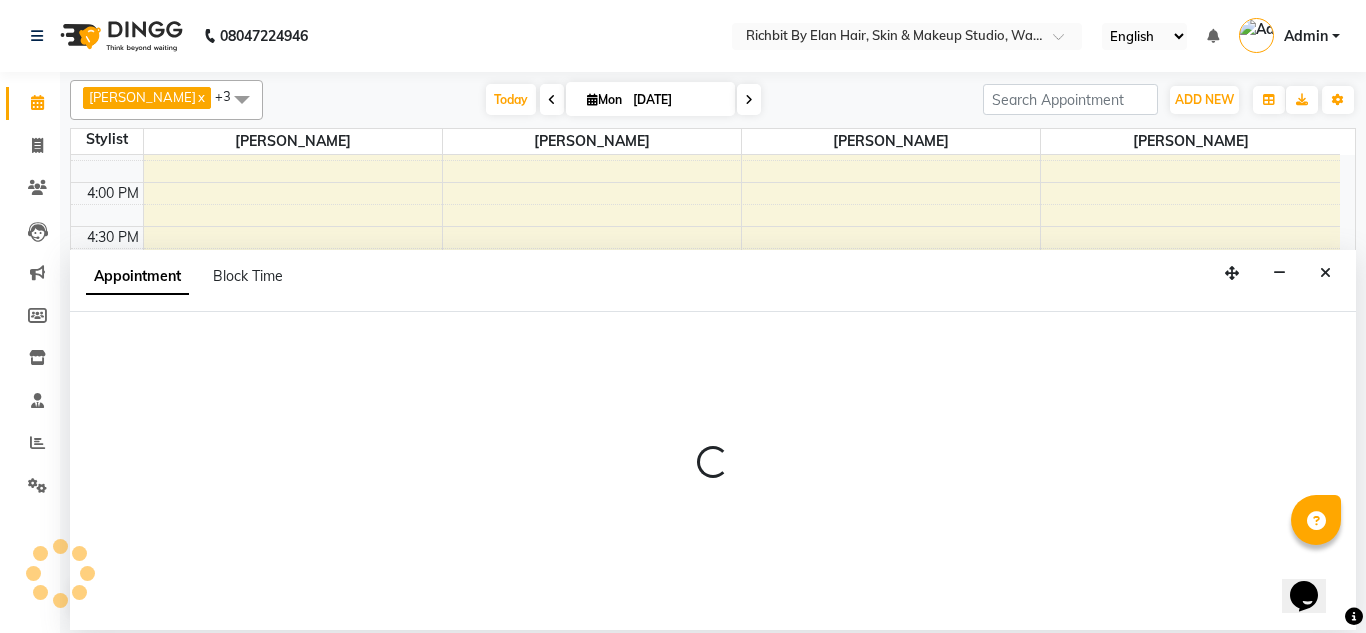select on "61438" 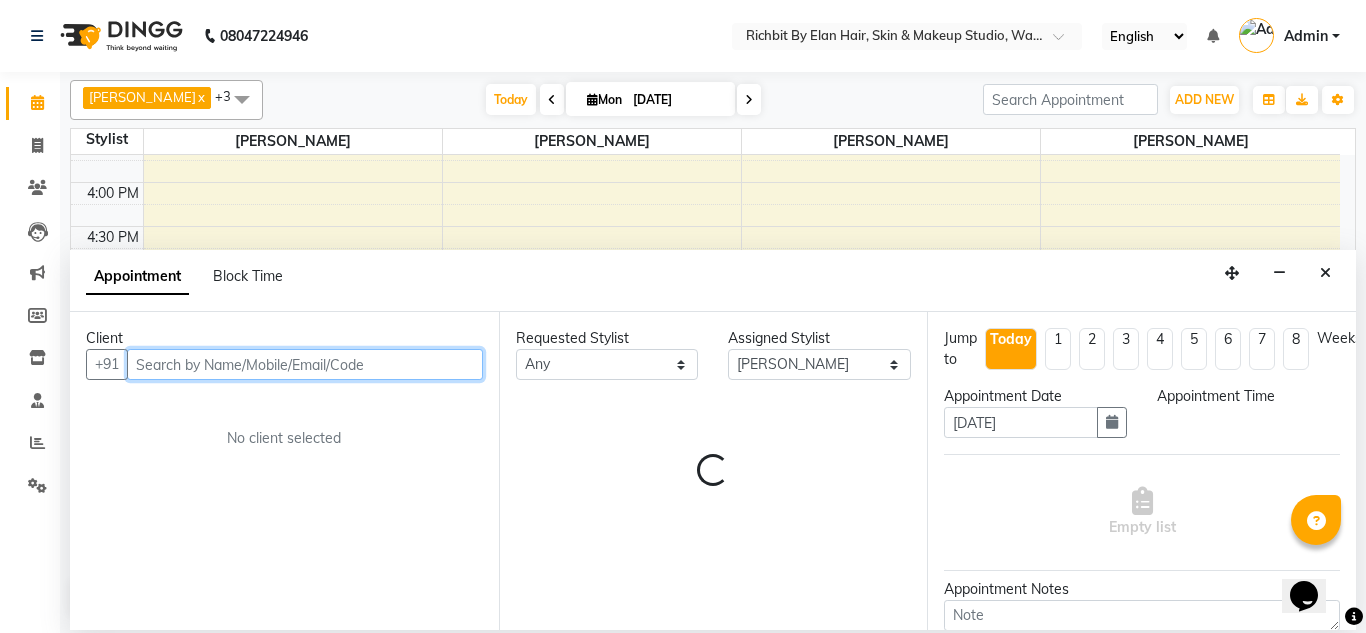 select on "1050" 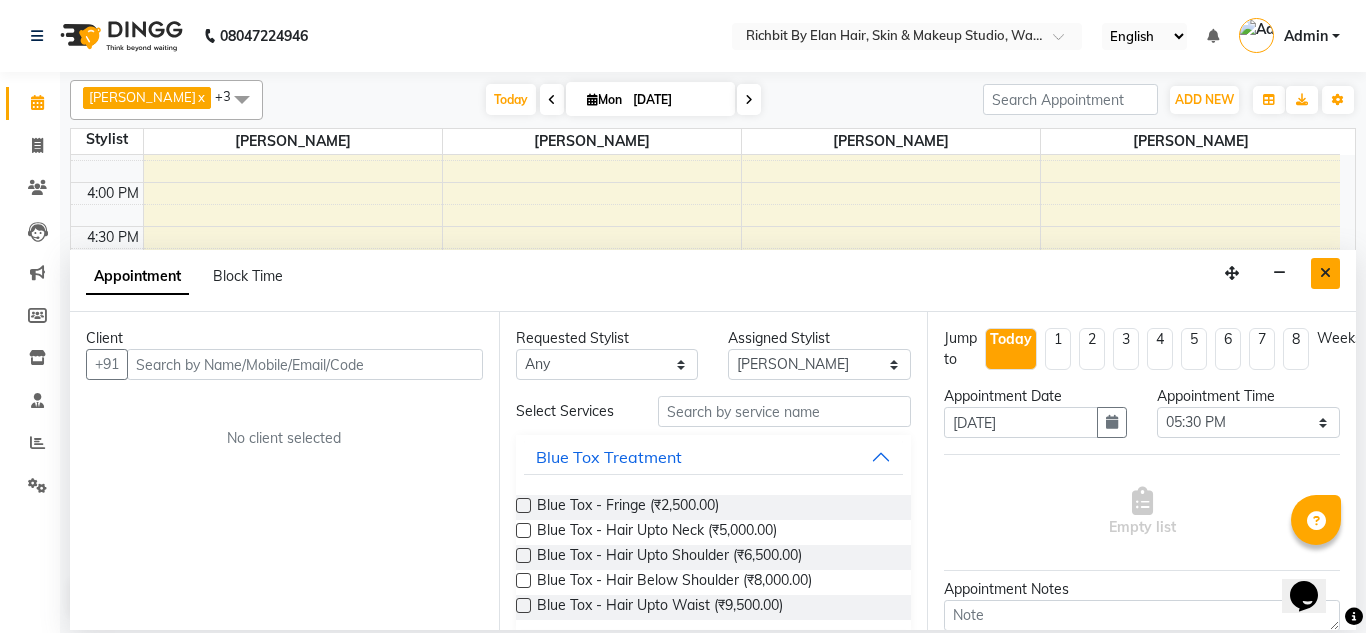 click at bounding box center [1325, 273] 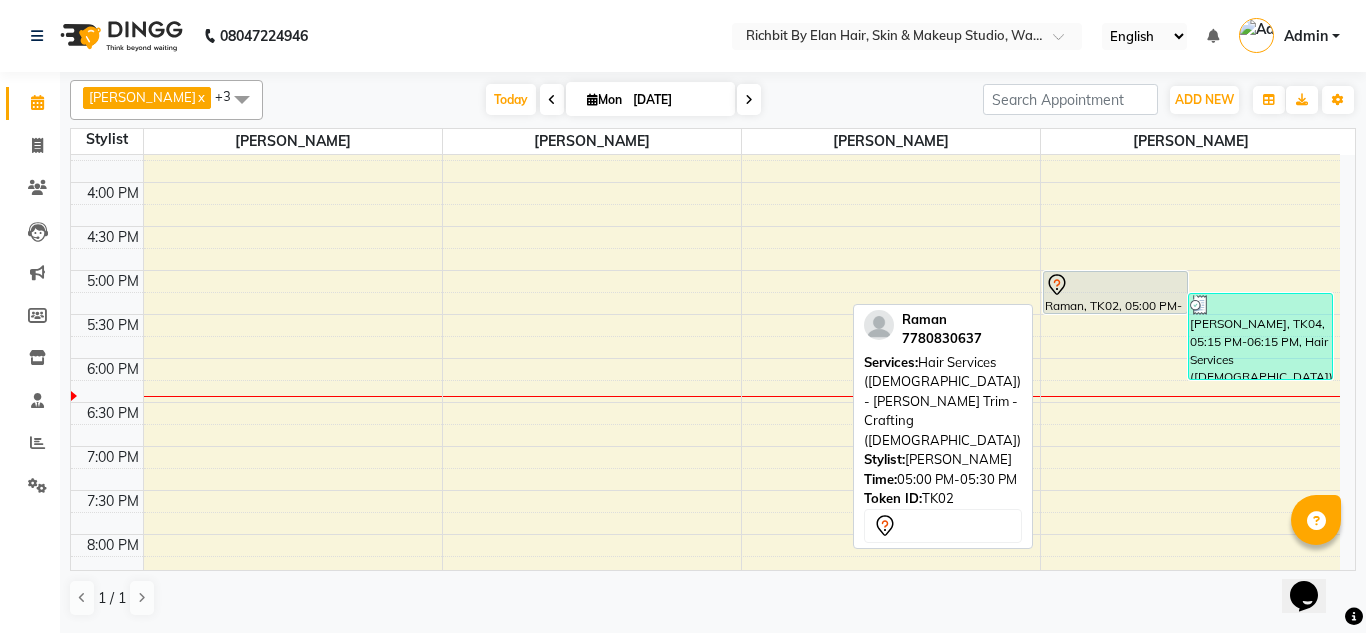 click 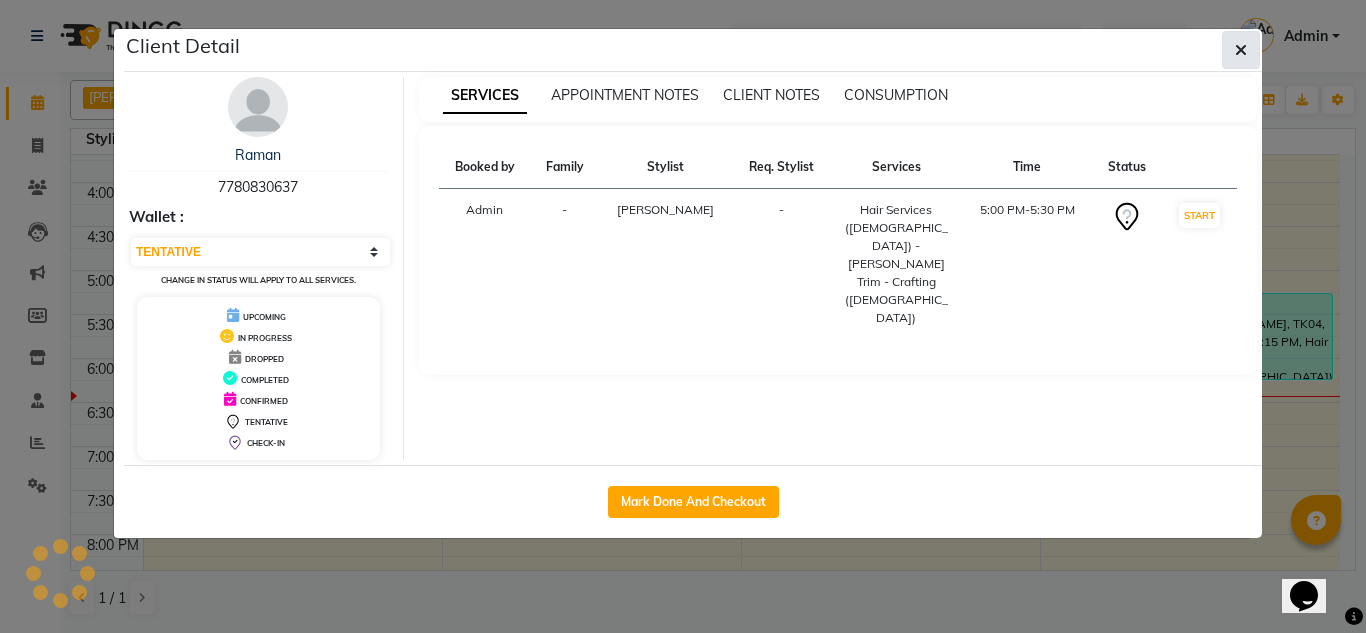 click 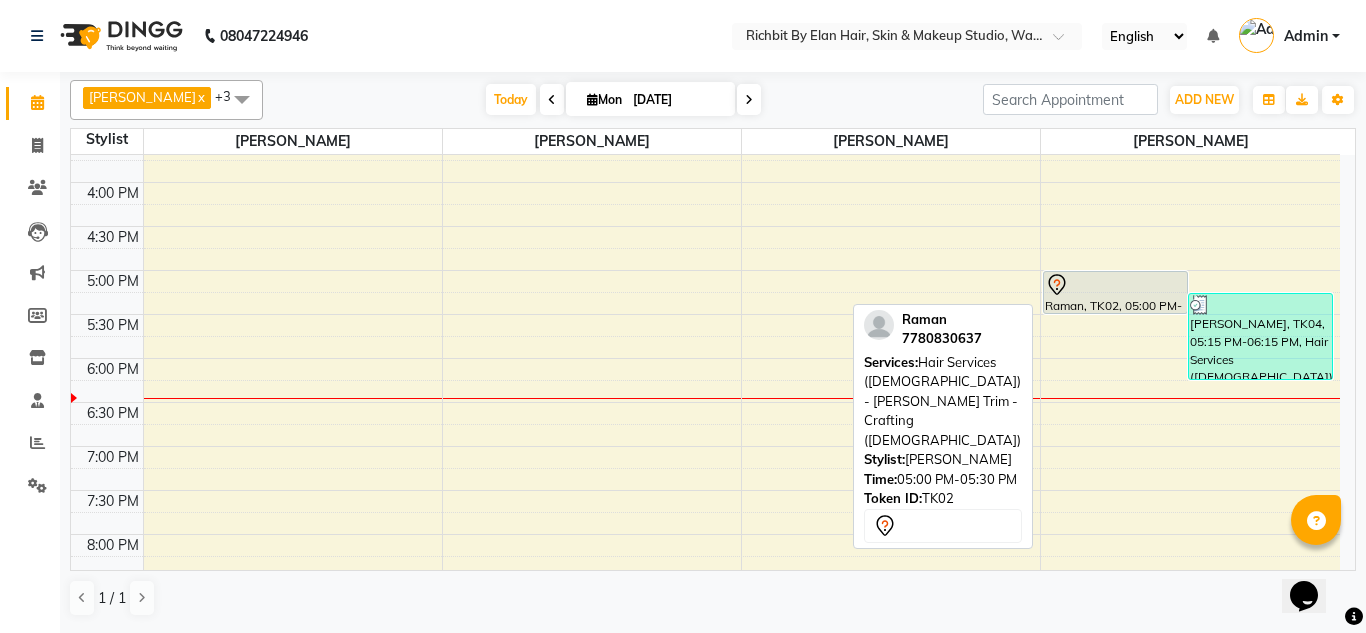 click 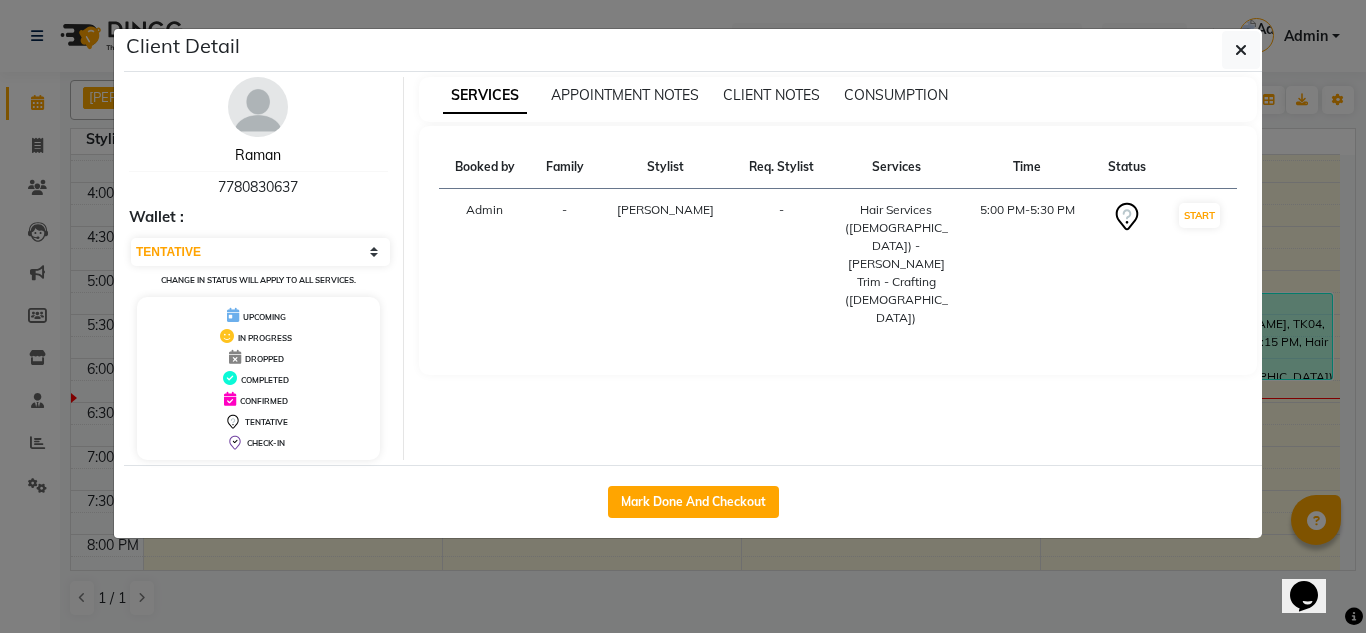 click on "Raman" at bounding box center (258, 155) 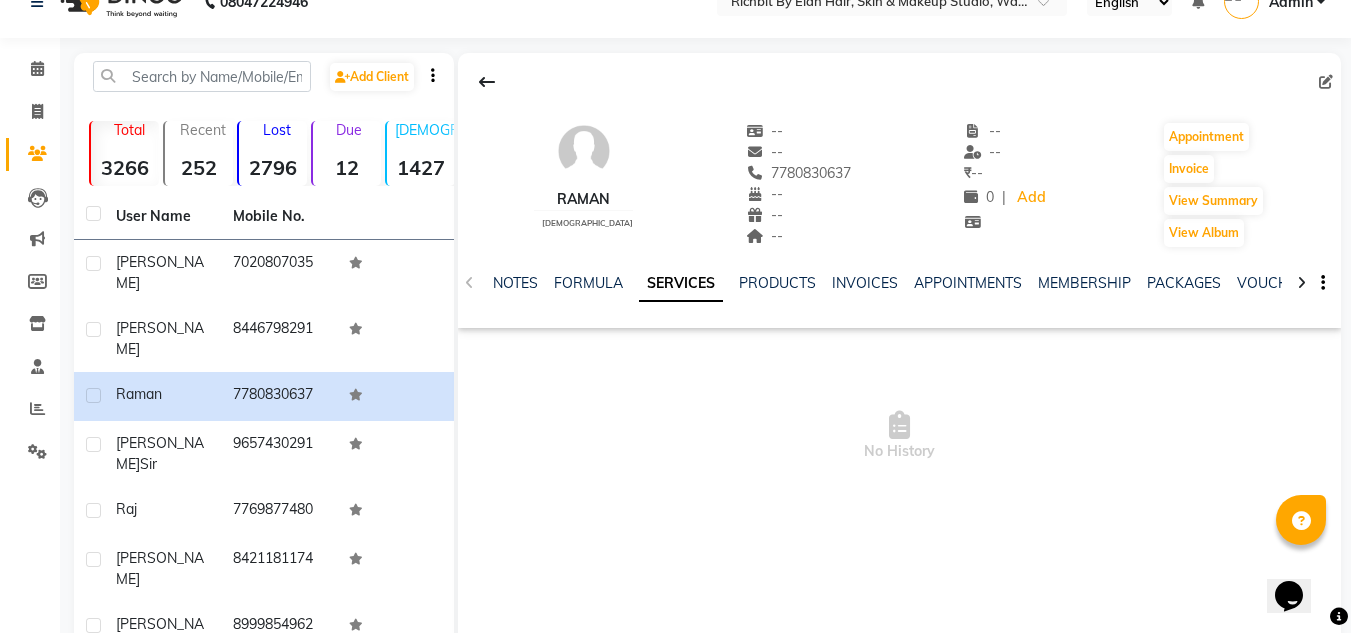 scroll, scrollTop: 0, scrollLeft: 0, axis: both 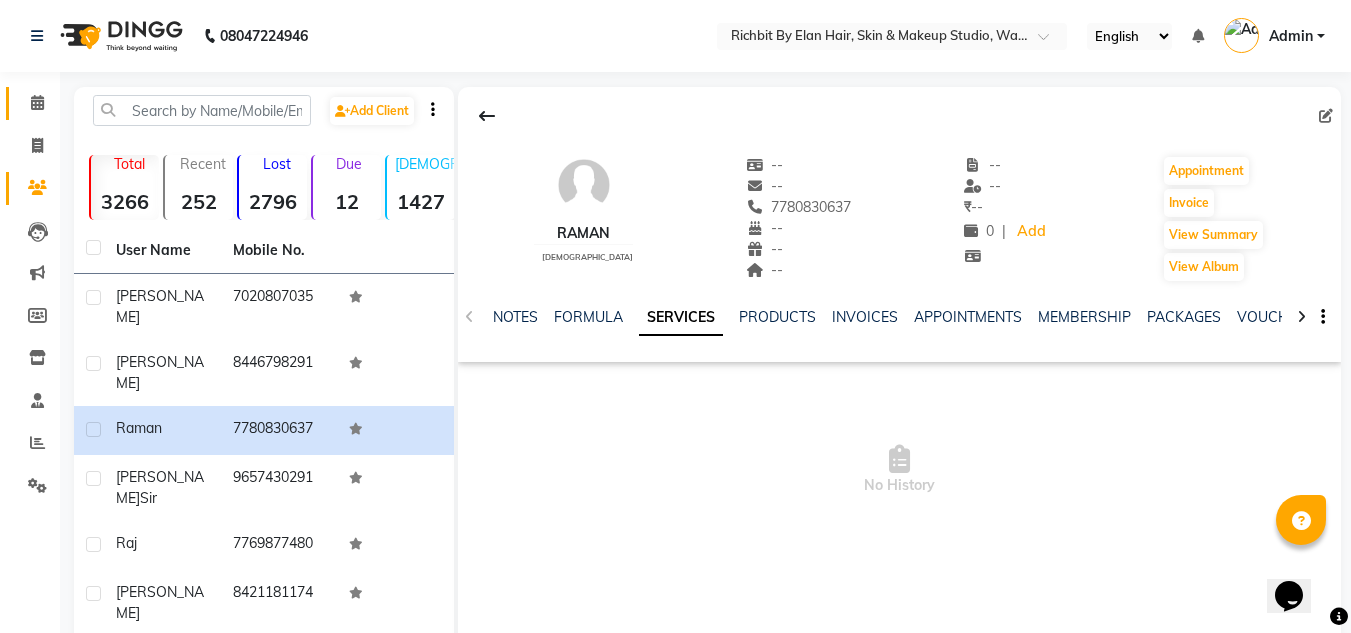 click on "Calendar" 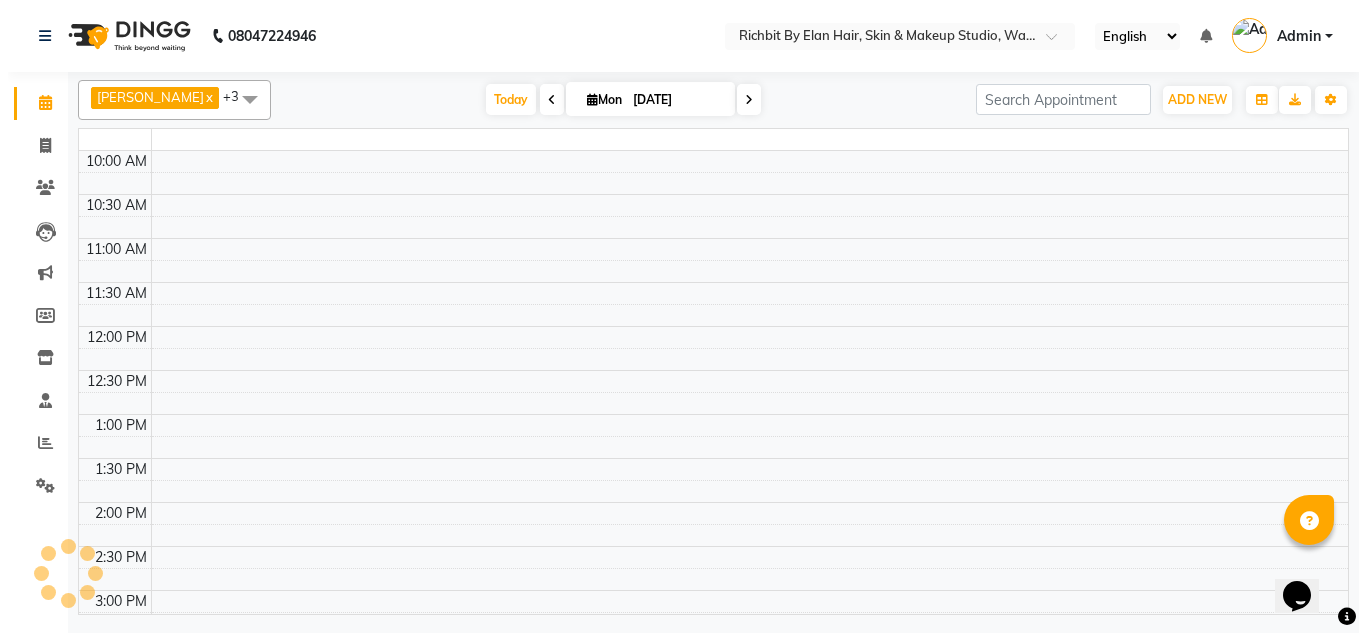 scroll, scrollTop: 0, scrollLeft: 0, axis: both 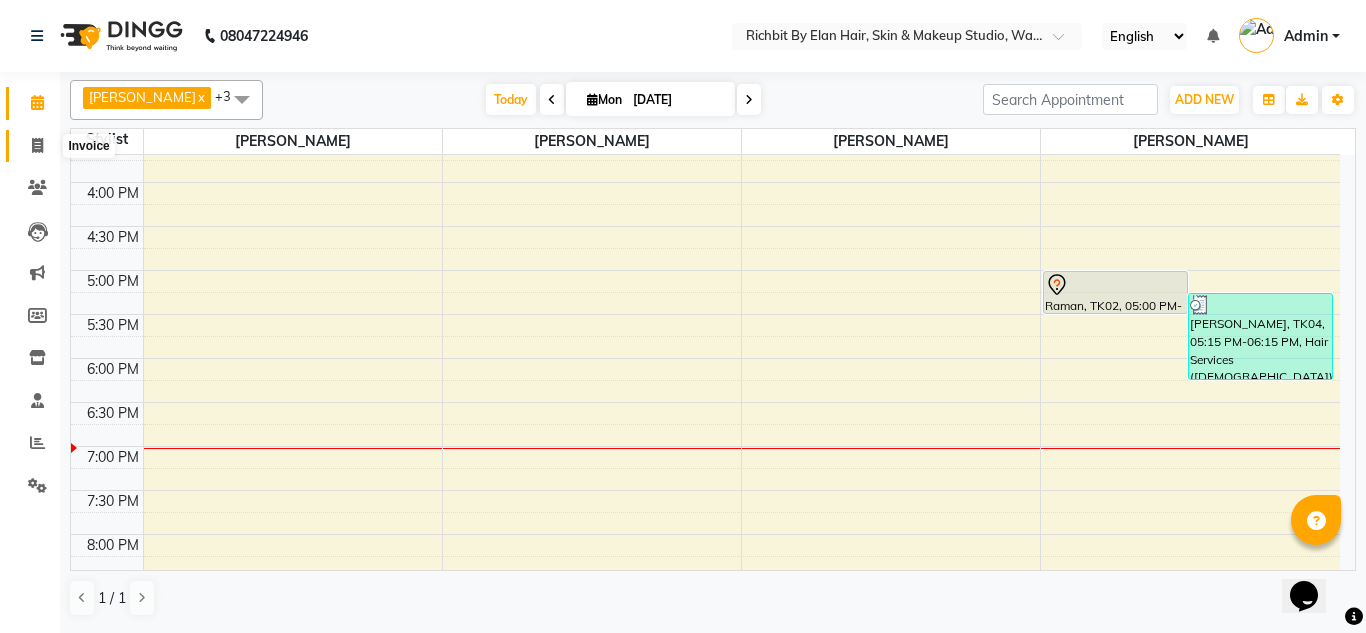 click 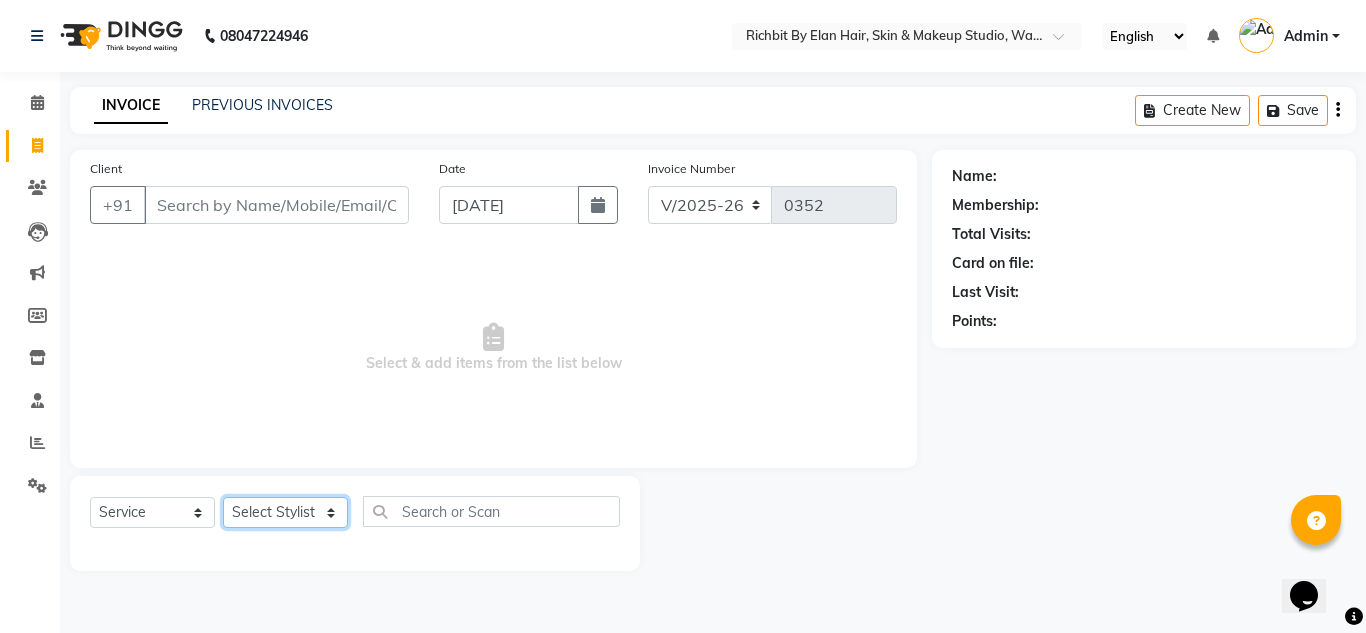 click on "Select Stylist [PERSON_NAME] [PERSON_NAME] [PERSON_NAME] [PERSON_NAME] [PERSON_NAME]" 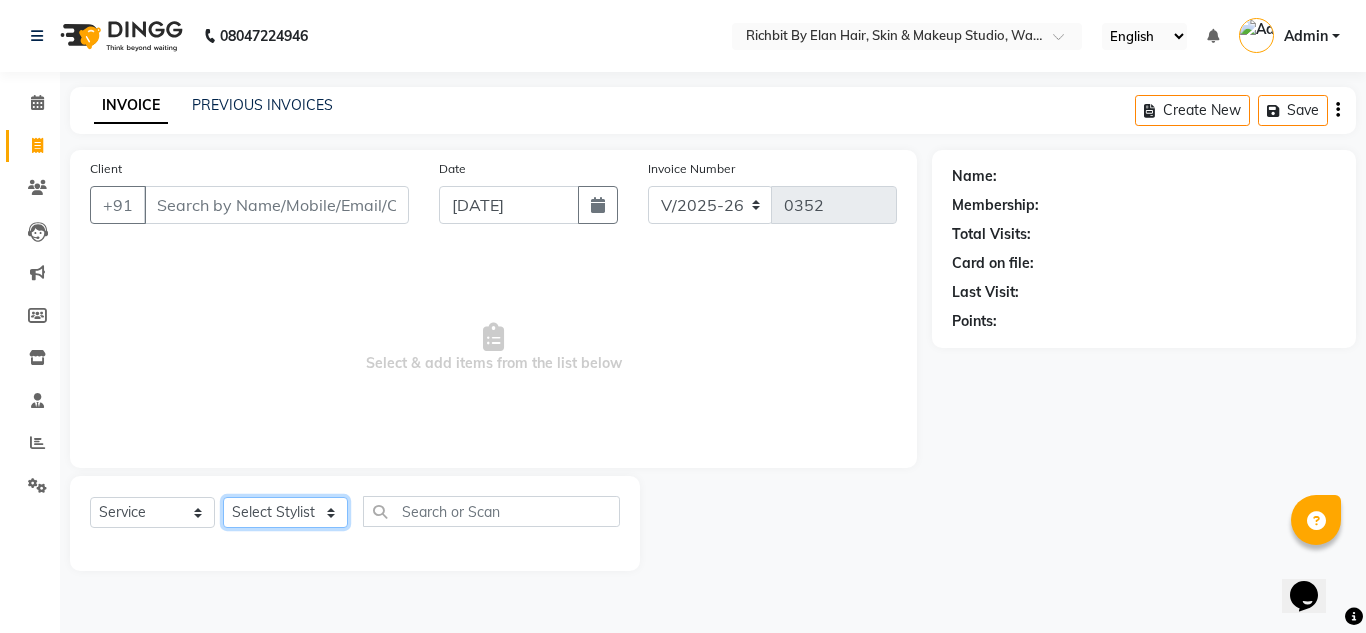 select on "61438" 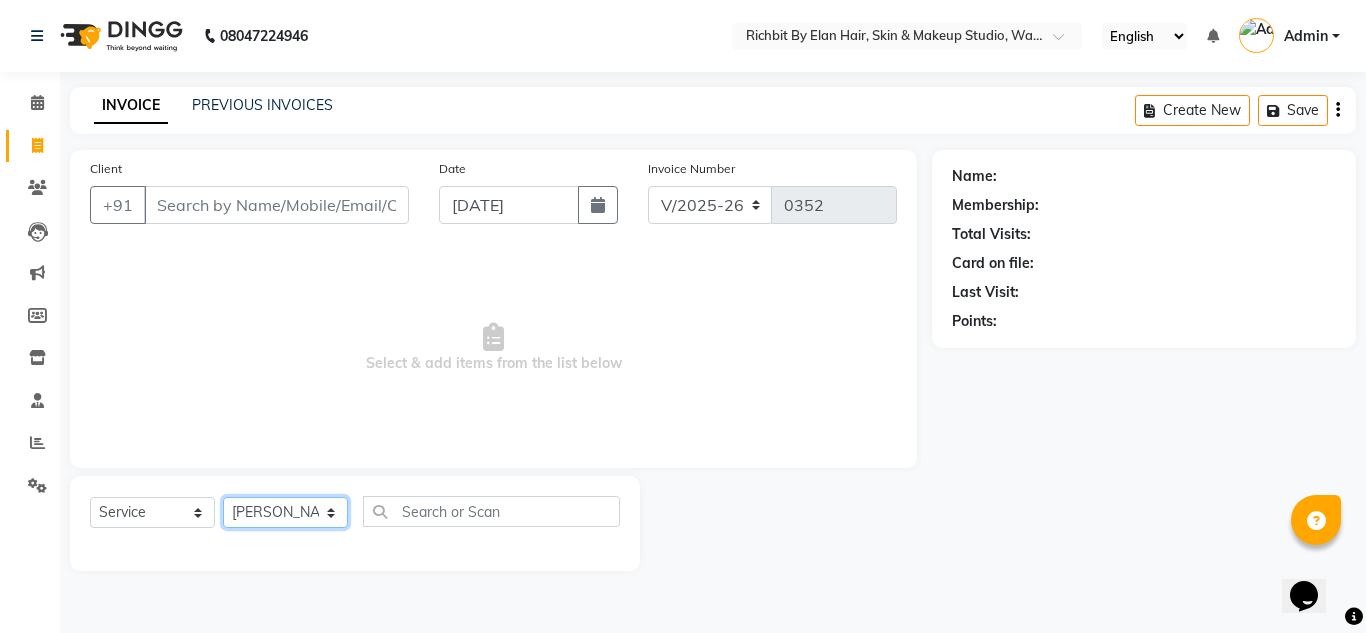 click on "Select Stylist [PERSON_NAME] [PERSON_NAME] [PERSON_NAME] [PERSON_NAME] [PERSON_NAME]" 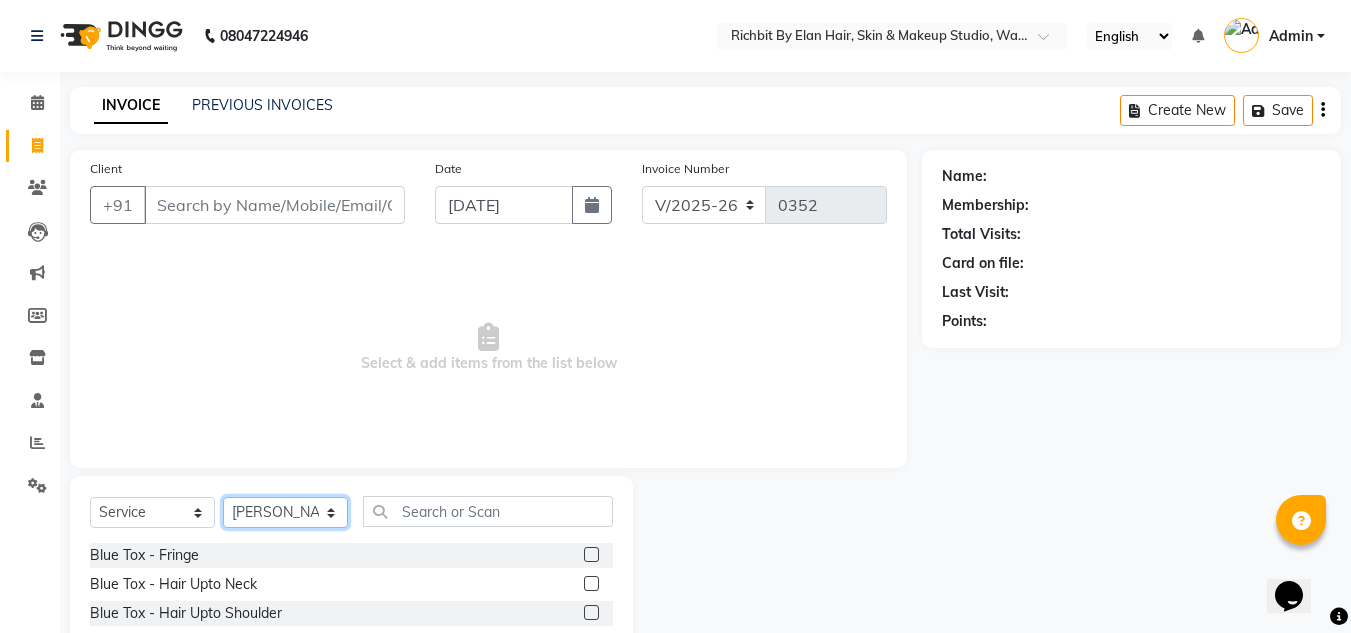 scroll, scrollTop: 100, scrollLeft: 0, axis: vertical 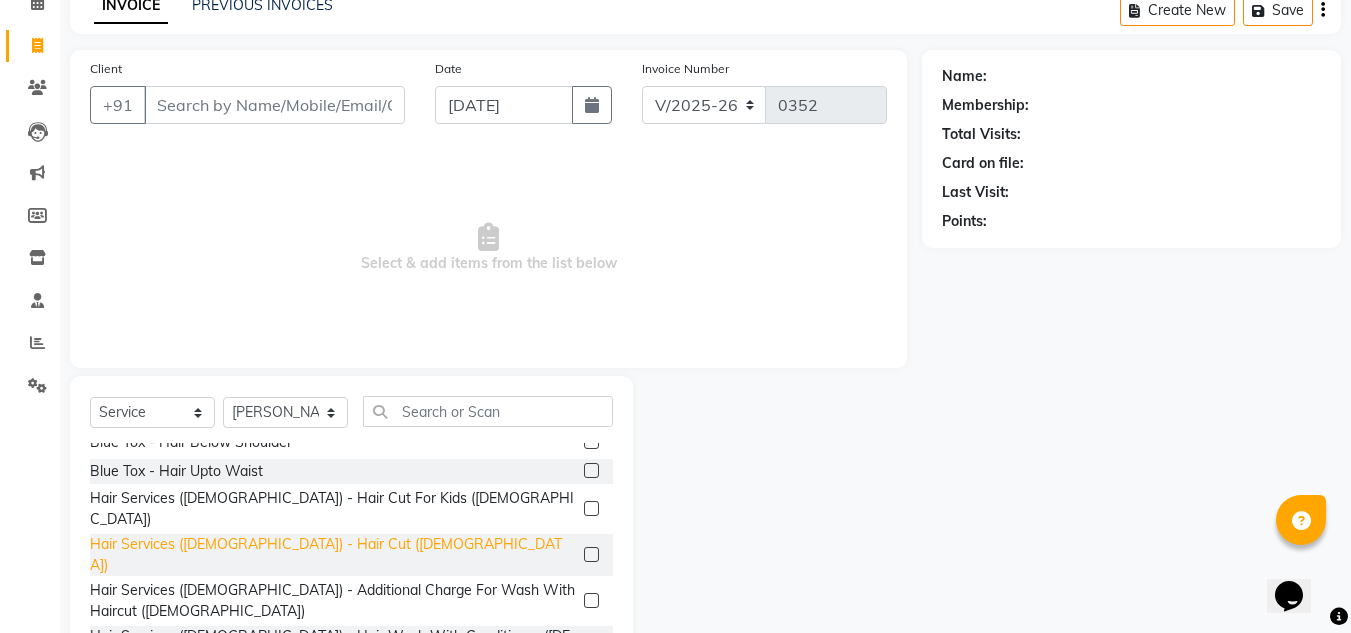 click on "Hair Services ([DEMOGRAPHIC_DATA]) - Hair Cut ([DEMOGRAPHIC_DATA])" 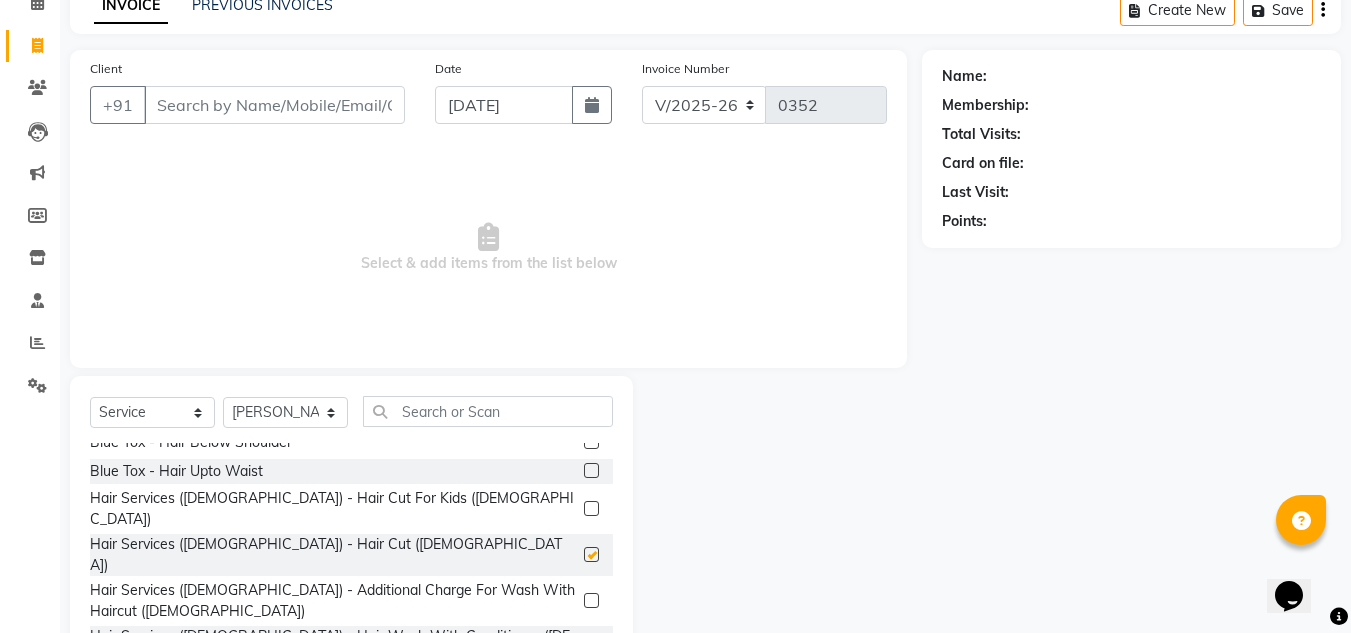 checkbox on "false" 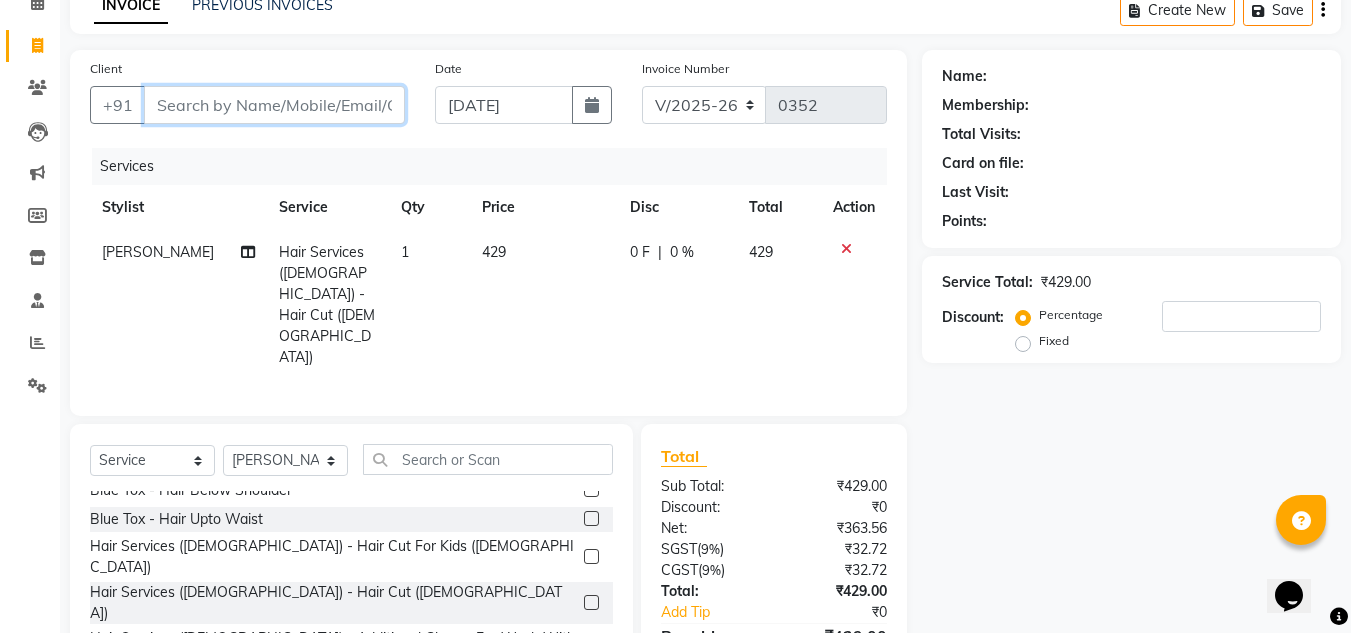 click on "Client" at bounding box center (274, 105) 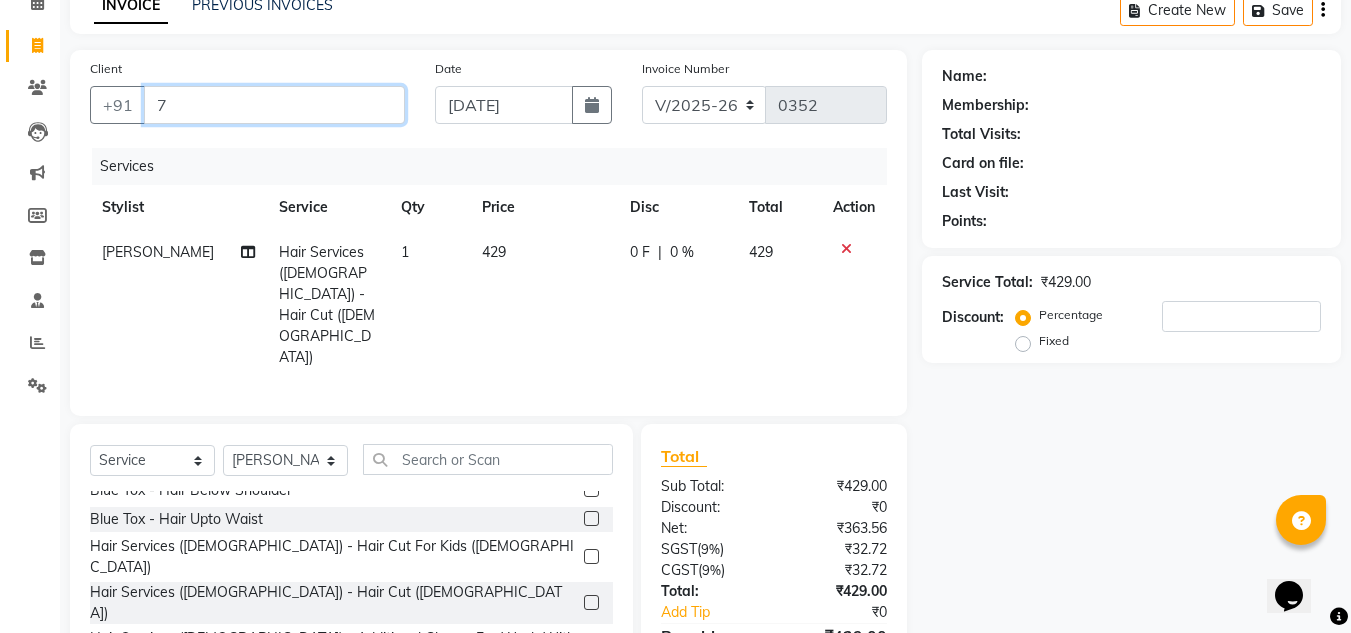 type on "7" 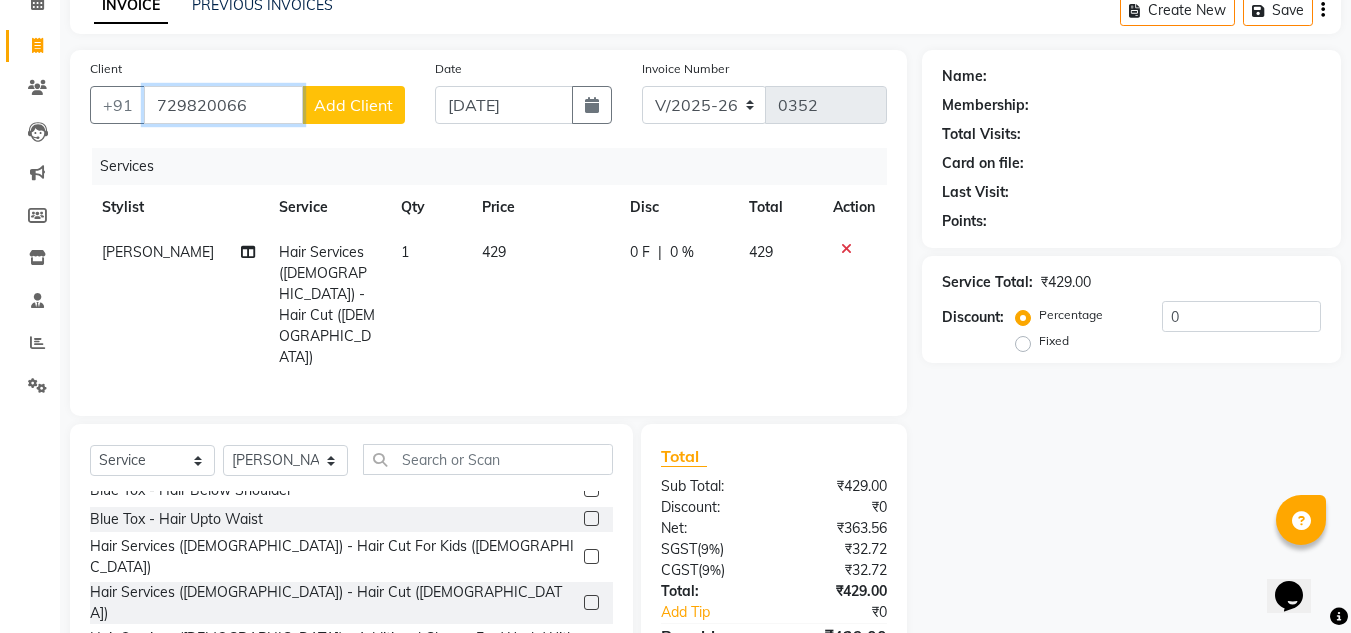 click on "729820066" at bounding box center [223, 105] 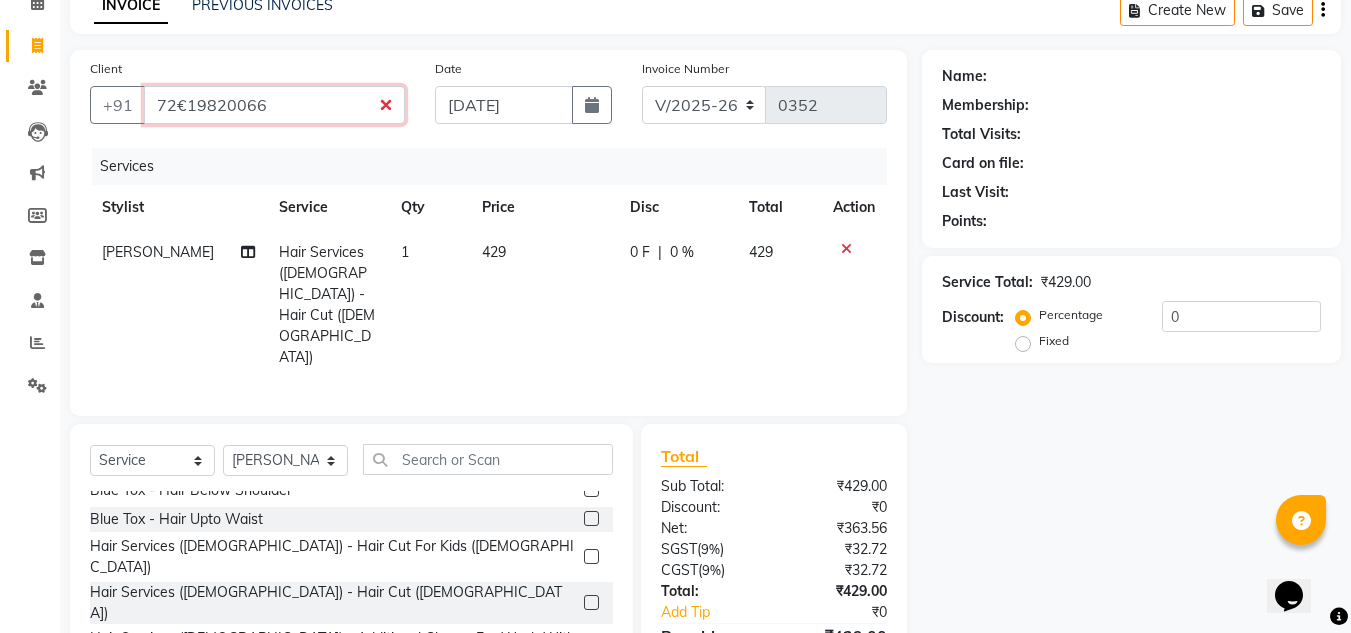 click on "72€19820066" at bounding box center [274, 105] 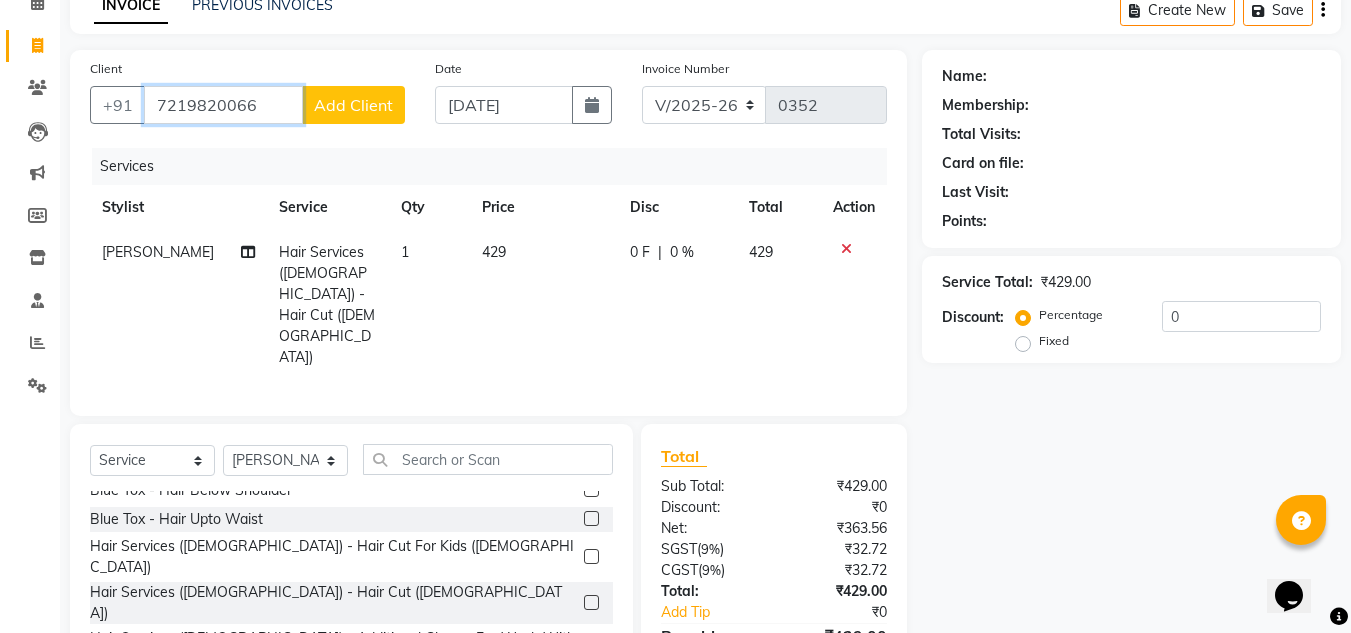type on "7219820066" 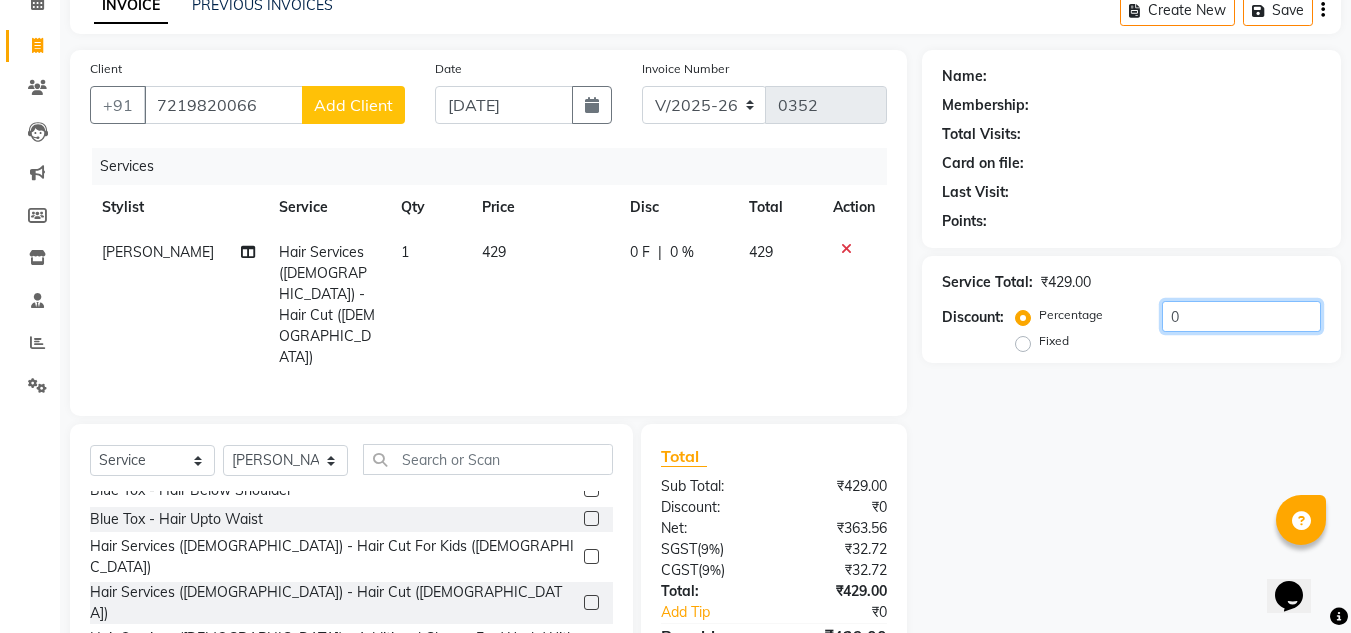 click on "0" 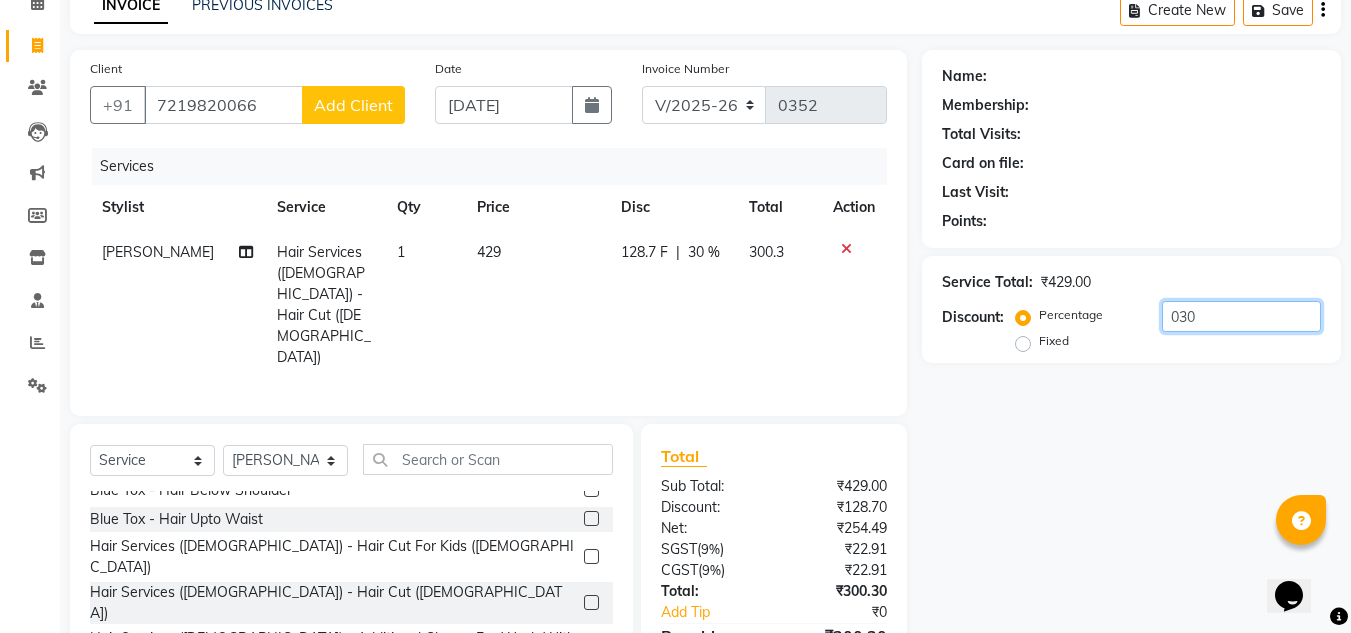 scroll, scrollTop: 168, scrollLeft: 0, axis: vertical 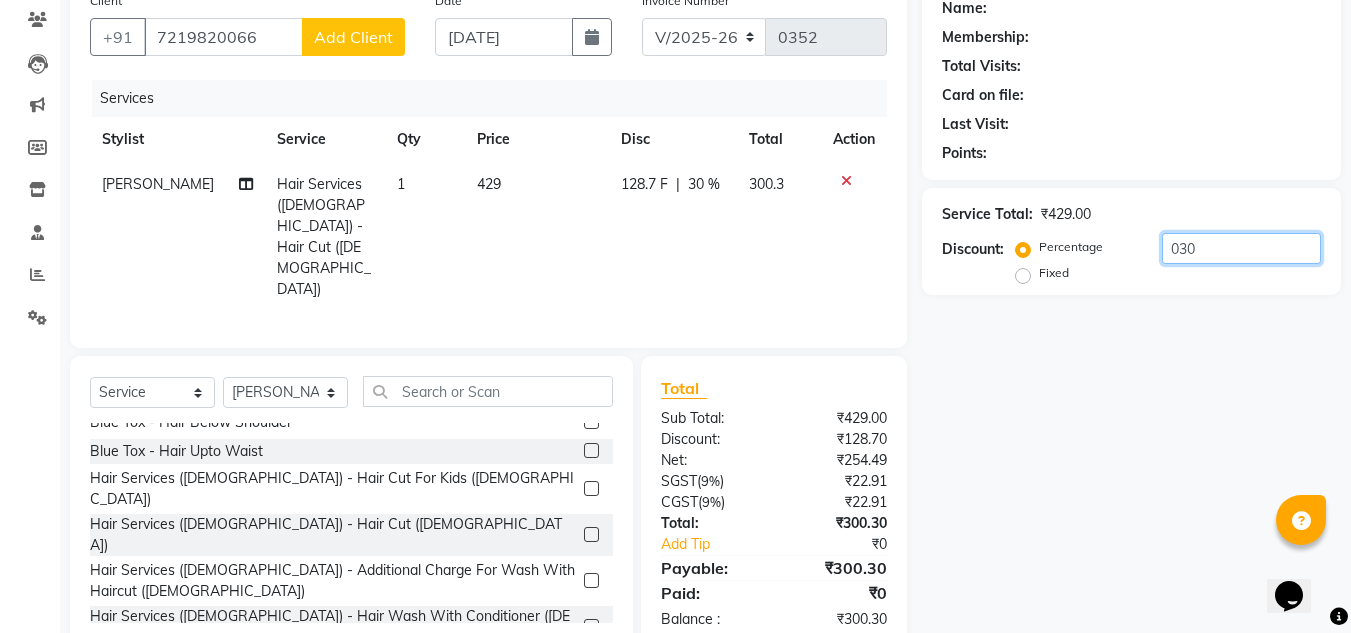 type on "030" 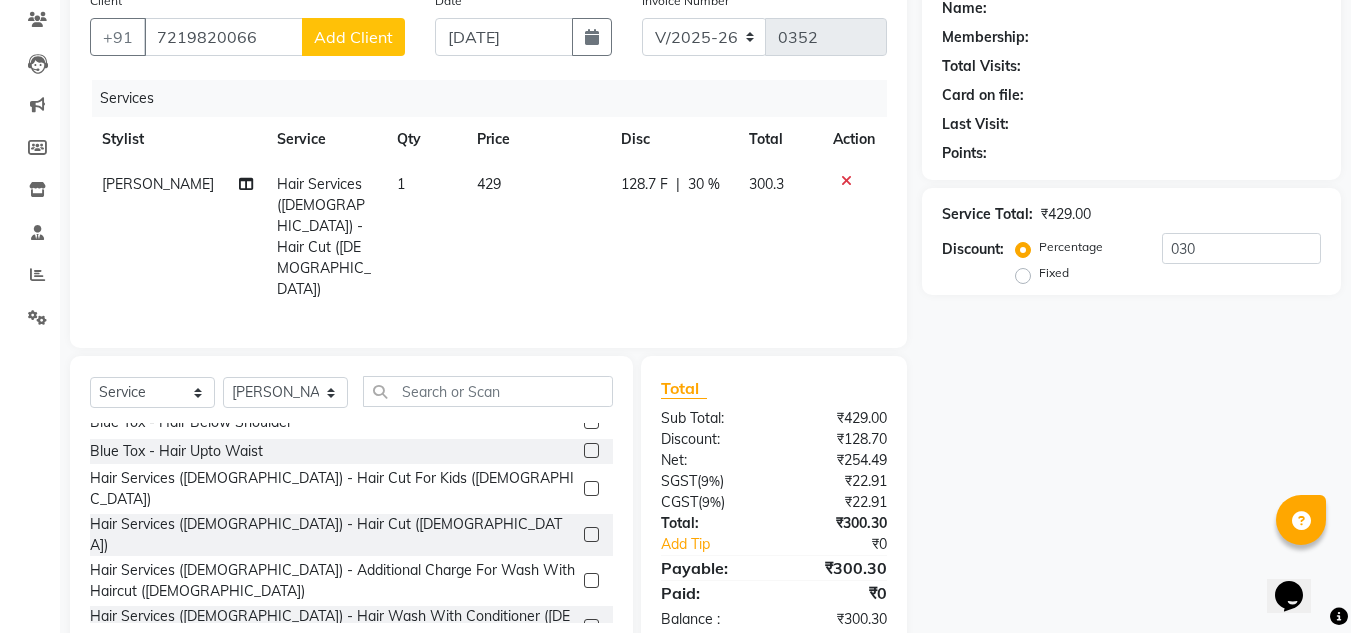 click on "128.7 F | 30 %" 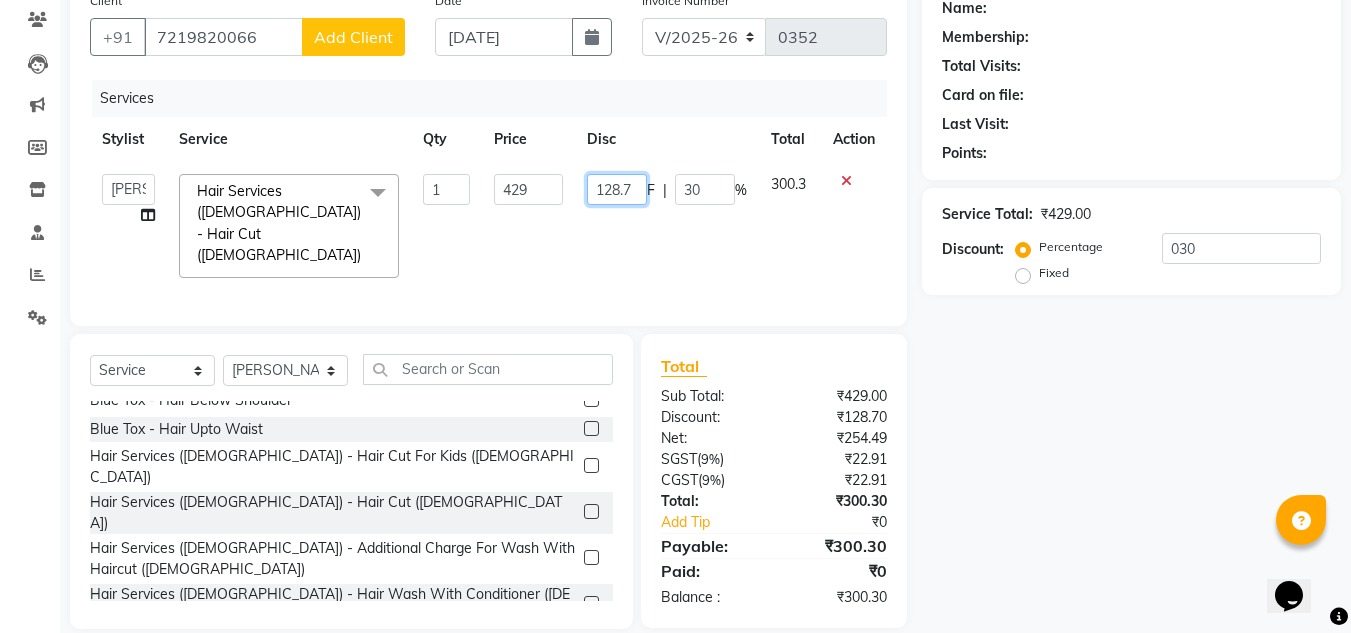 click on "128.7" 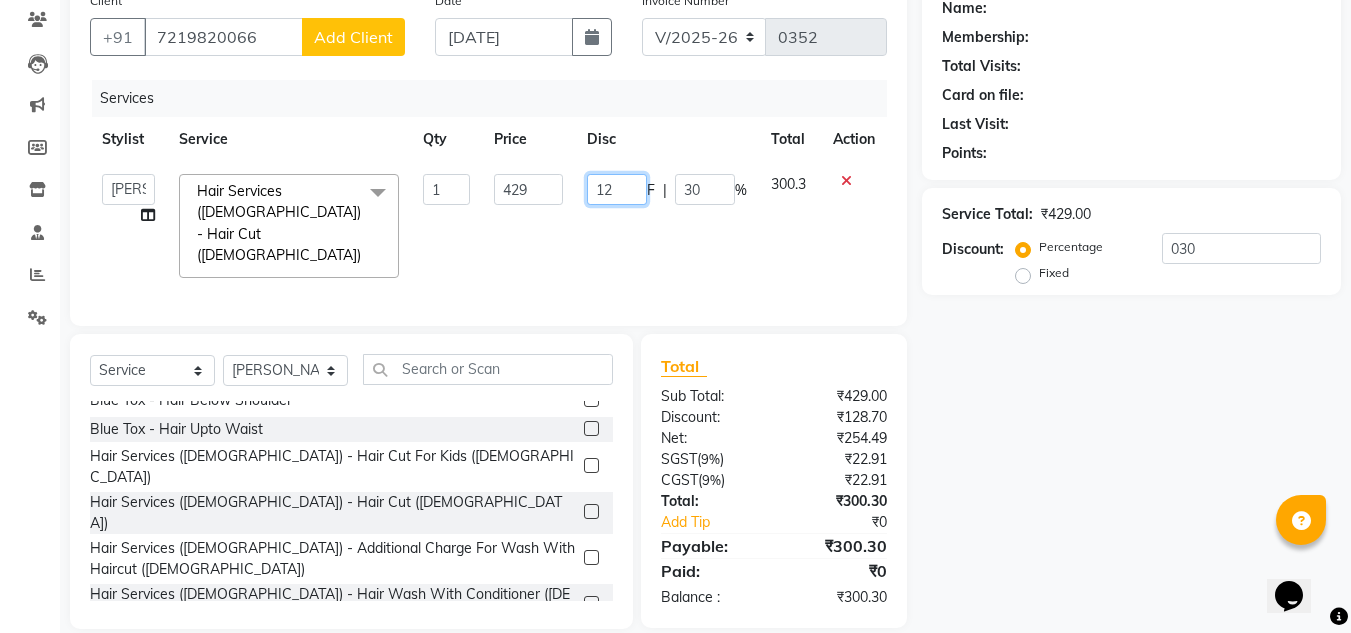 type on "129" 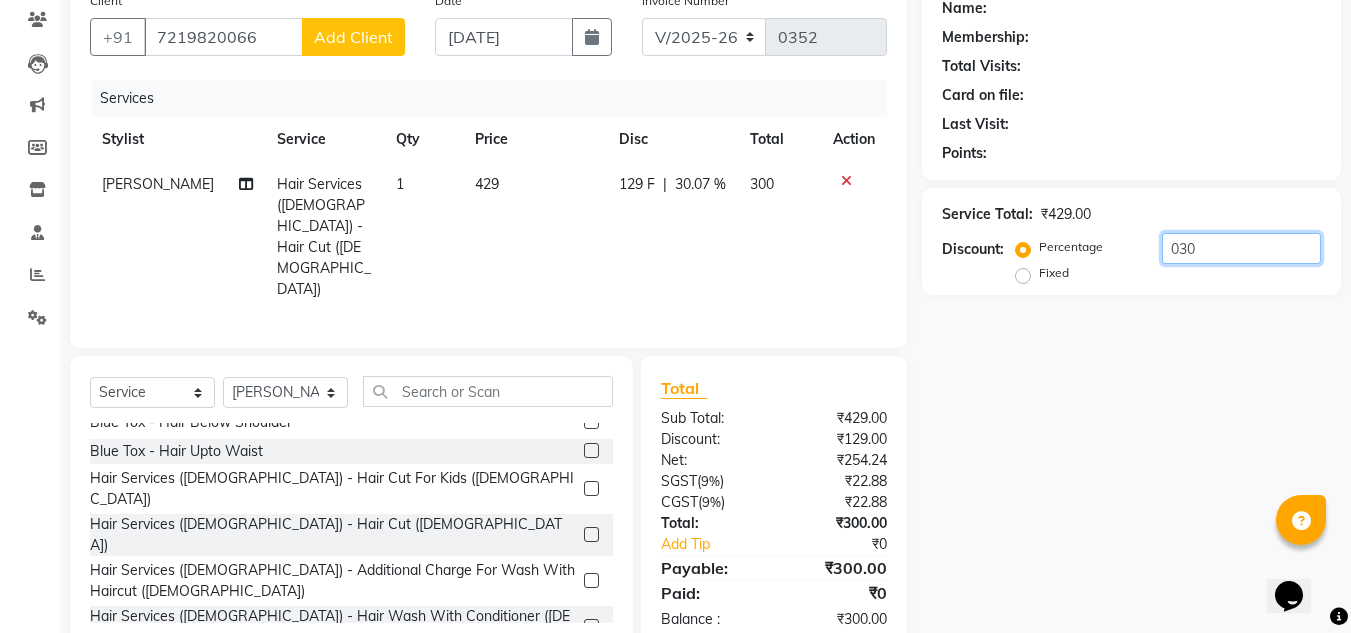 click on "030" 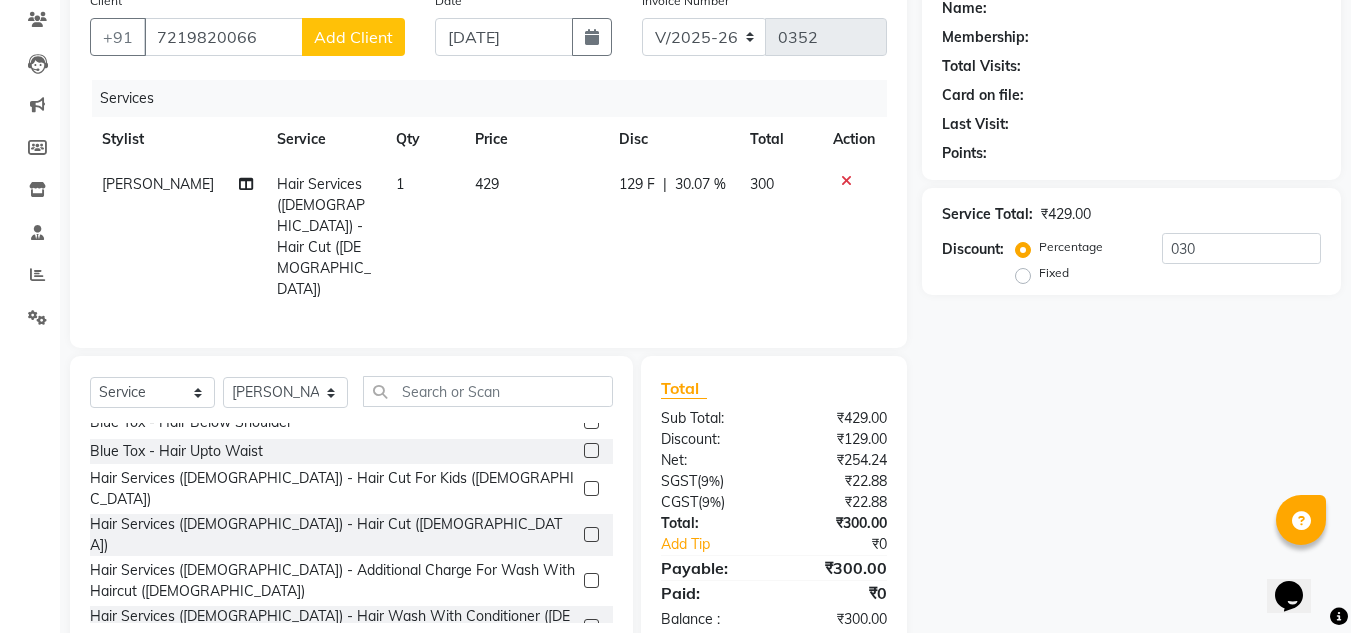 drag, startPoint x: 1235, startPoint y: 206, endPoint x: 1230, endPoint y: 219, distance: 13.928389 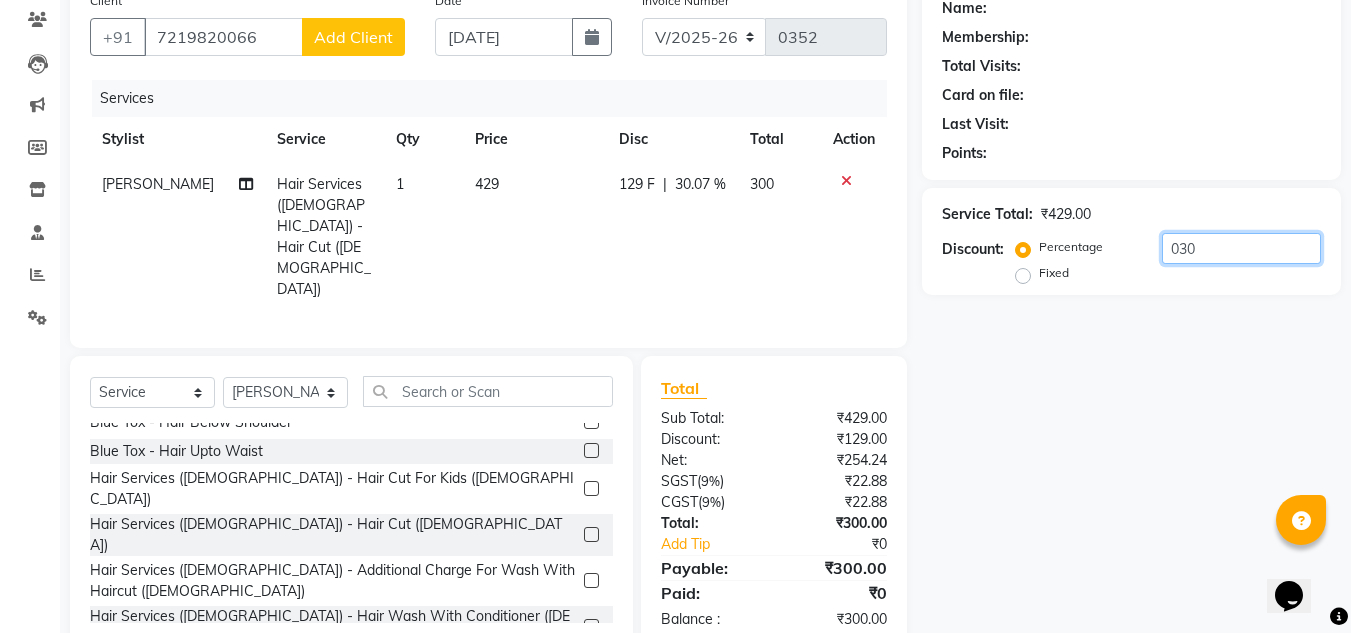 click on "030" 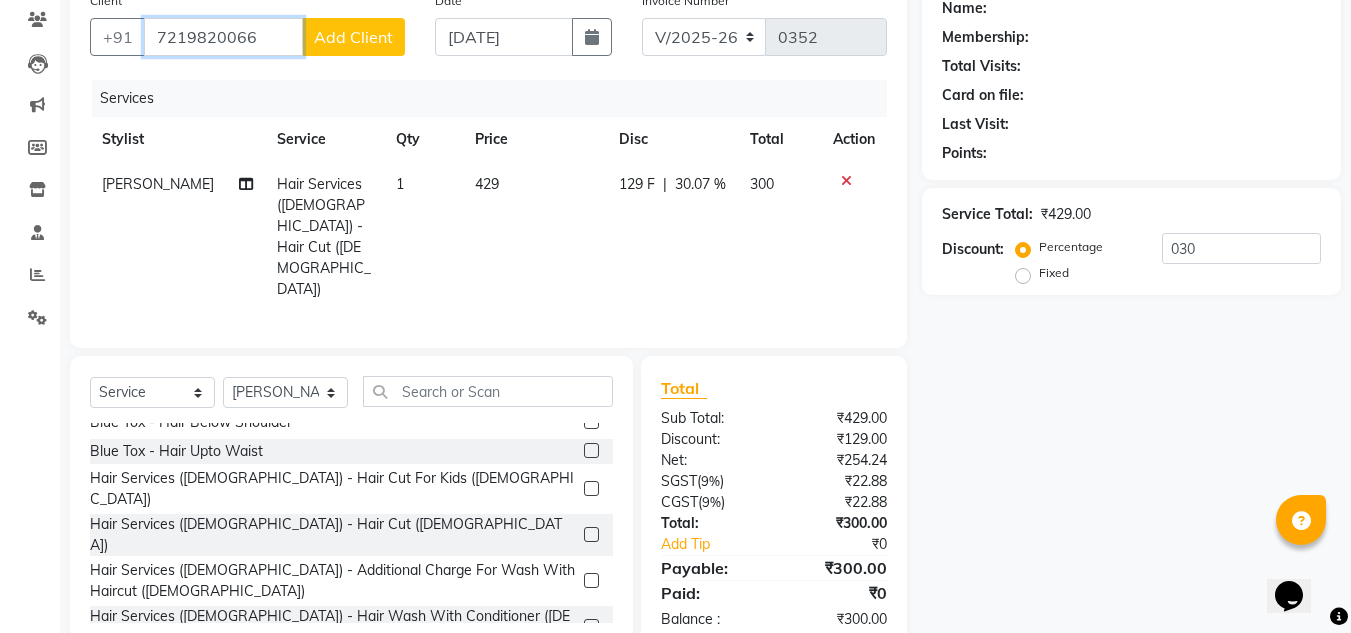 click on "7219820066" at bounding box center (223, 37) 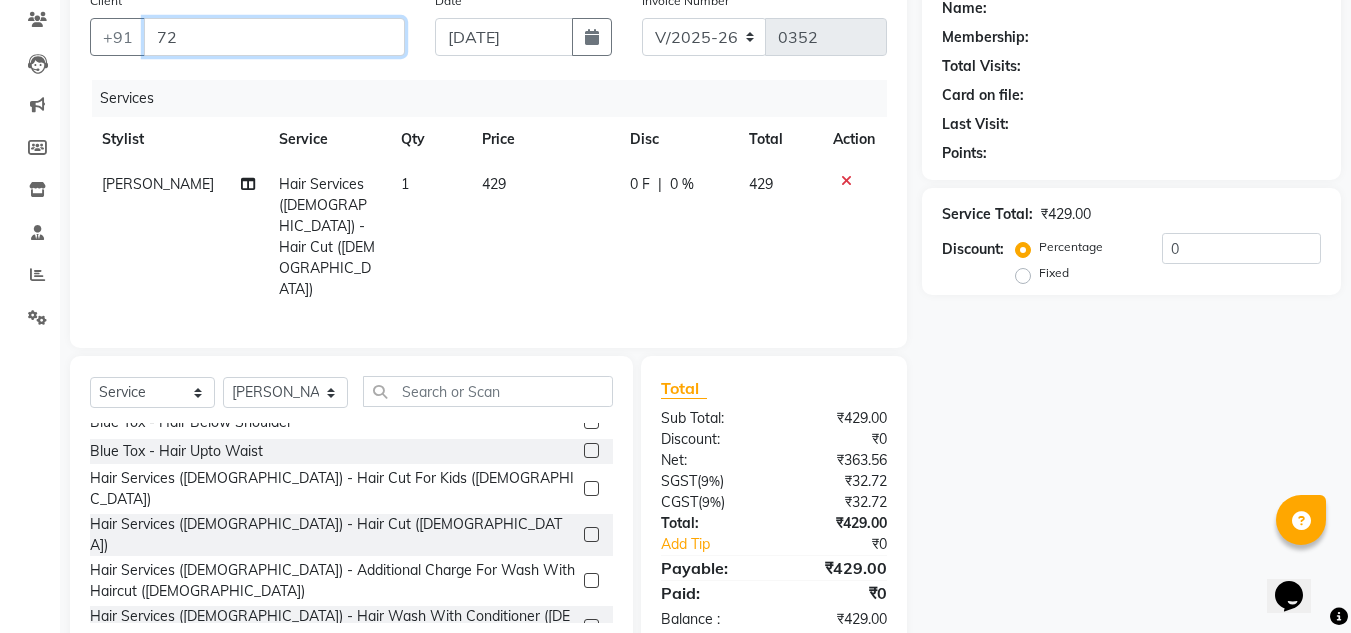 type on "7" 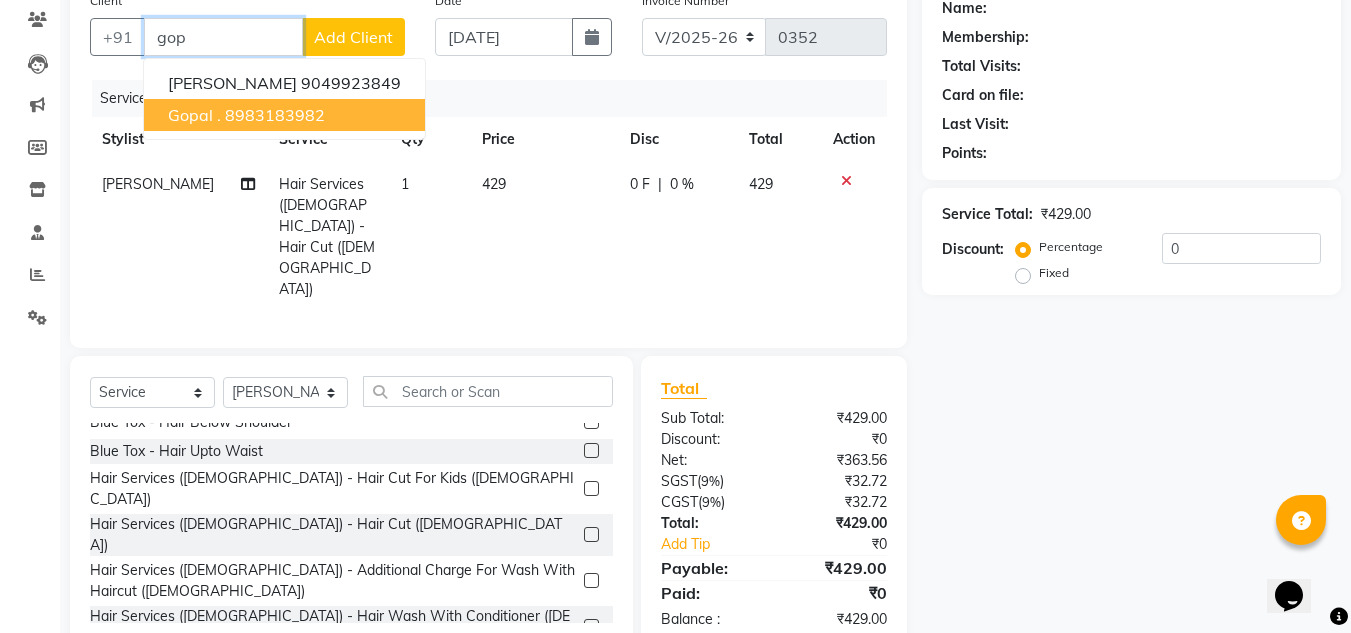 click on "8983183982" at bounding box center (275, 115) 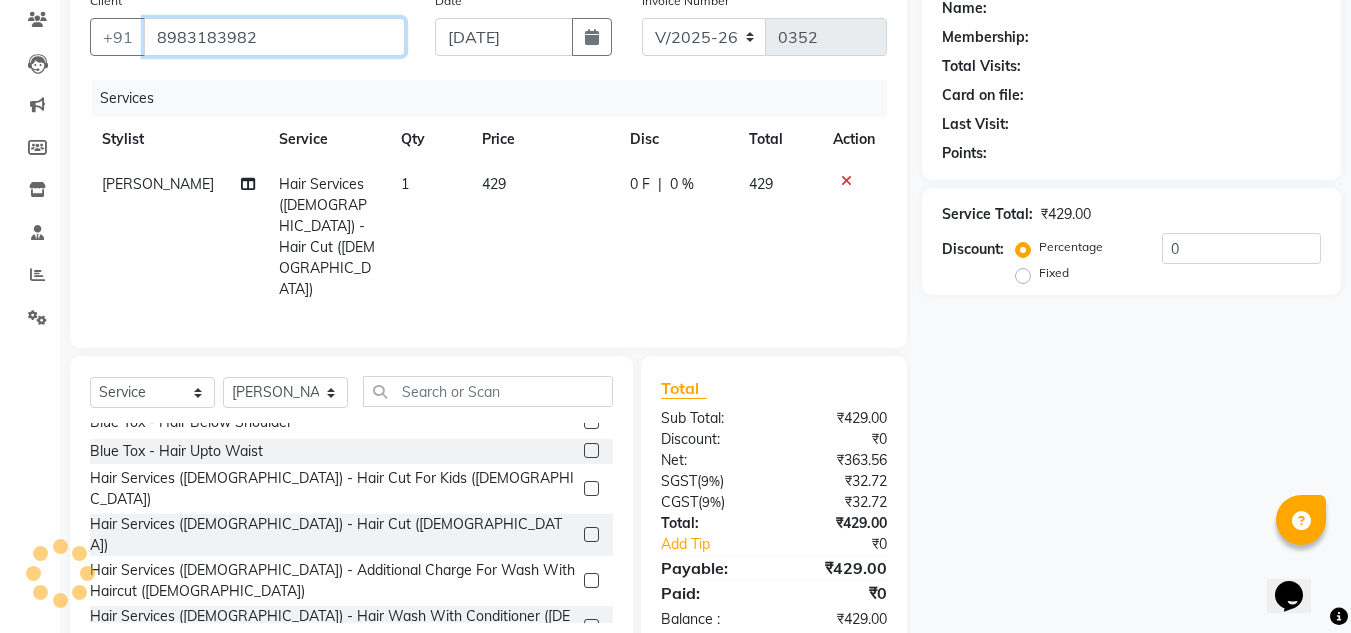 type on "8983183982" 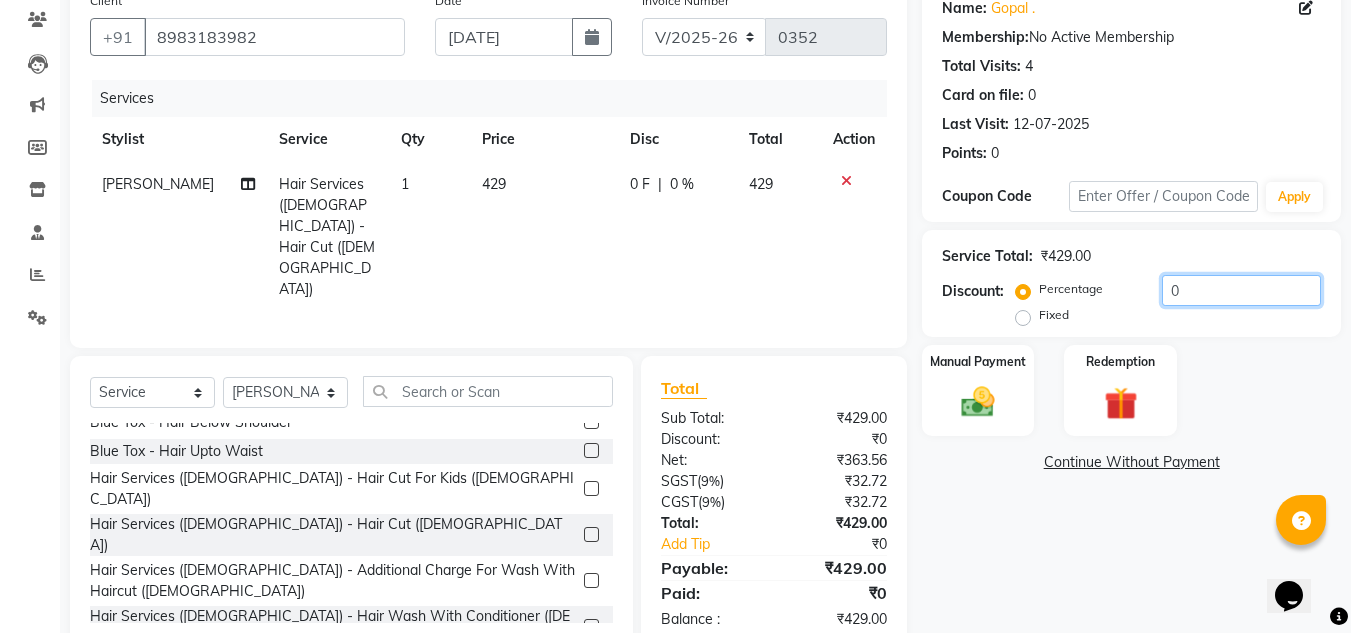 click on "0" 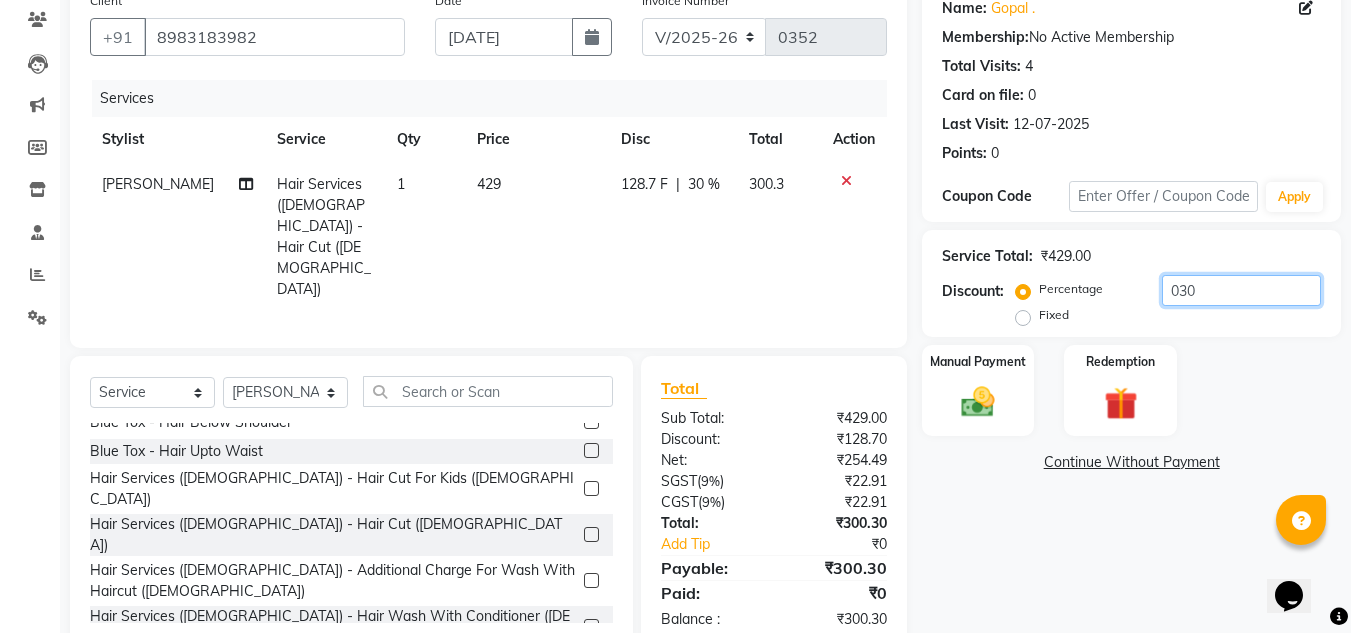 type on "030" 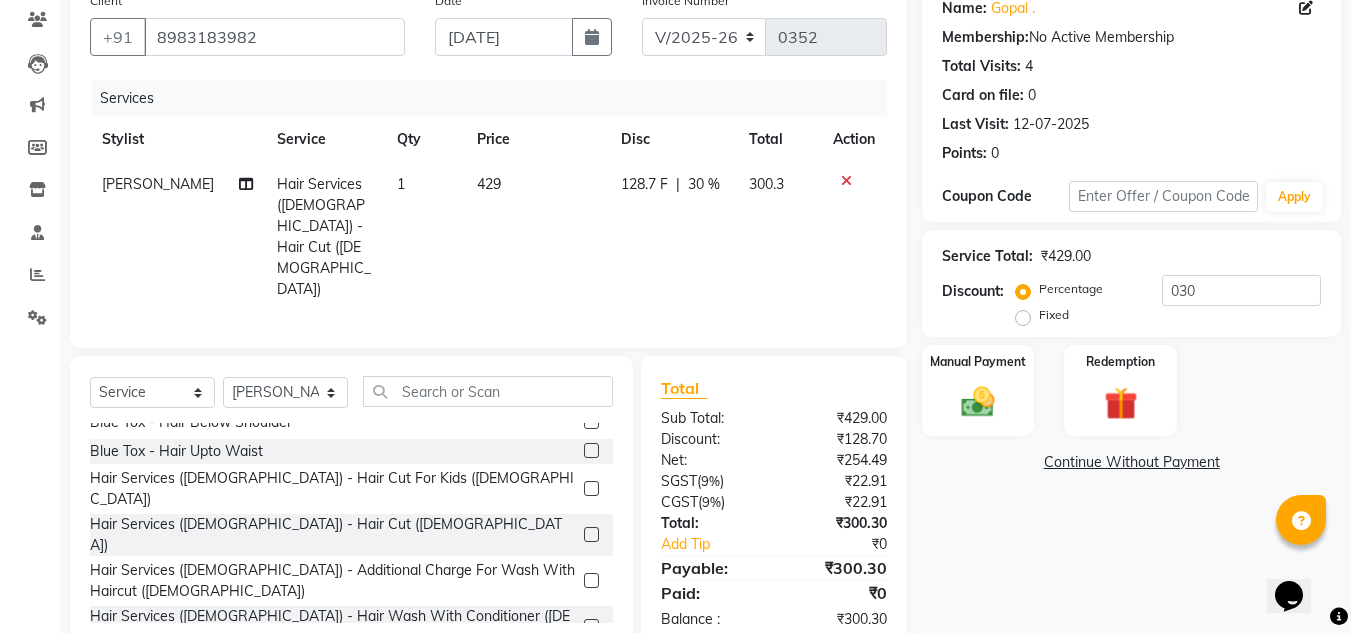 click on "128.7 F" 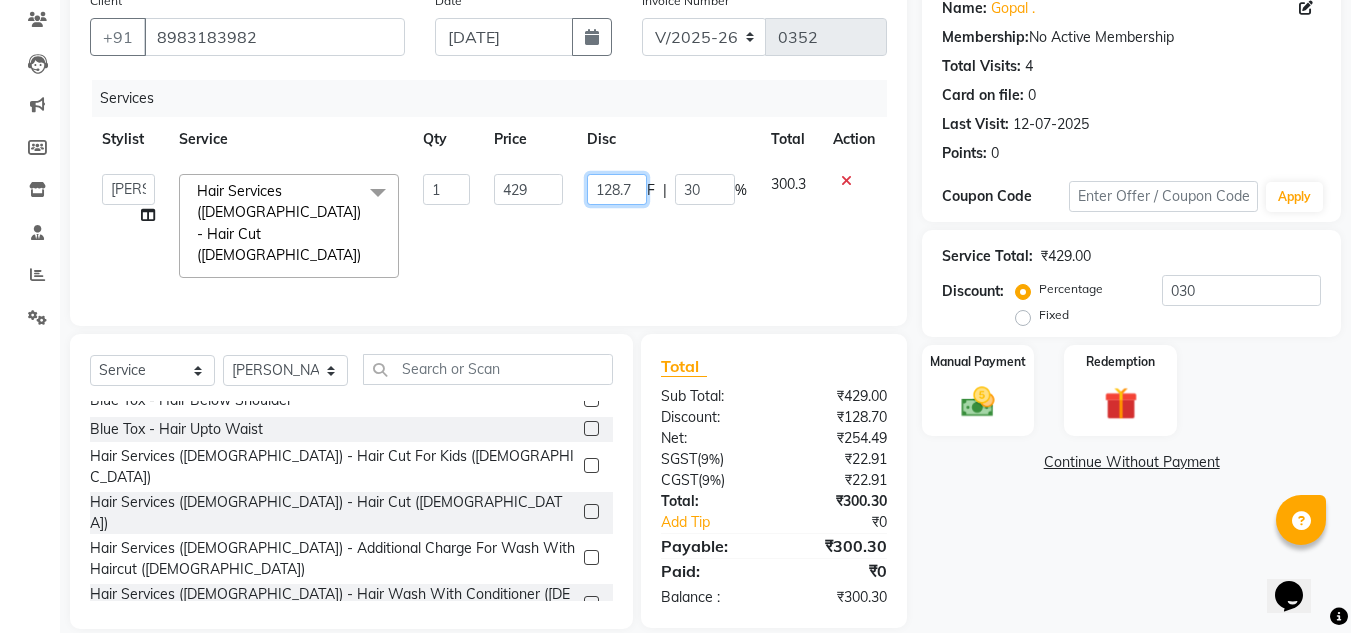 click on "128.7" 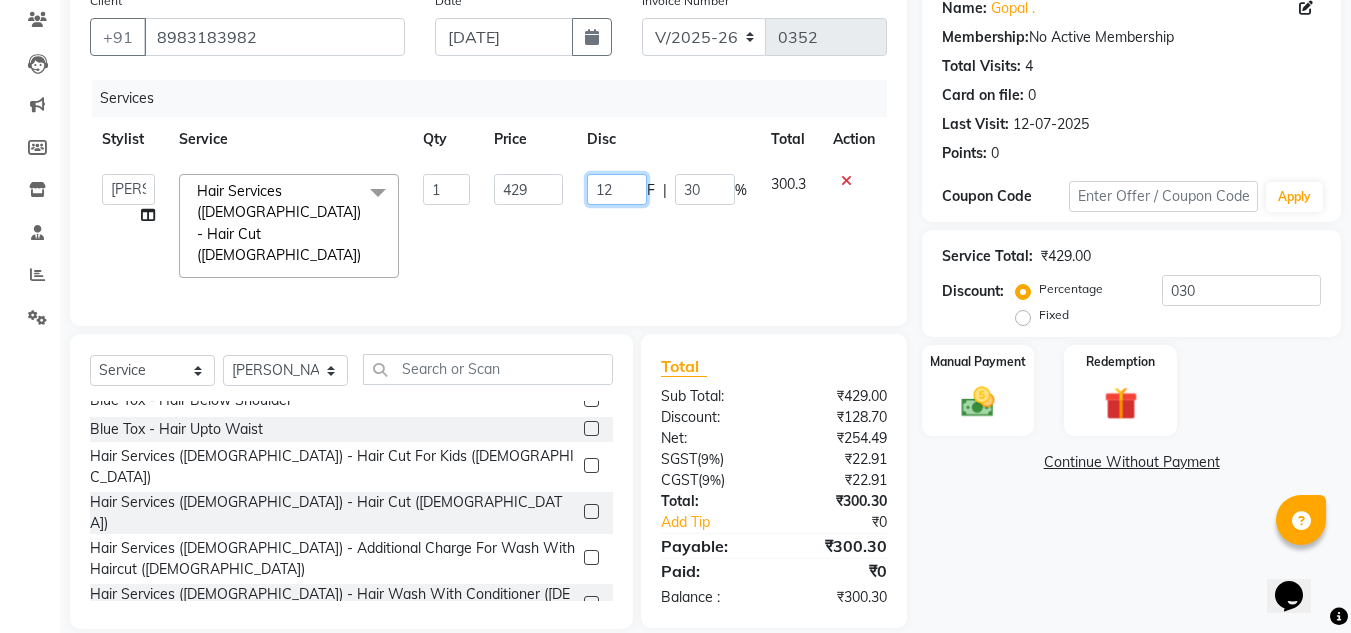 type on "129" 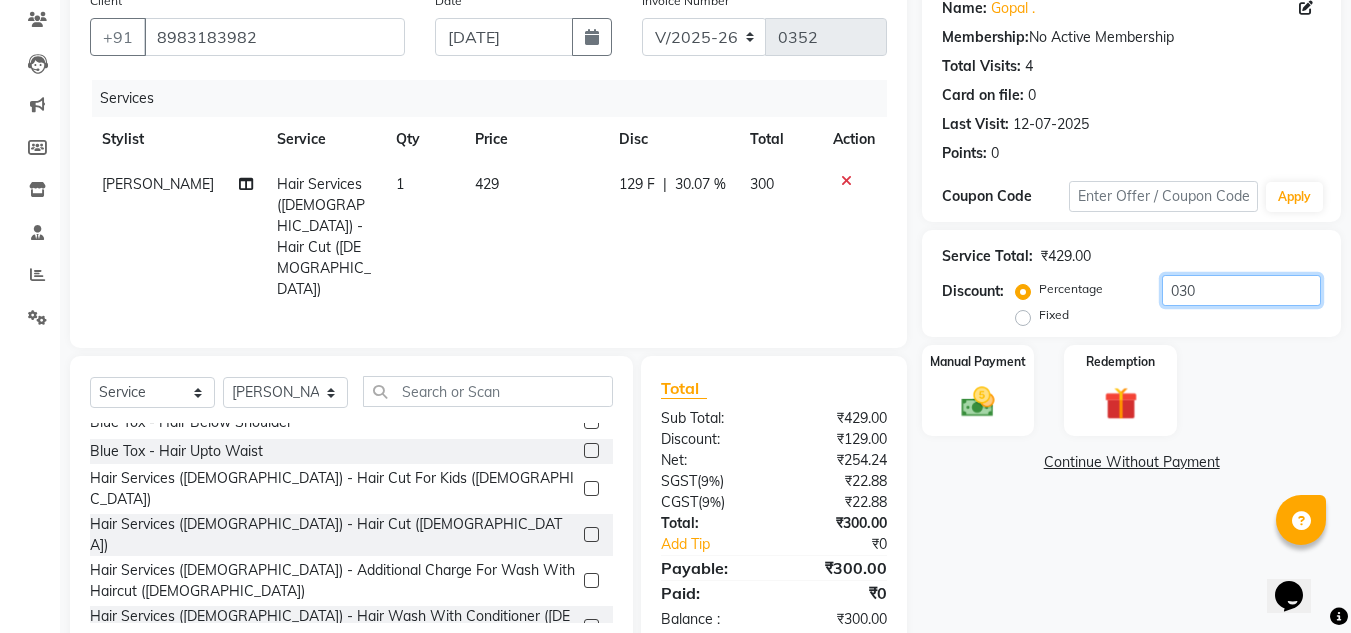 click on "030" 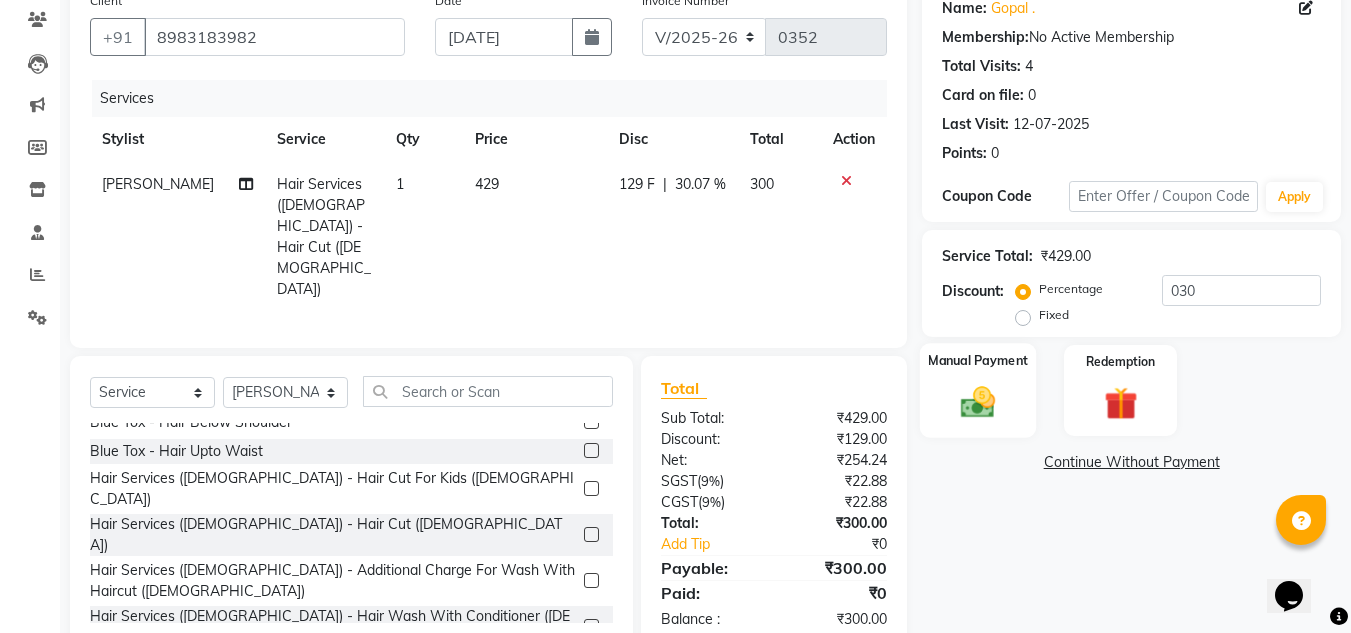 click 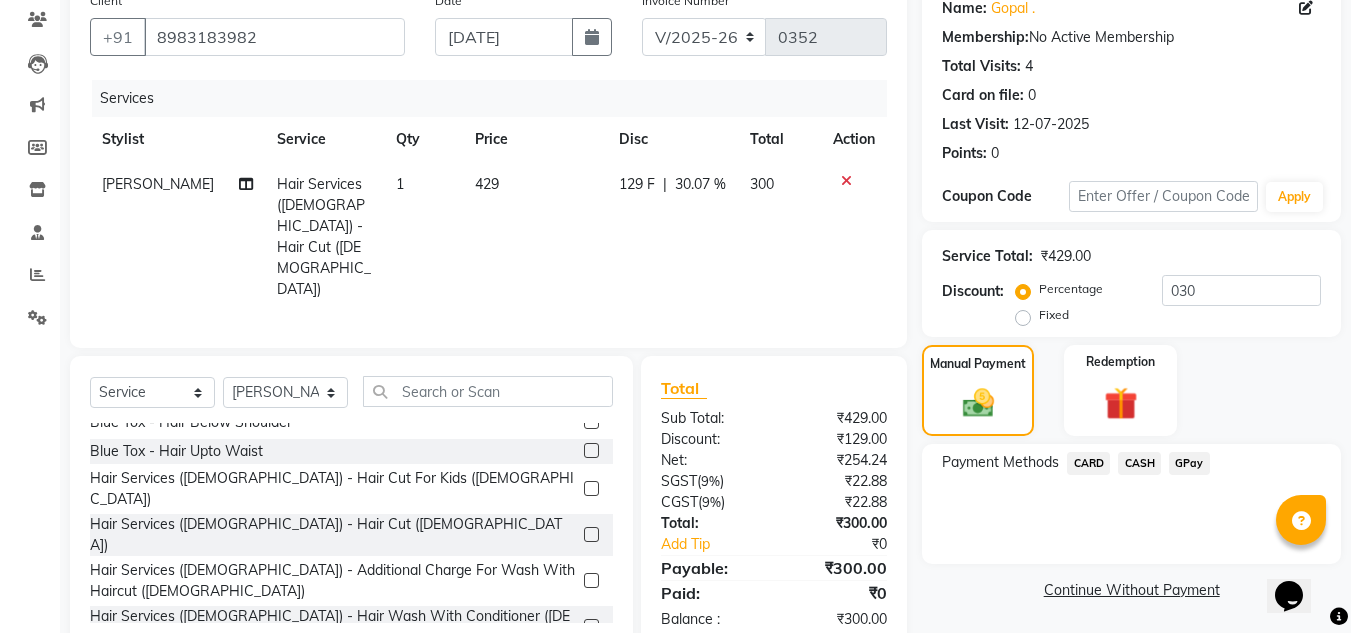 click on "GPay" 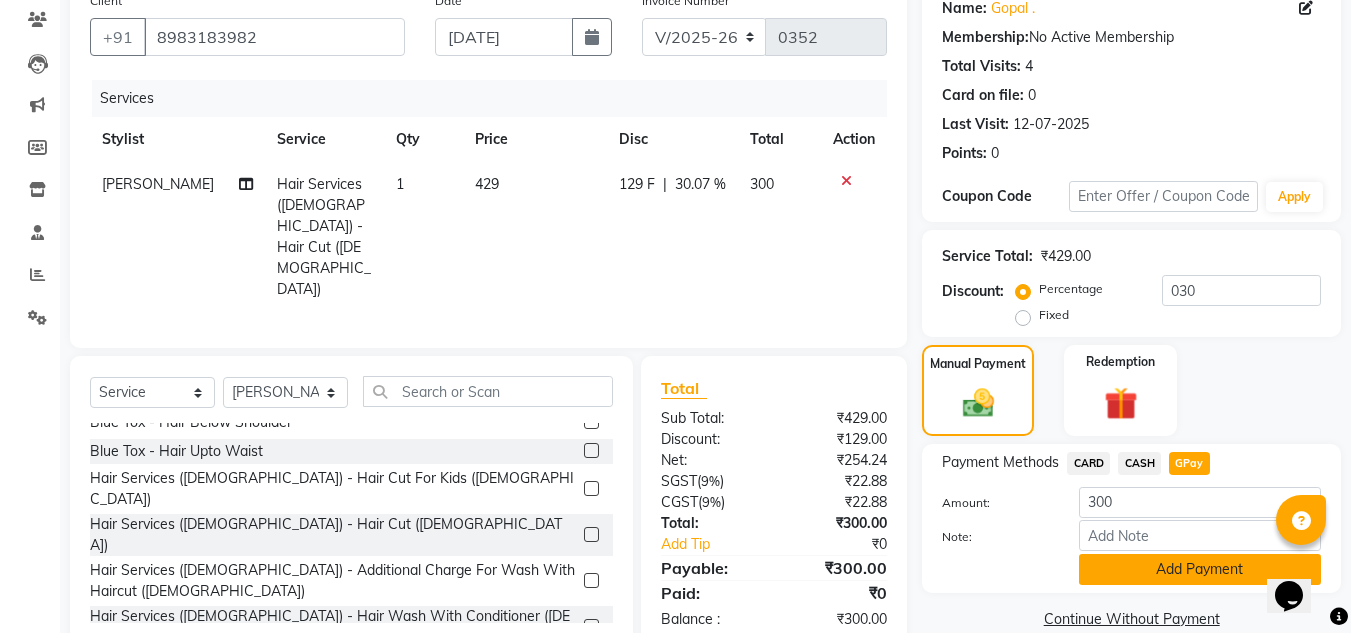 click on "Add Payment" 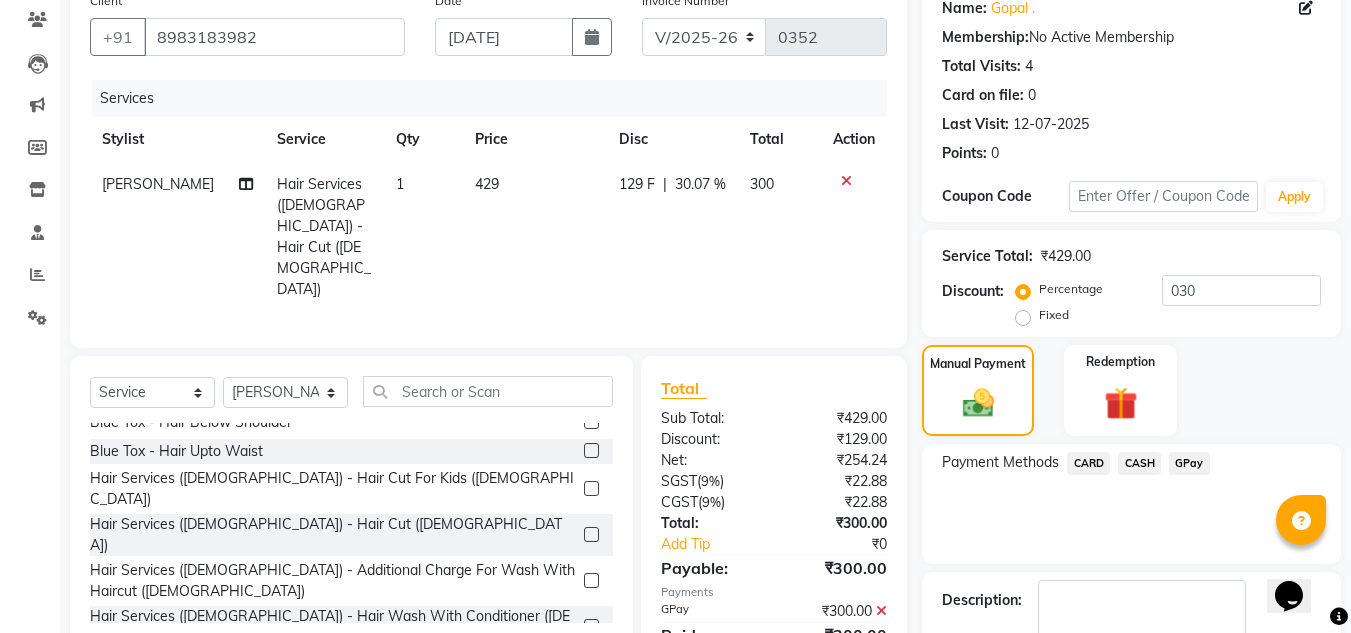 scroll, scrollTop: 283, scrollLeft: 0, axis: vertical 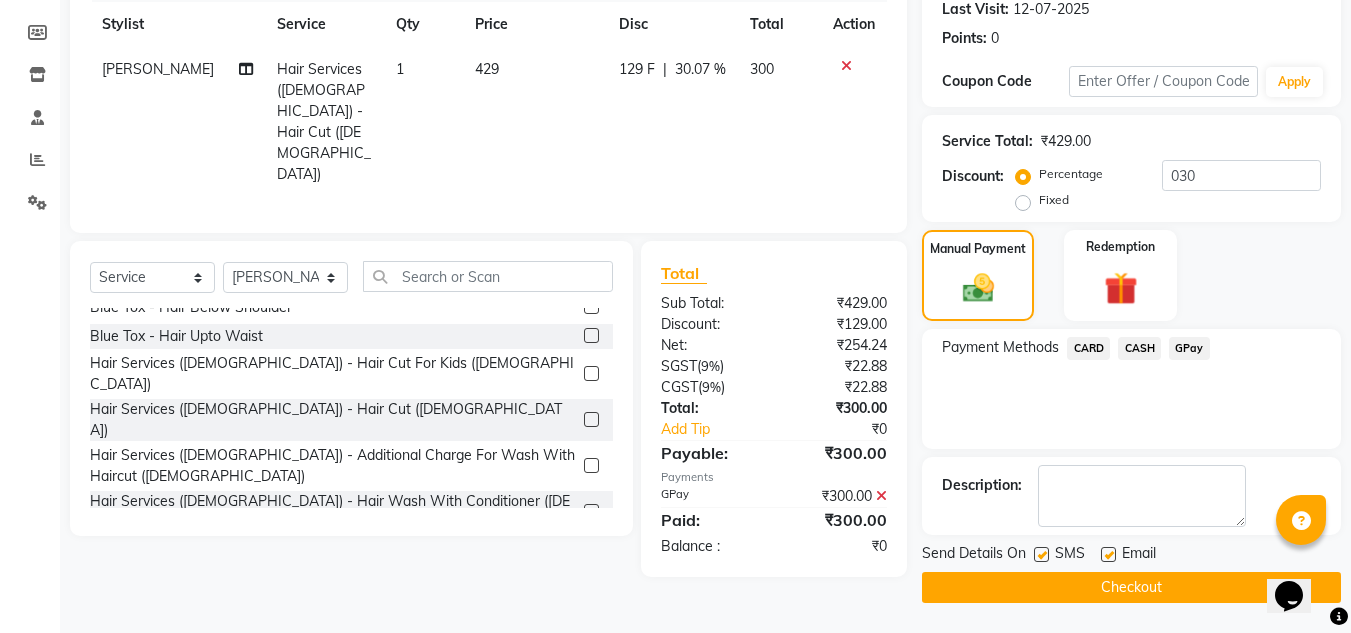click on "Checkout" 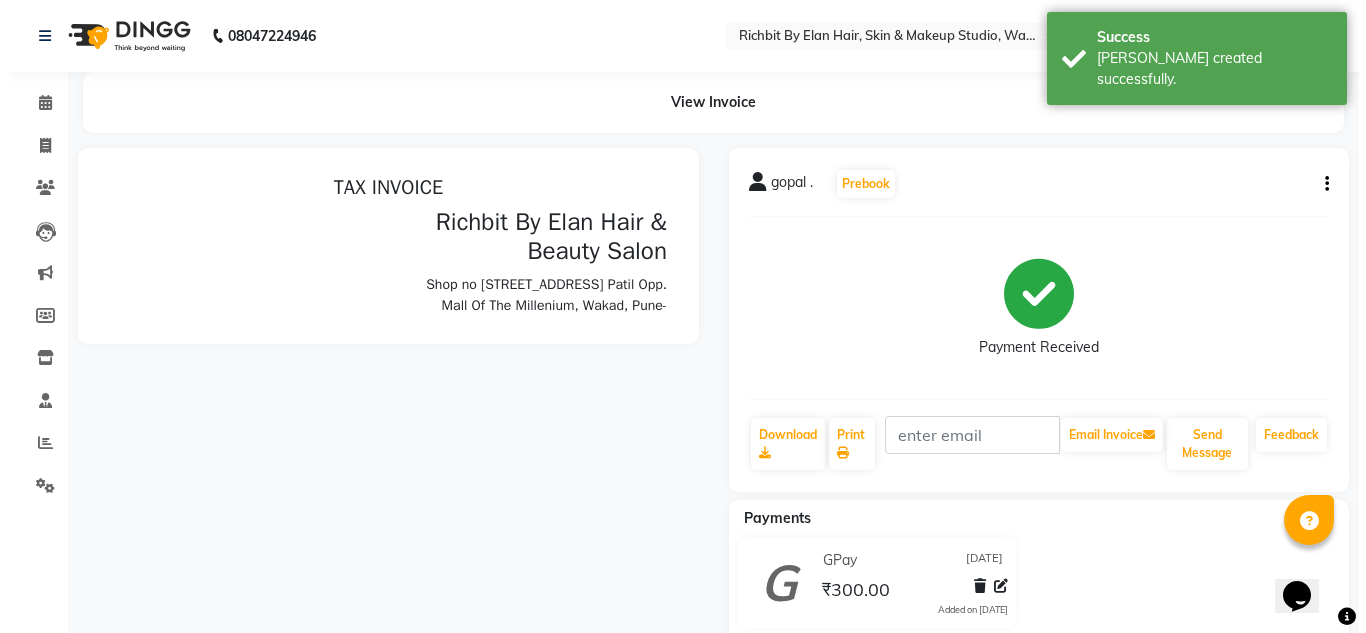 scroll, scrollTop: 0, scrollLeft: 0, axis: both 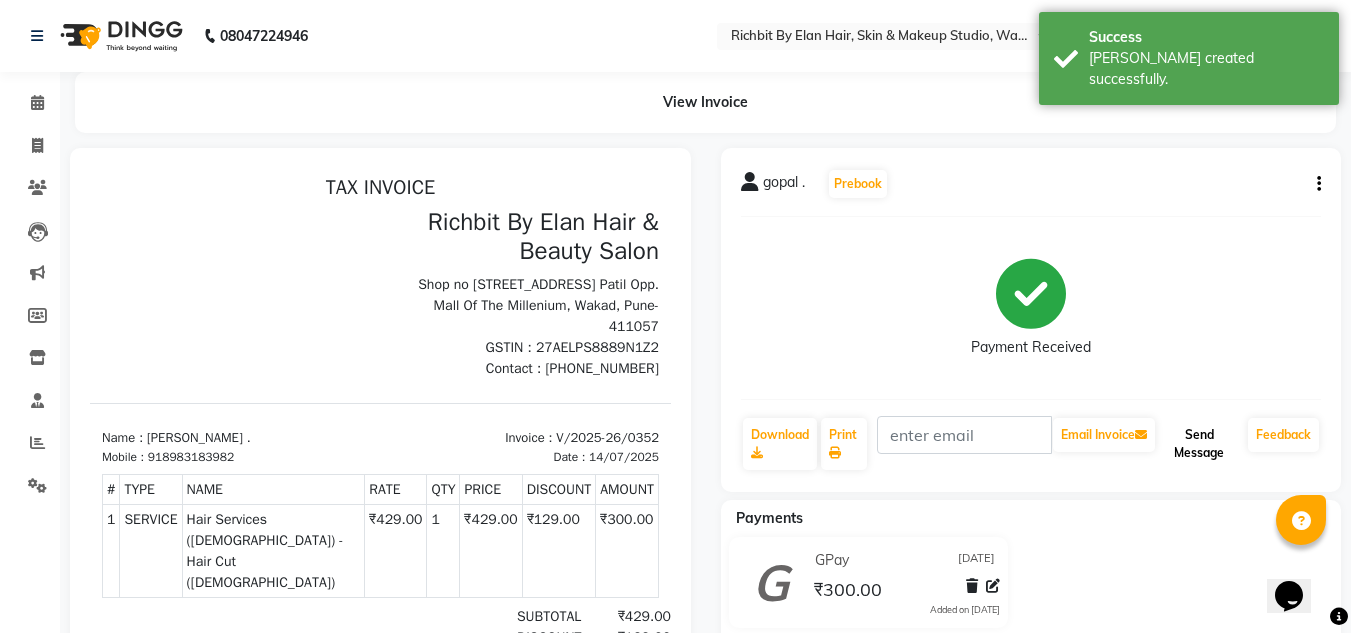 click on "Send Message" 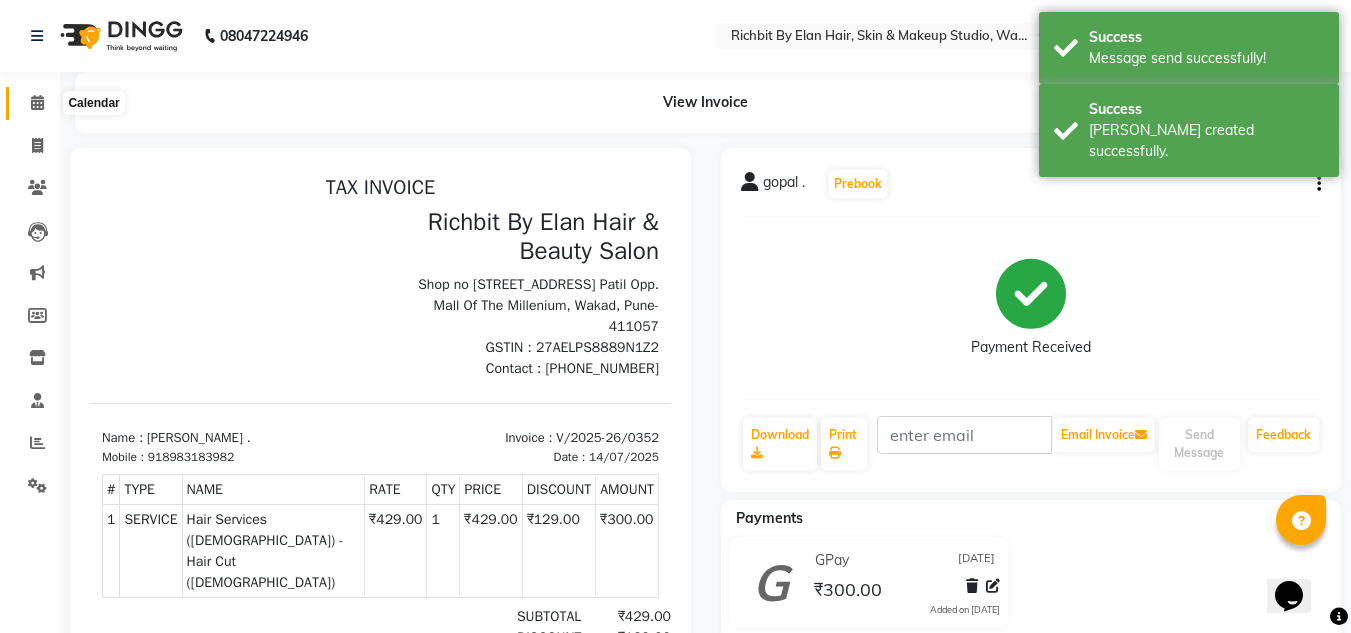 click 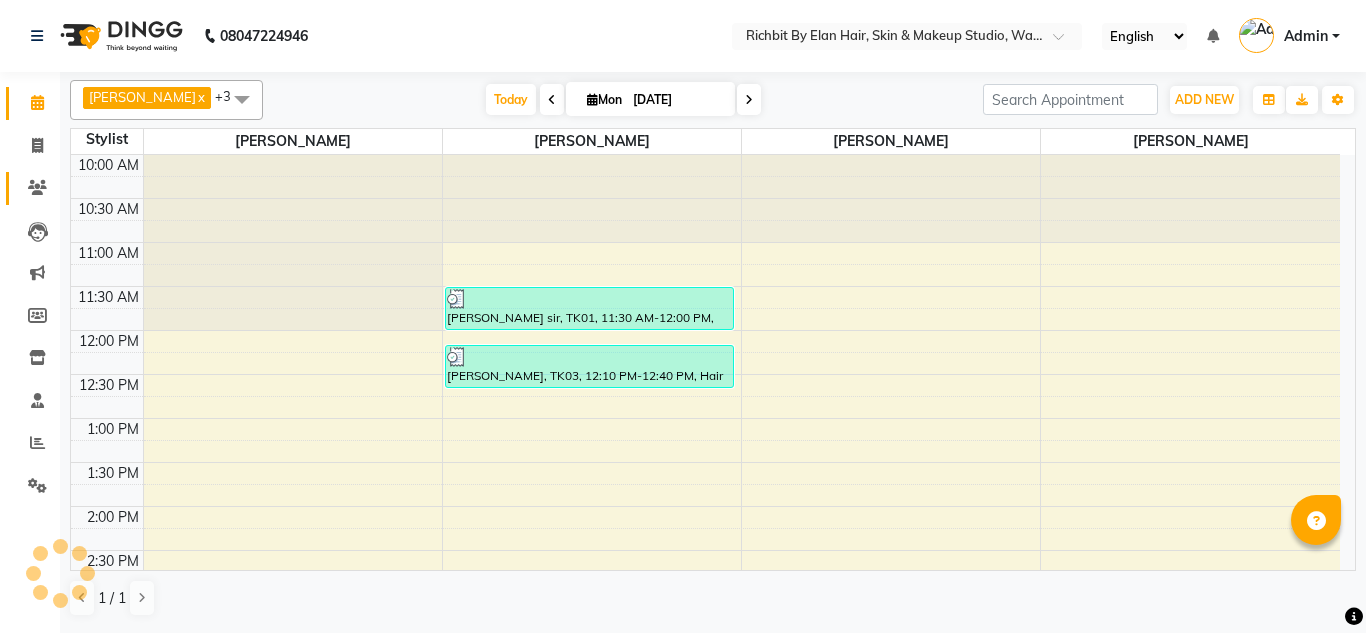 scroll, scrollTop: 0, scrollLeft: 0, axis: both 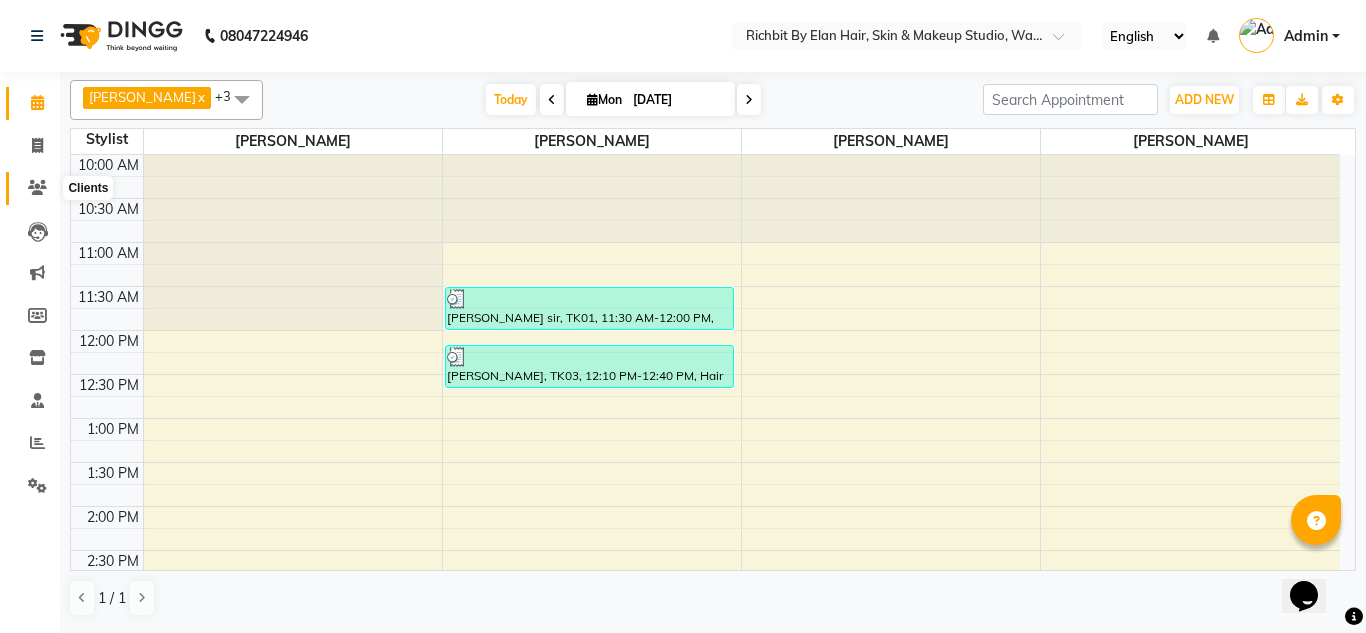 click 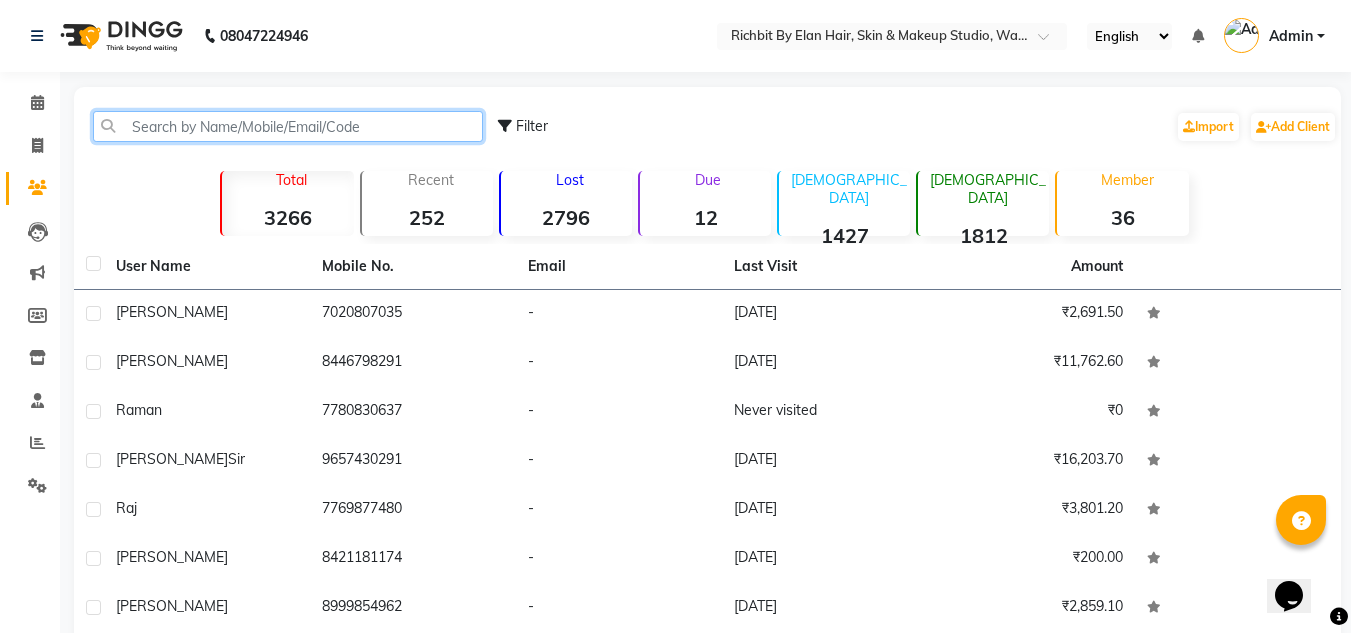 click 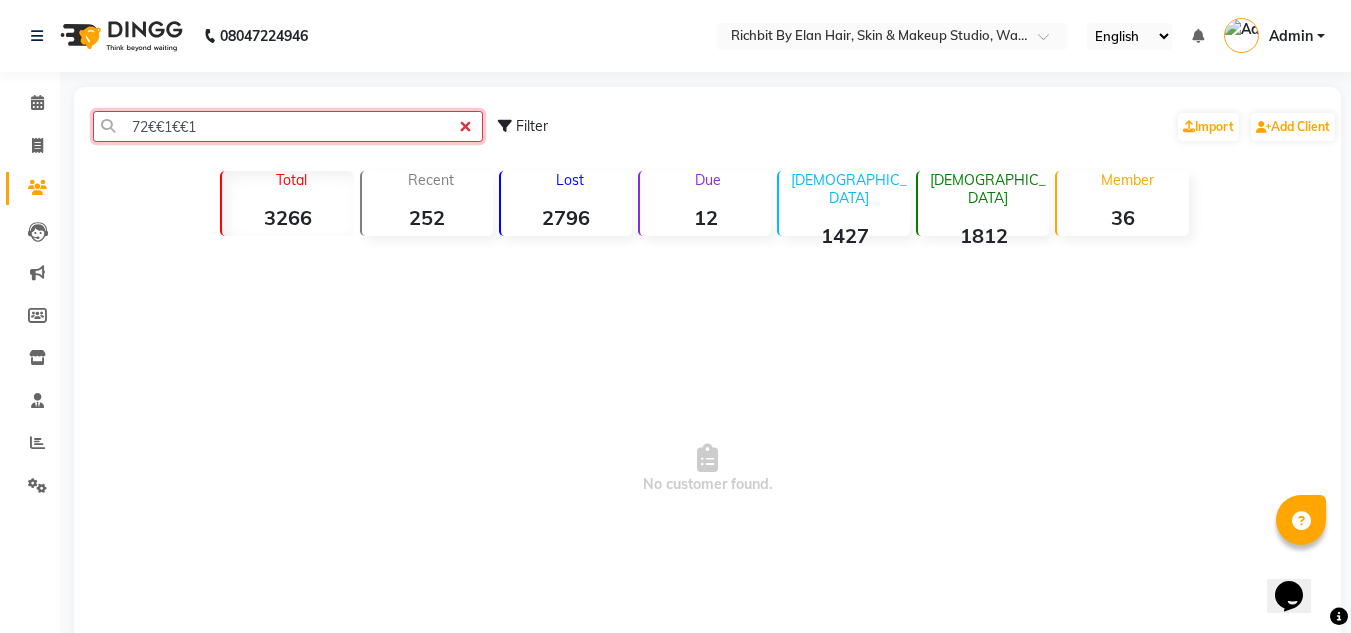 click on "72€€1€€1" 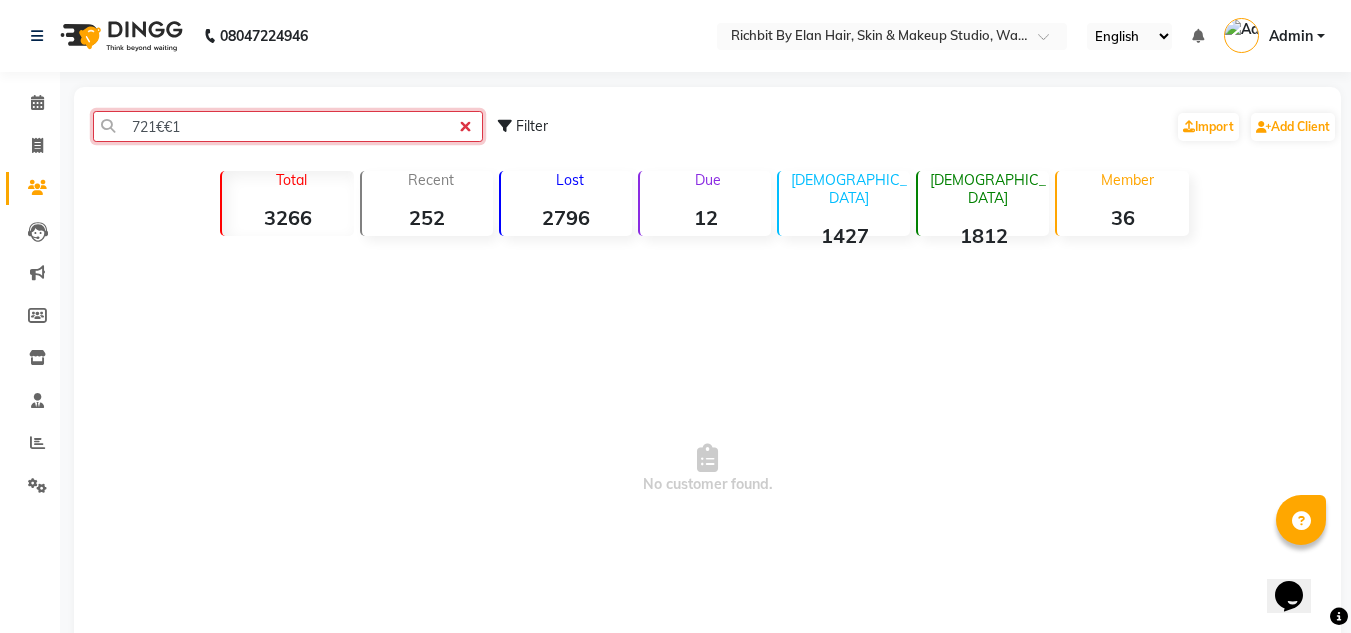 click on "721€€1" 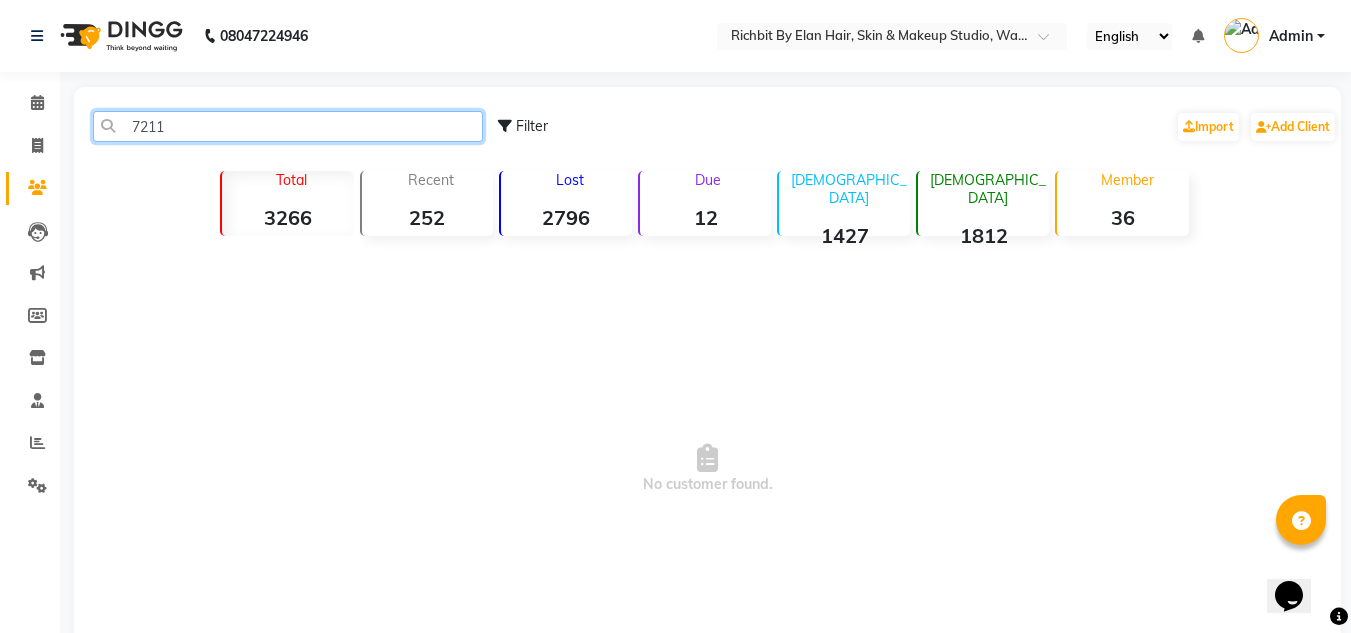 click on "7211" 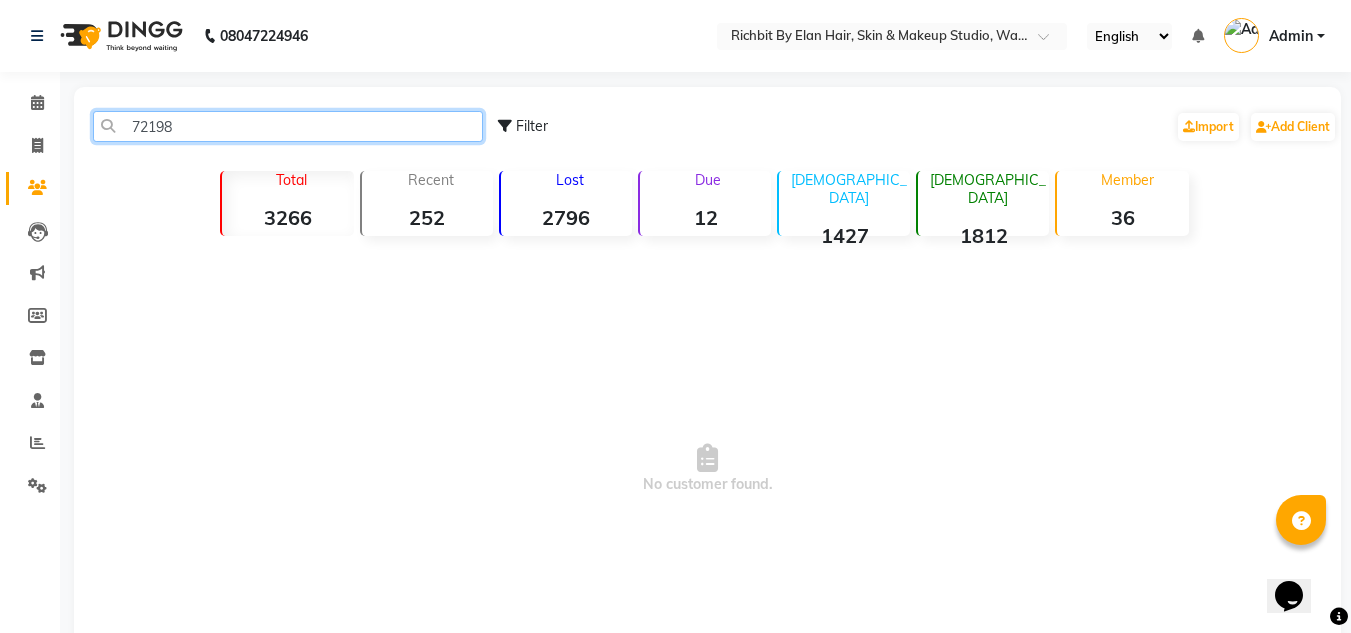 click on "72198" 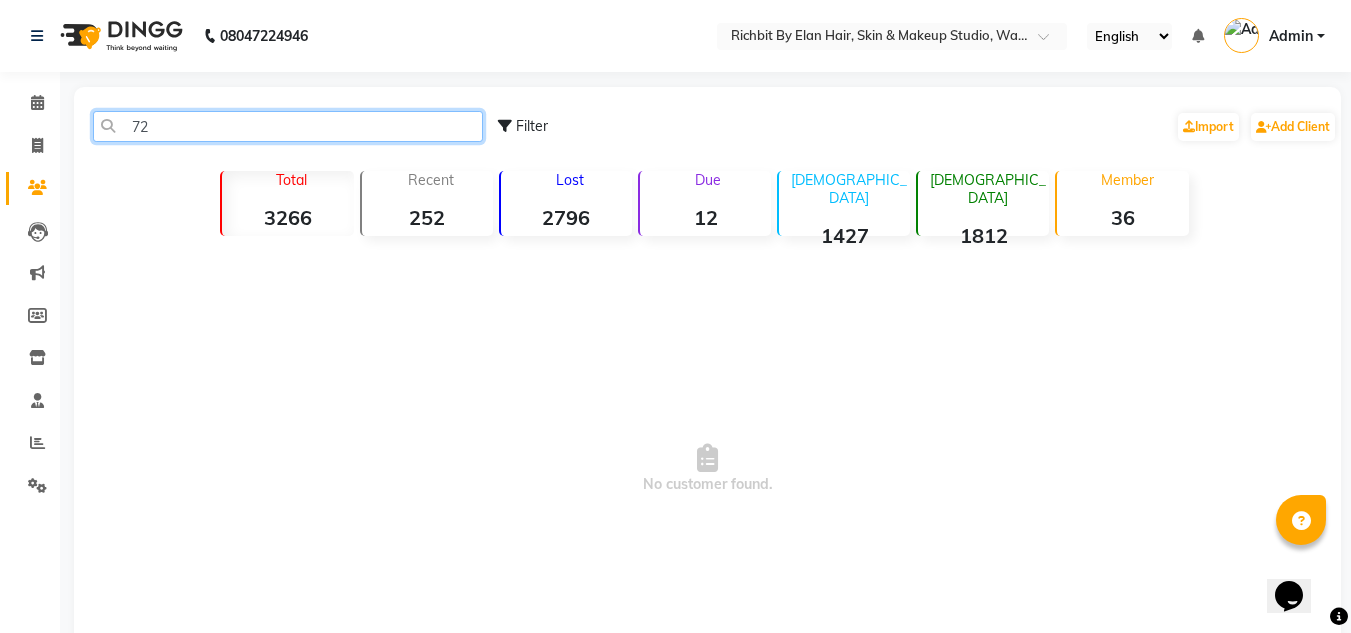 type on "7" 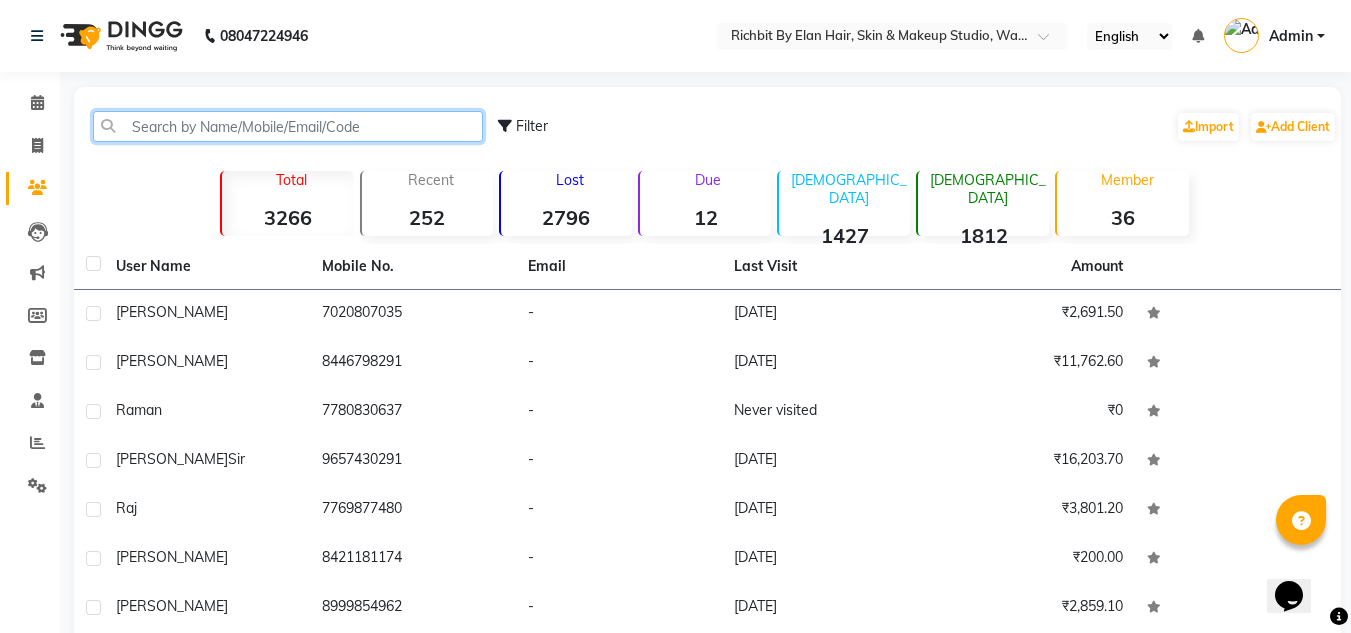 type 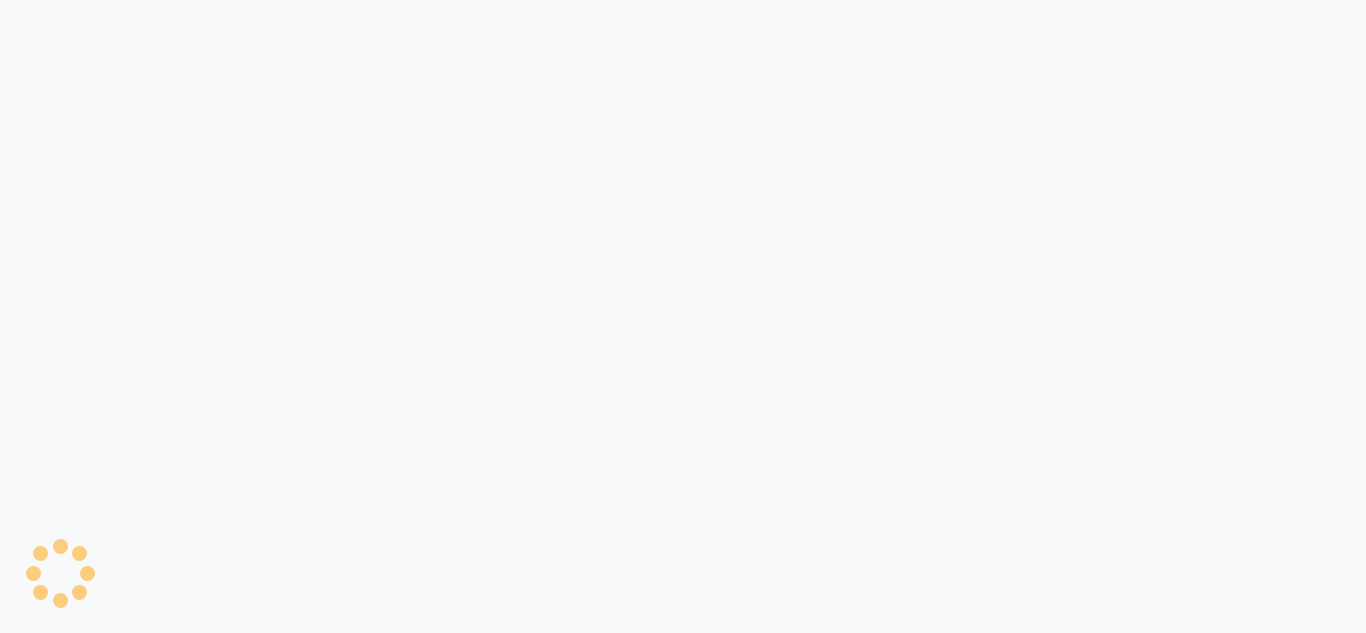 scroll, scrollTop: 0, scrollLeft: 0, axis: both 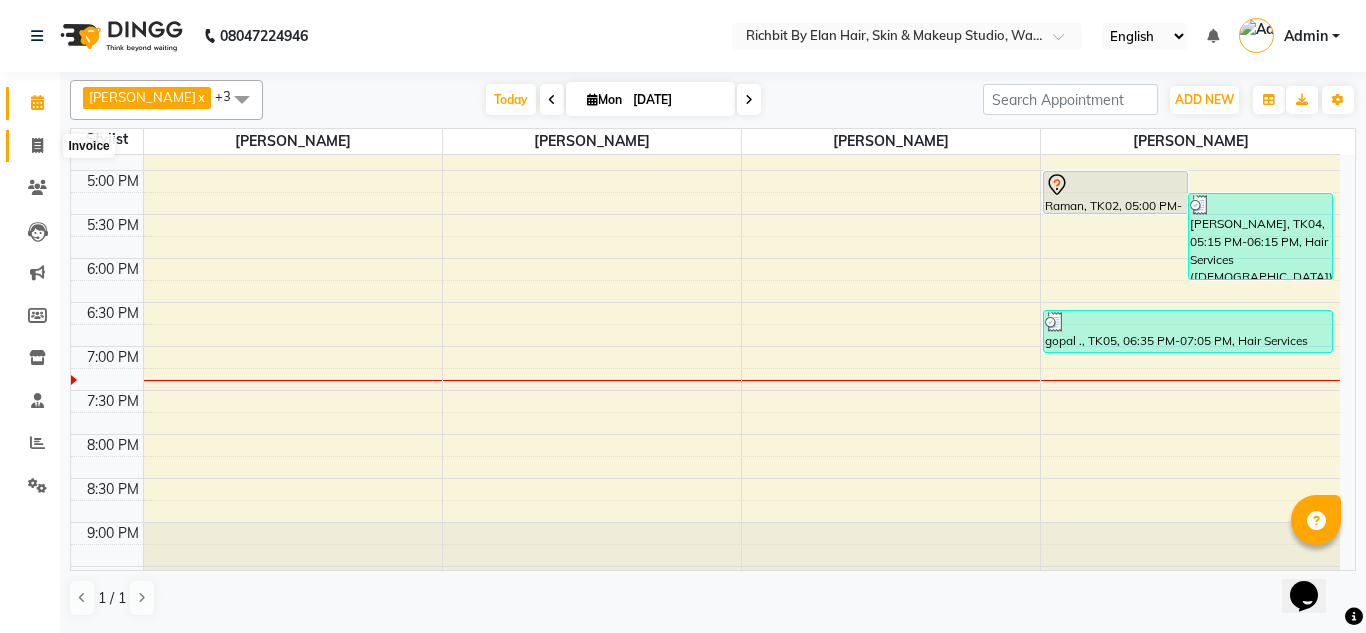 click 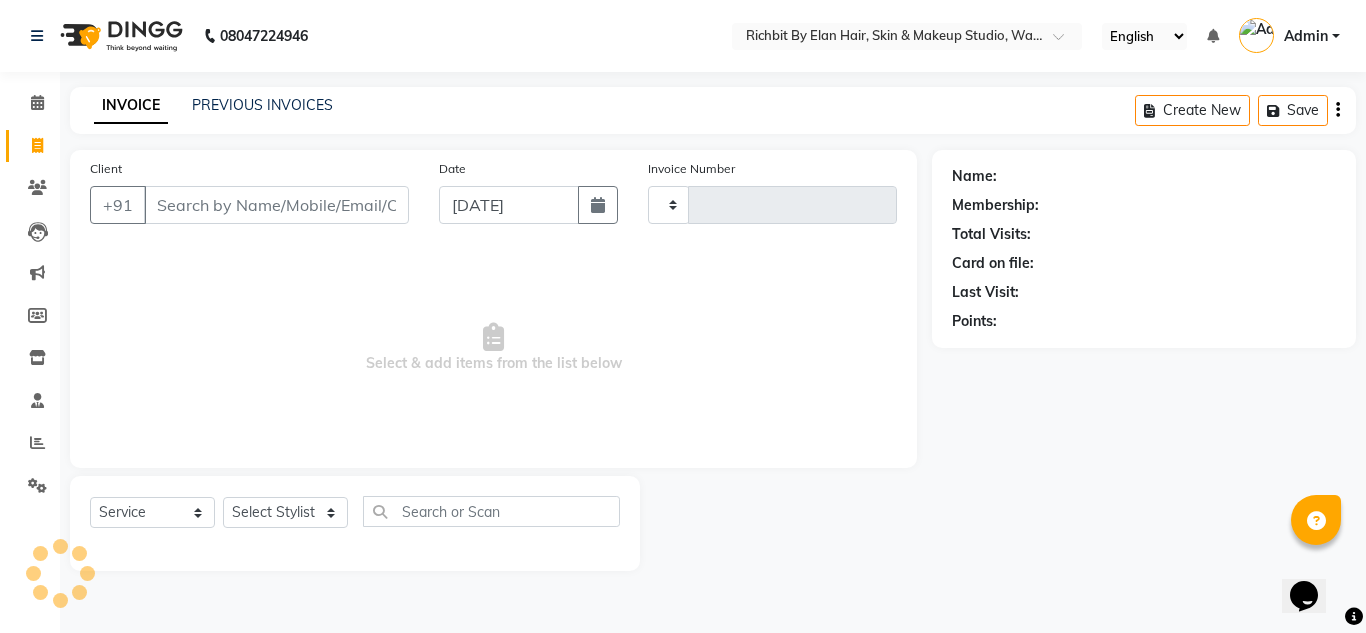 type on "0353" 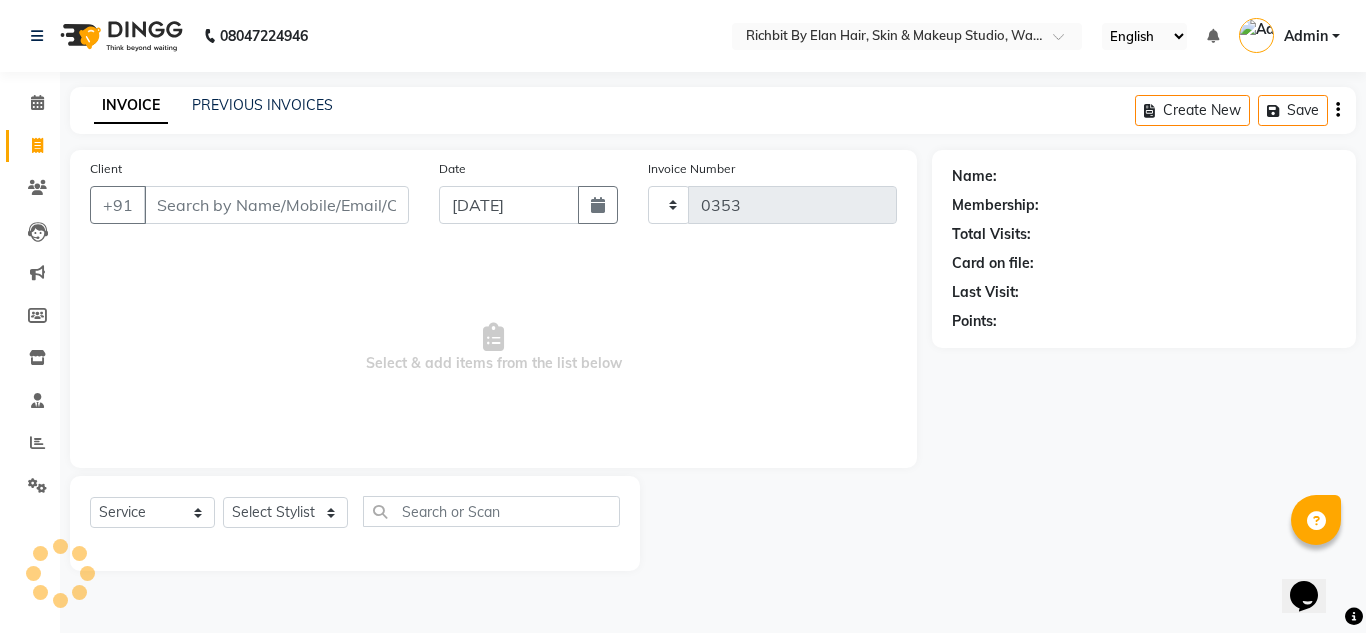 select on "4114" 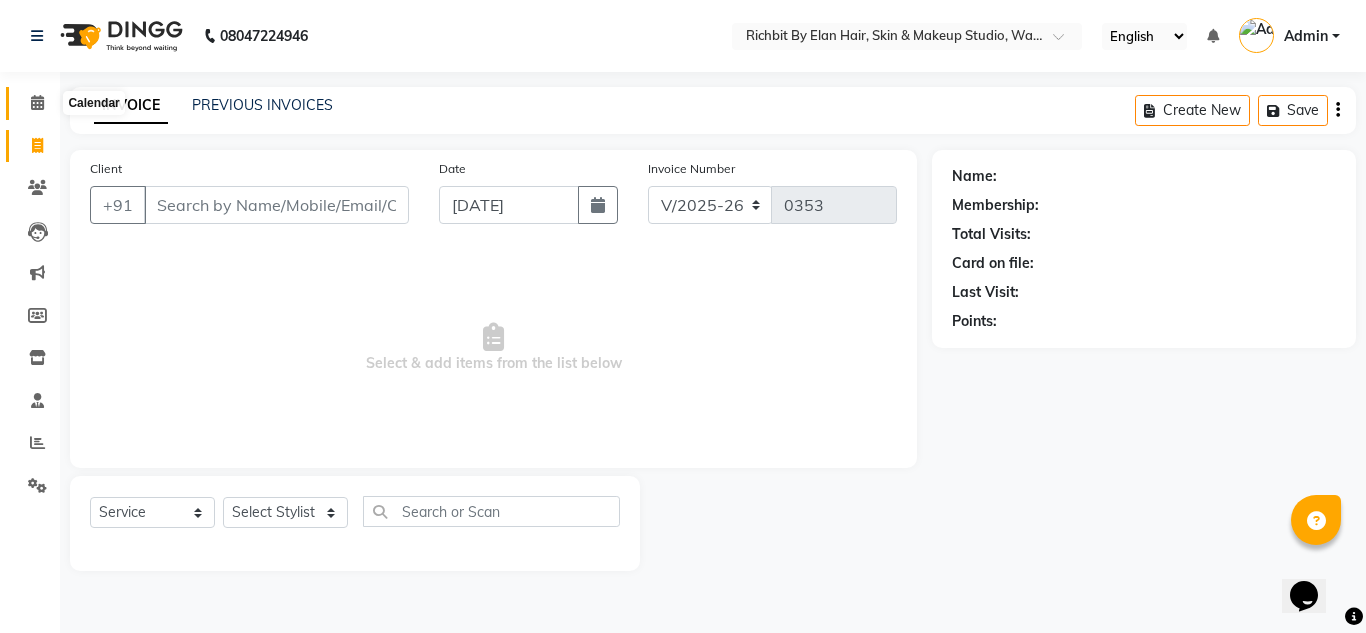 click 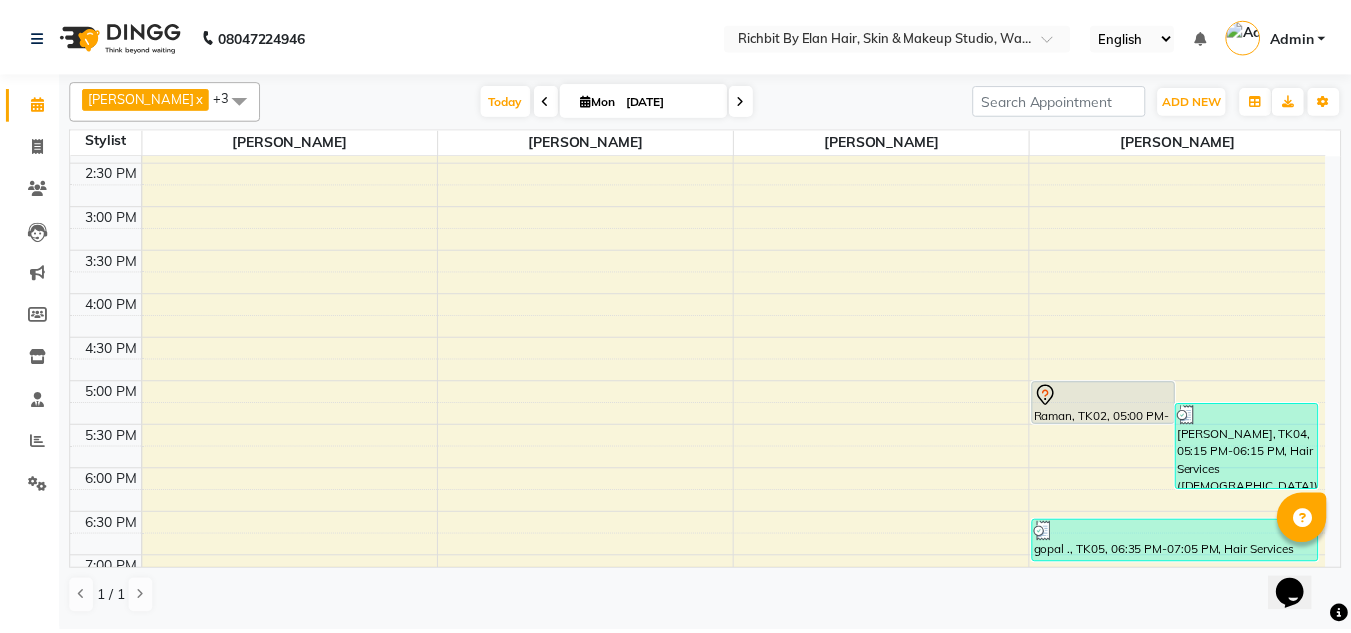 scroll, scrollTop: 500, scrollLeft: 0, axis: vertical 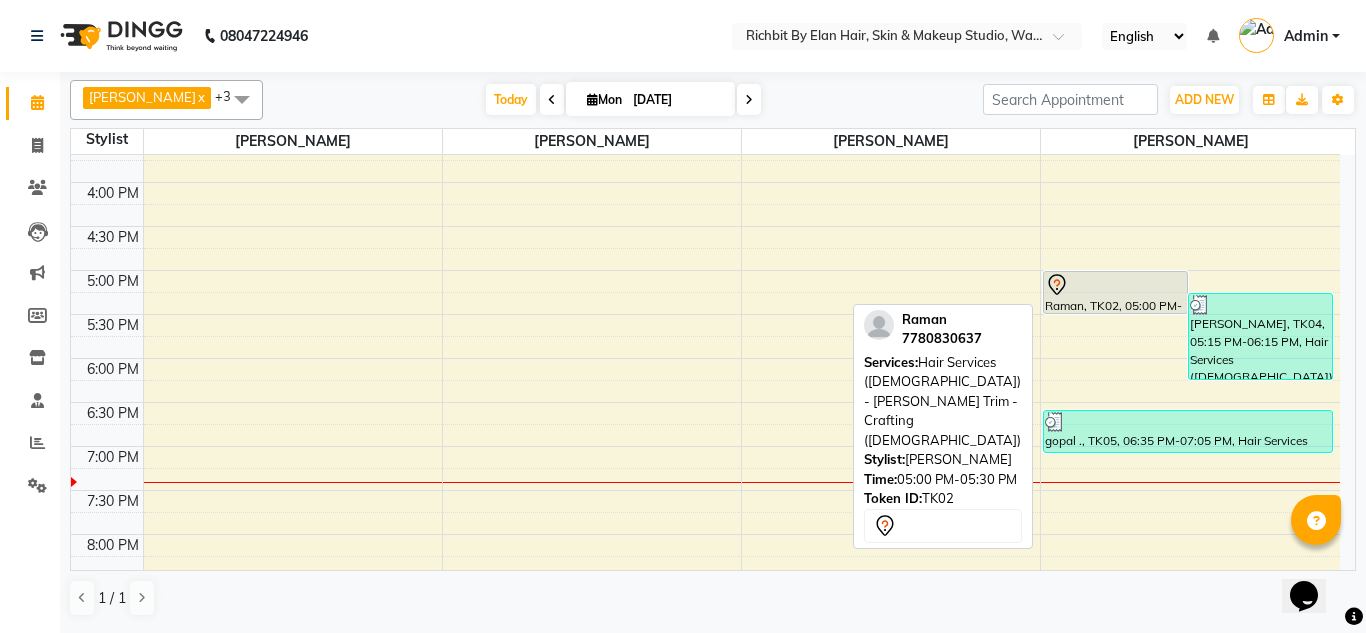click on "Raman, TK02, 05:00 PM-05:30 PM, Hair Services ([DEMOGRAPHIC_DATA]) - [PERSON_NAME] Trim - Crafting ([DEMOGRAPHIC_DATA])" at bounding box center (1115, 292) 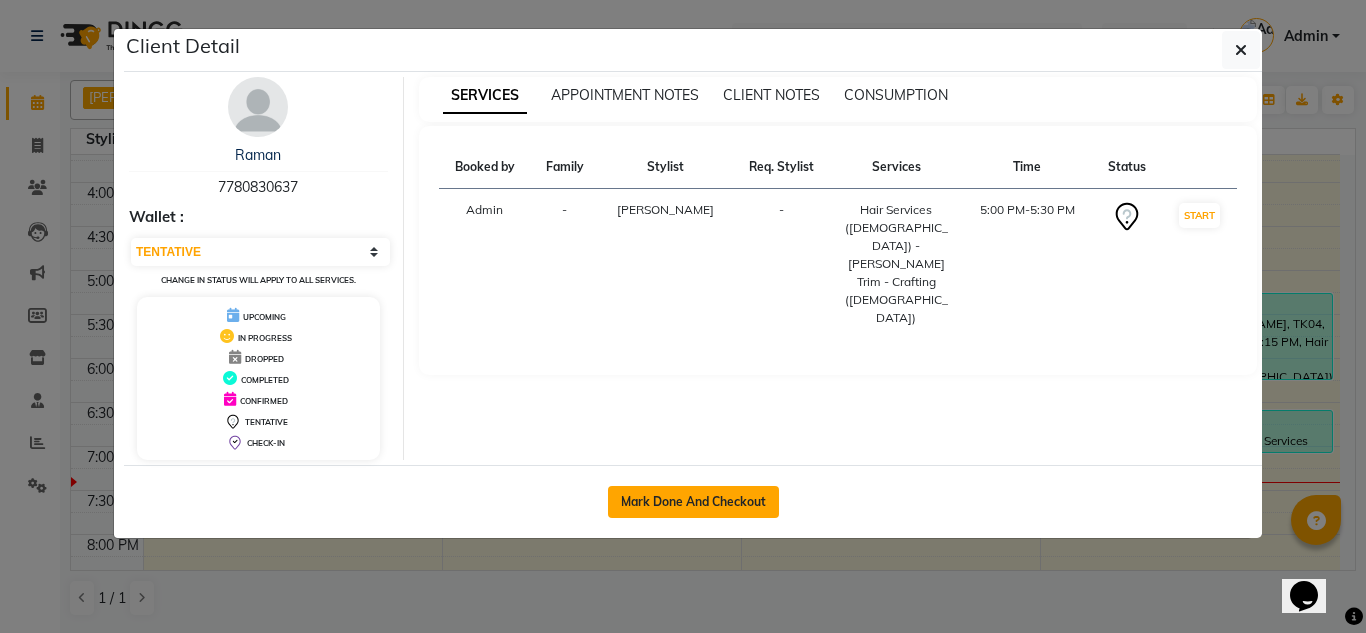 click on "Mark Done And Checkout" 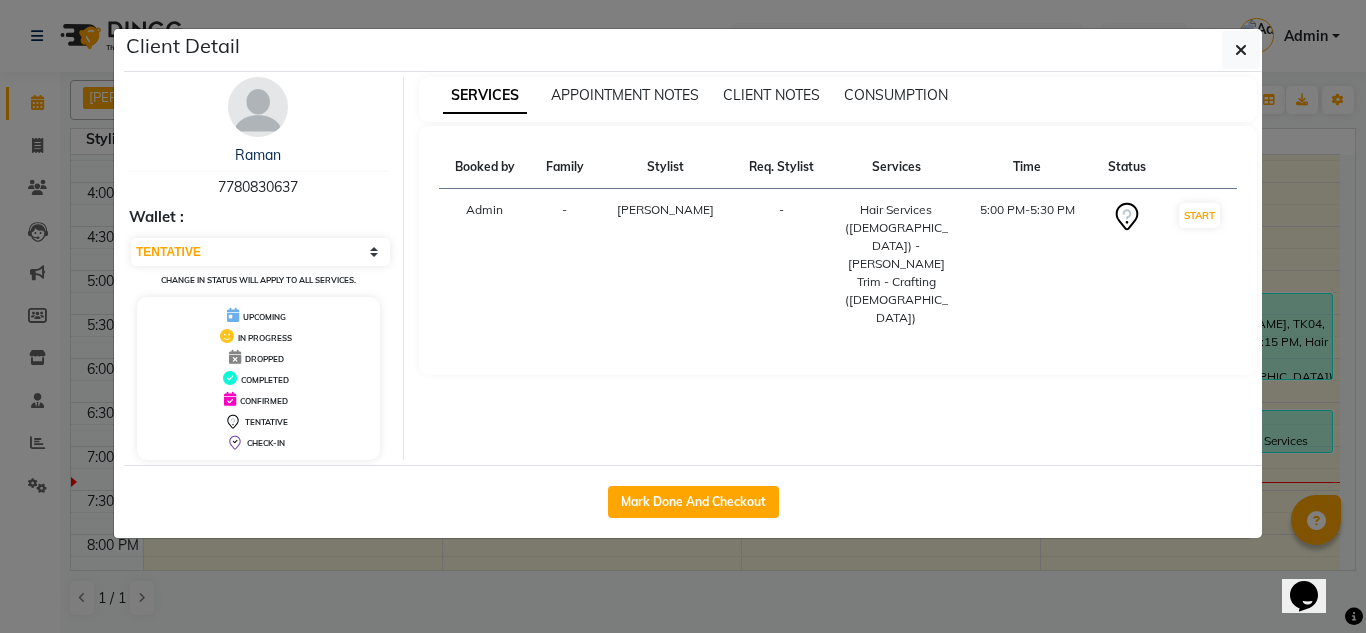 select on "4114" 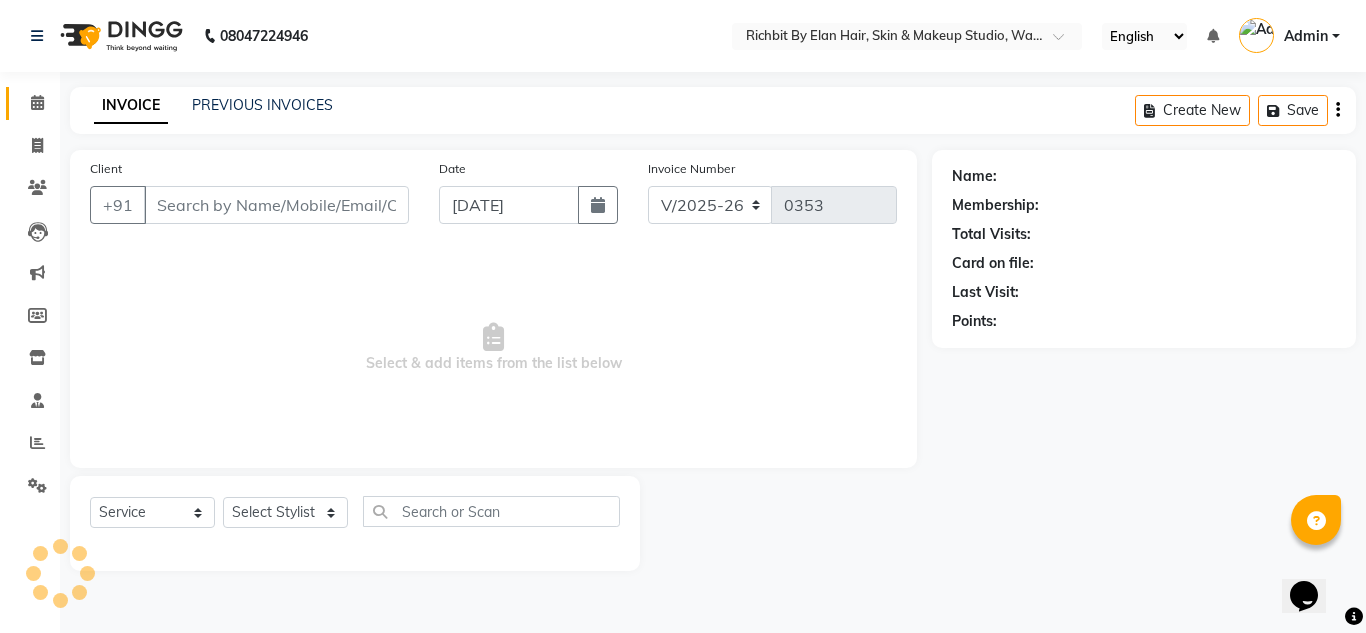 select on "3" 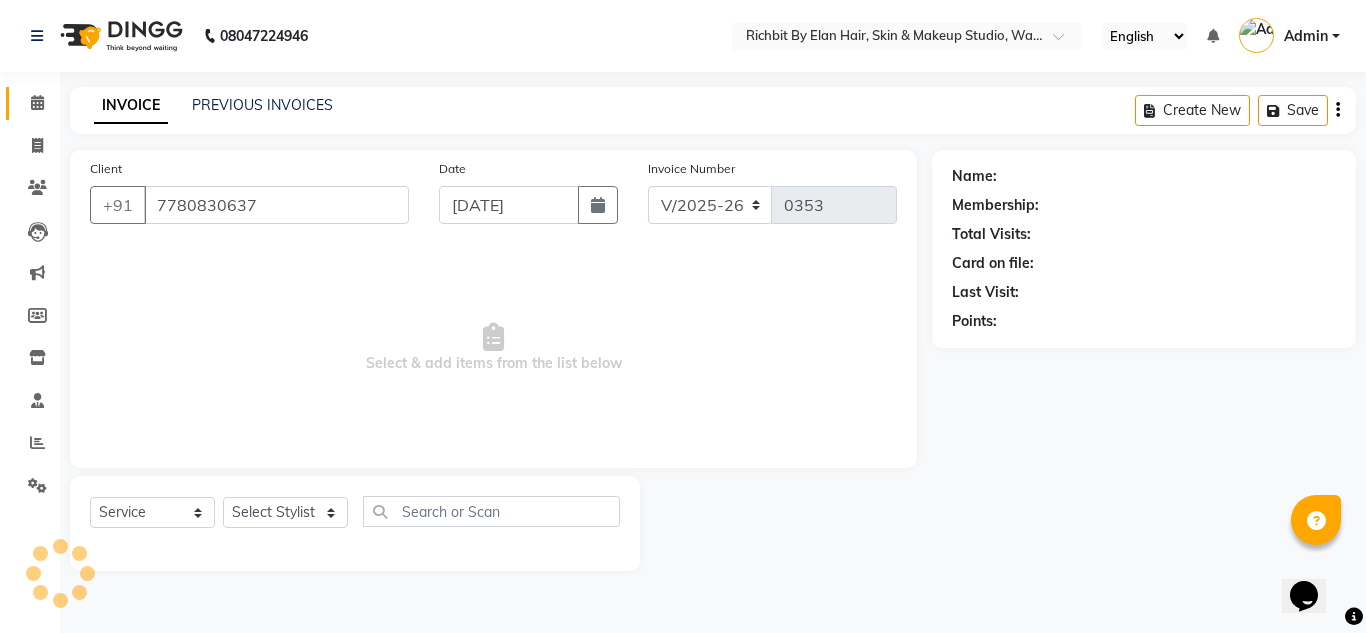 select on "61438" 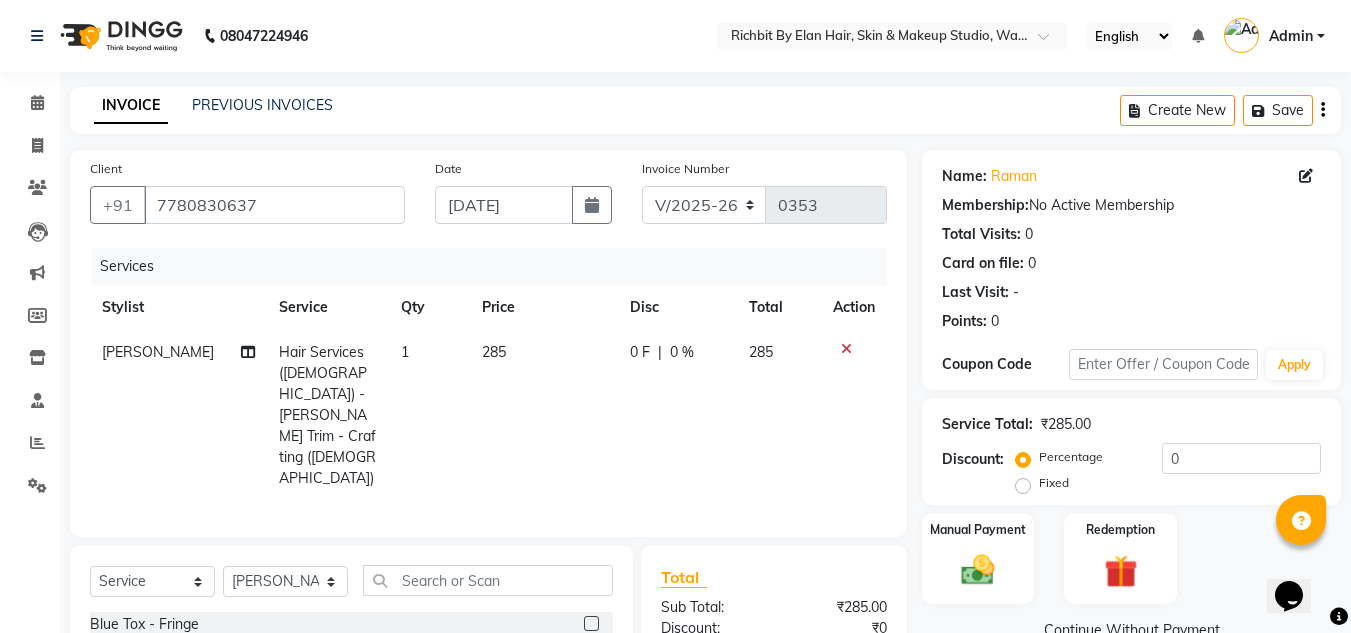click on "[PERSON_NAME]" 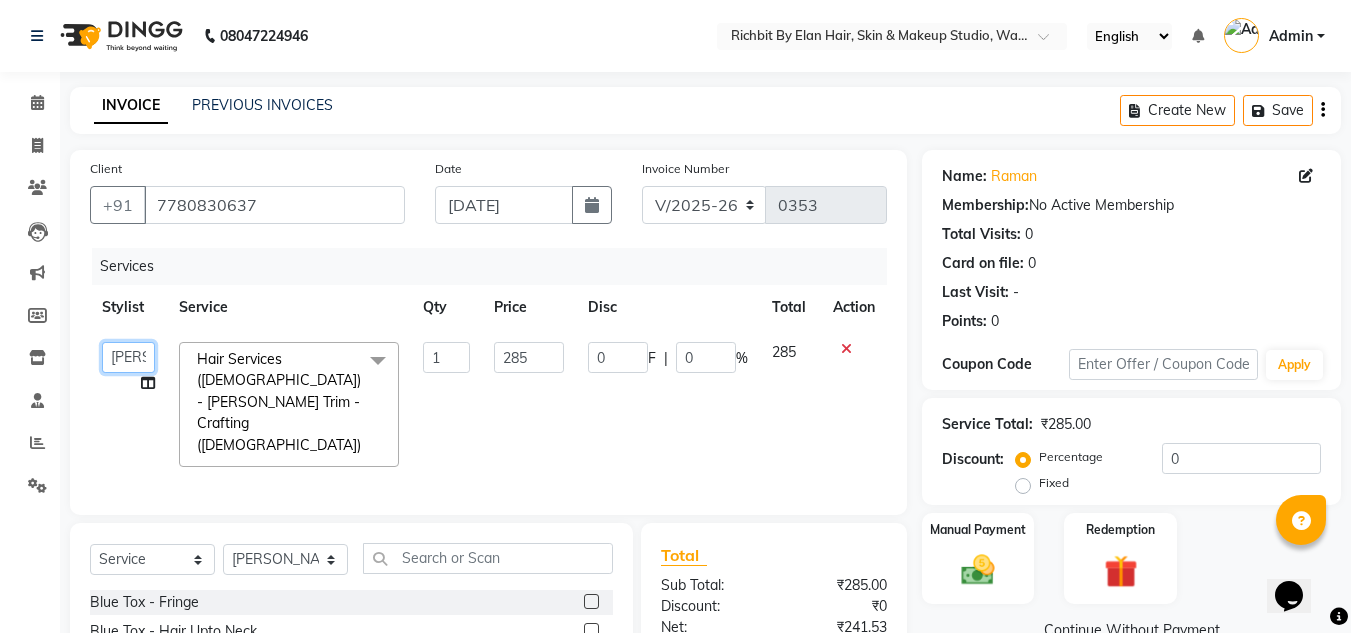 click on "Ankita nivangune   Deepali Palsule   Gopal Kadam   Rohit Suravase   Vandana Panikar" 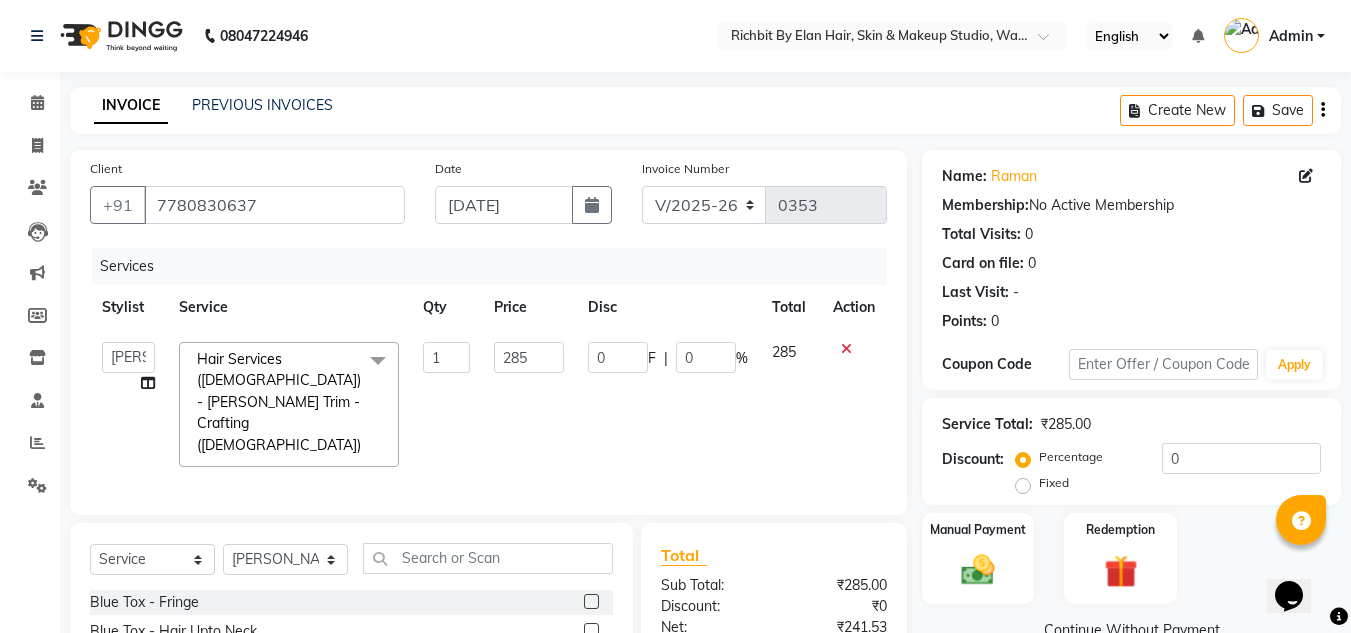 select on "39151" 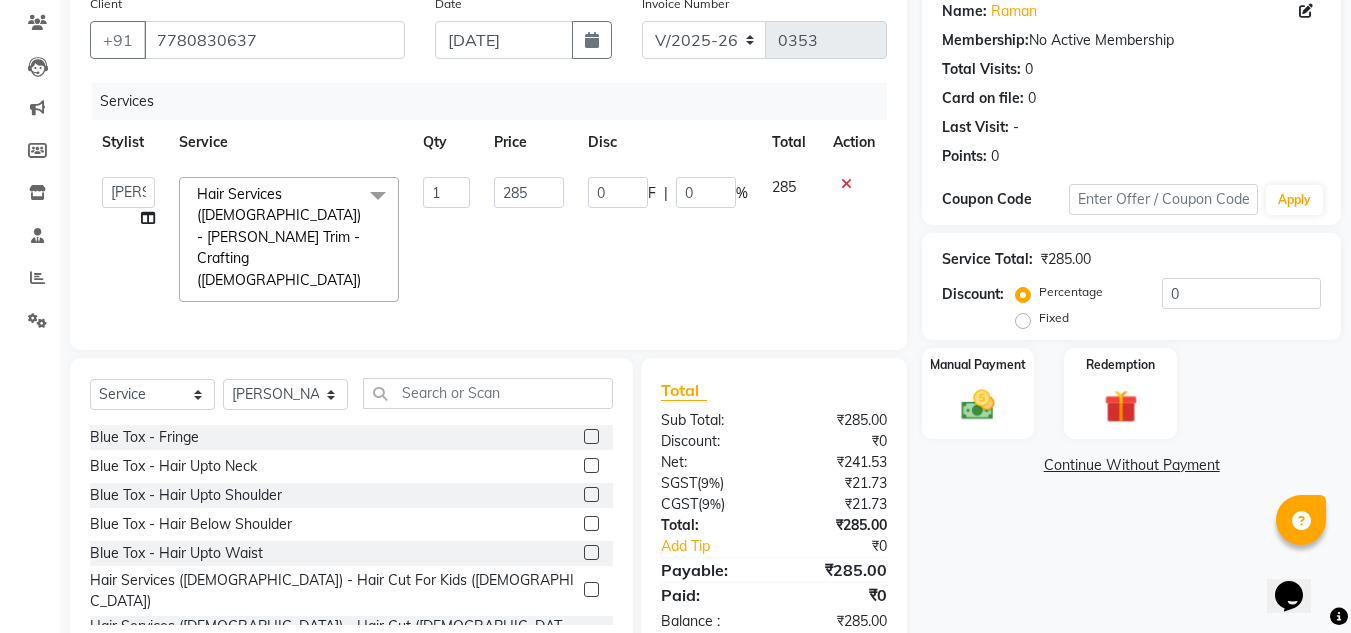 scroll, scrollTop: 187, scrollLeft: 0, axis: vertical 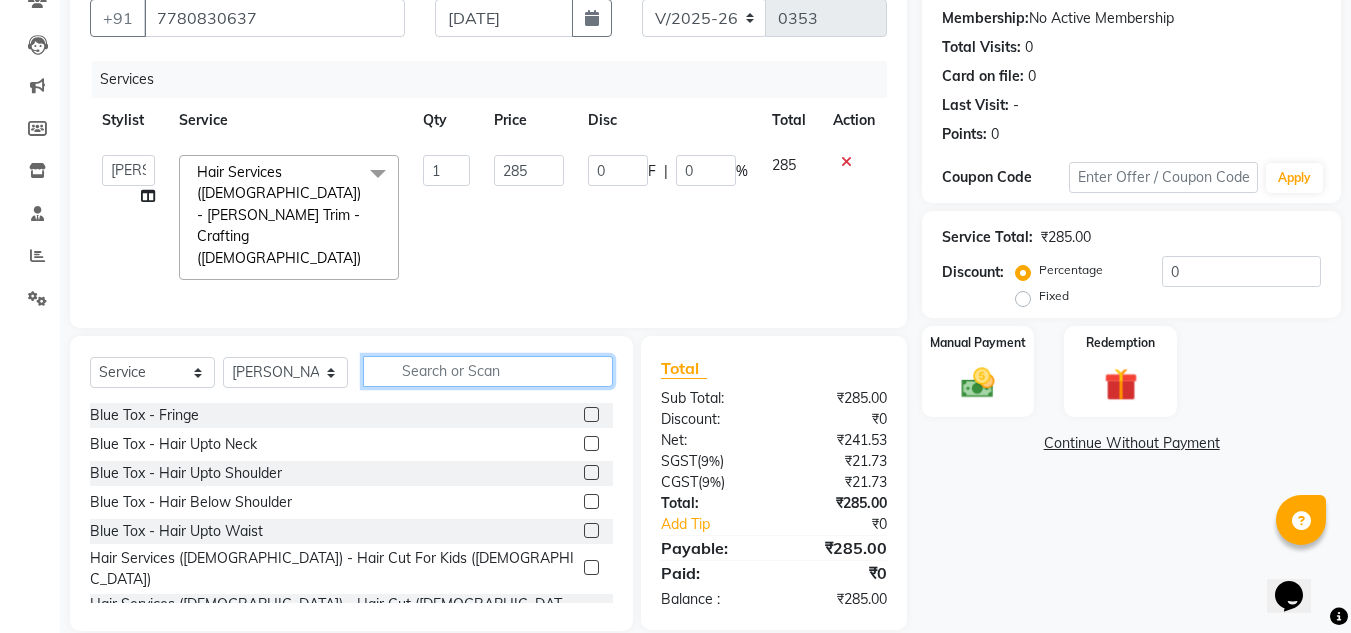 click 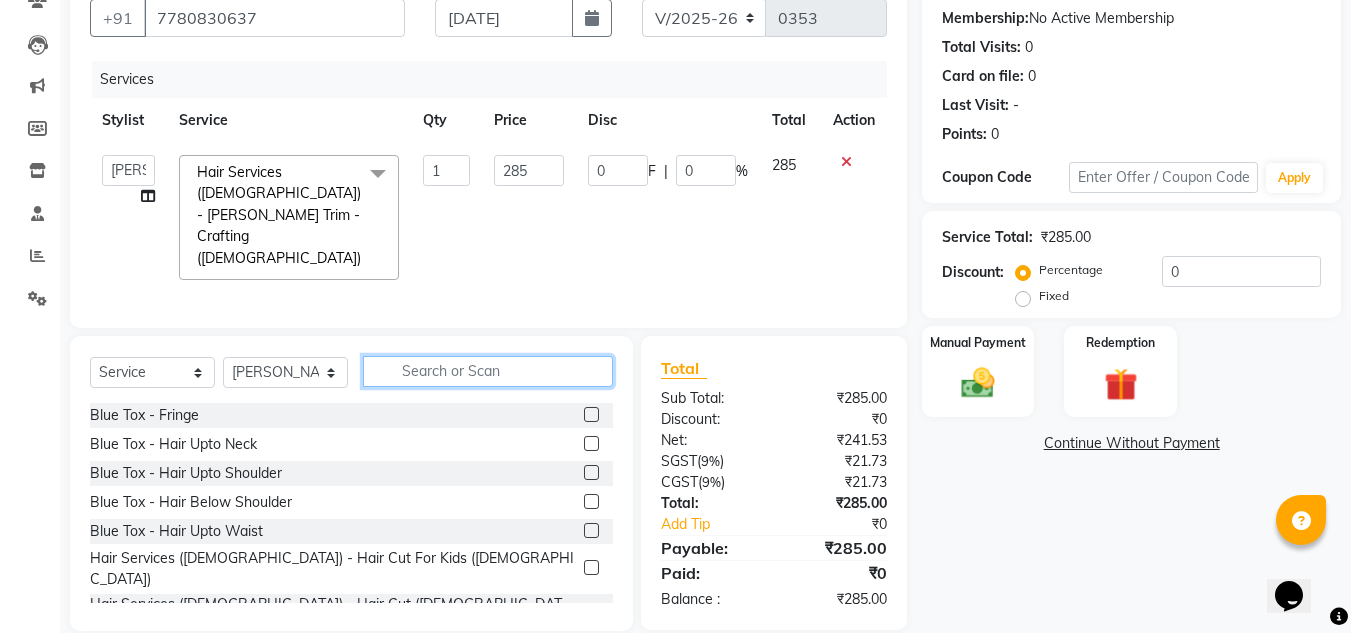 scroll, scrollTop: 100, scrollLeft: 0, axis: vertical 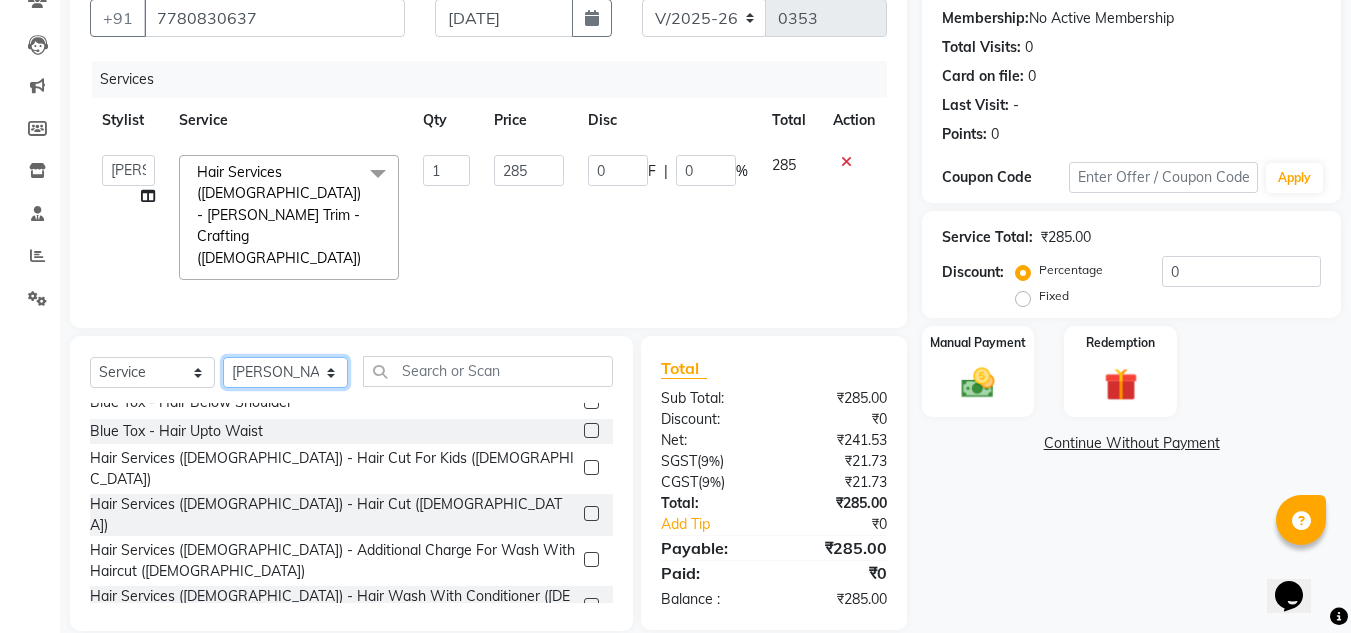 click on "Select Stylist [PERSON_NAME] [PERSON_NAME] [PERSON_NAME] [PERSON_NAME] [PERSON_NAME]" 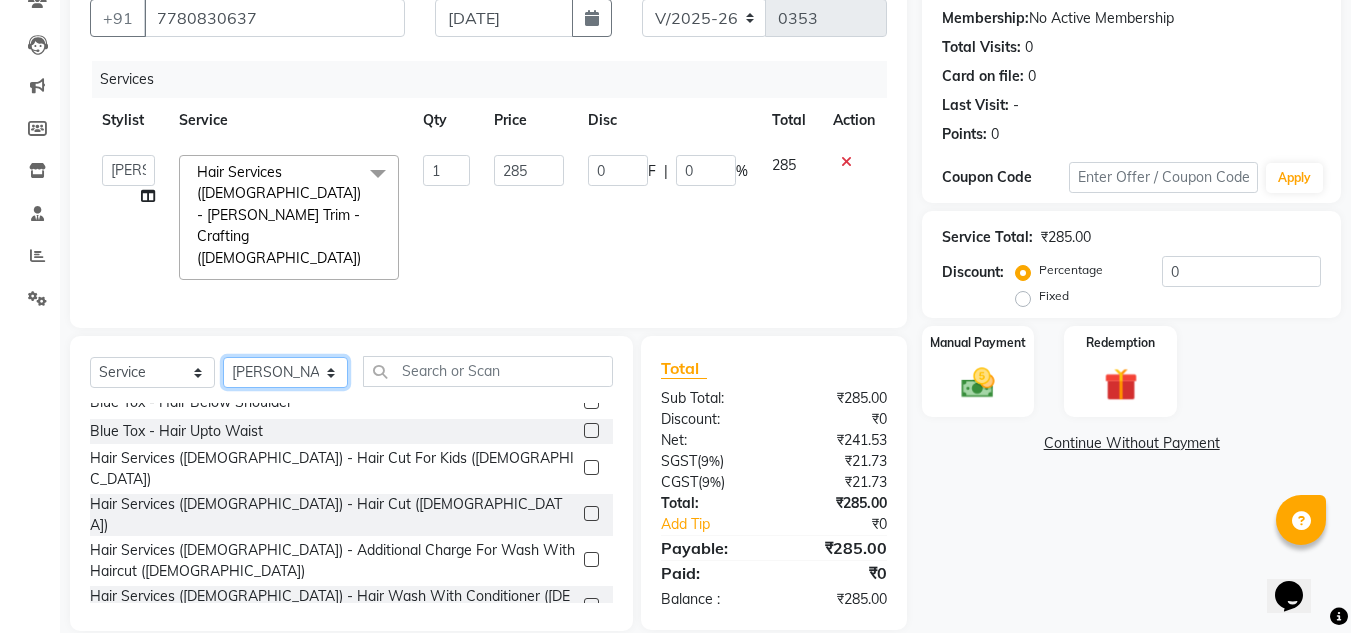 select on "39151" 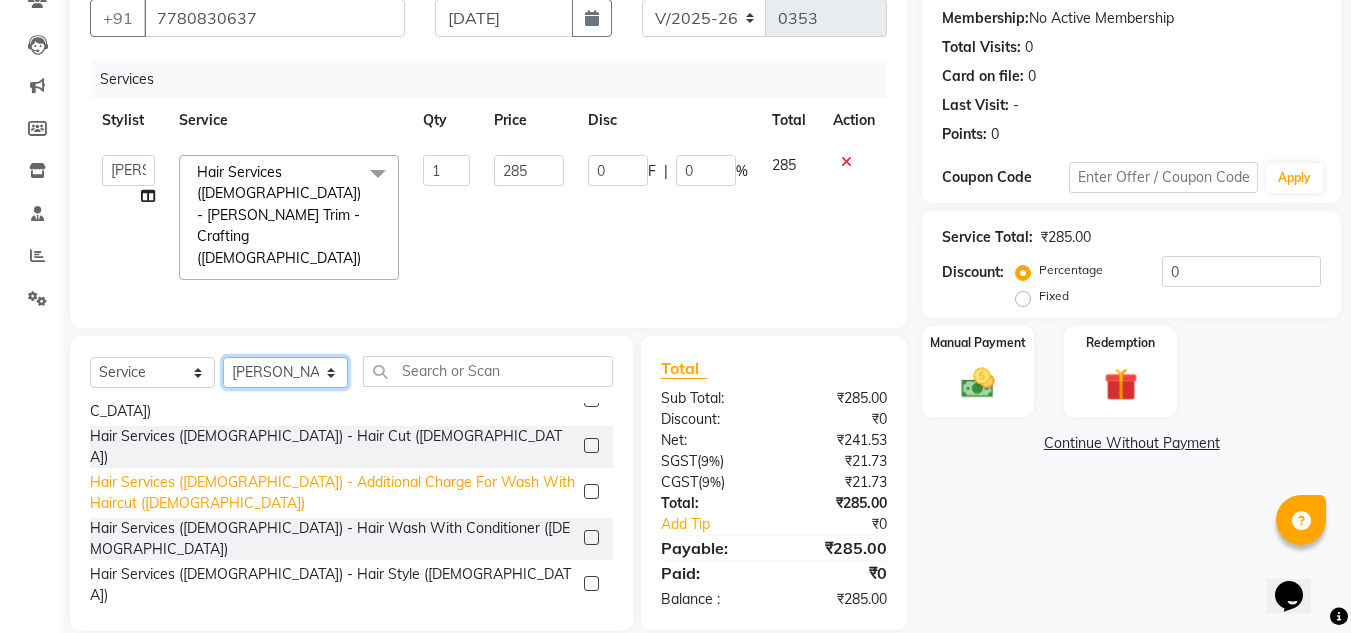 scroll, scrollTop: 200, scrollLeft: 0, axis: vertical 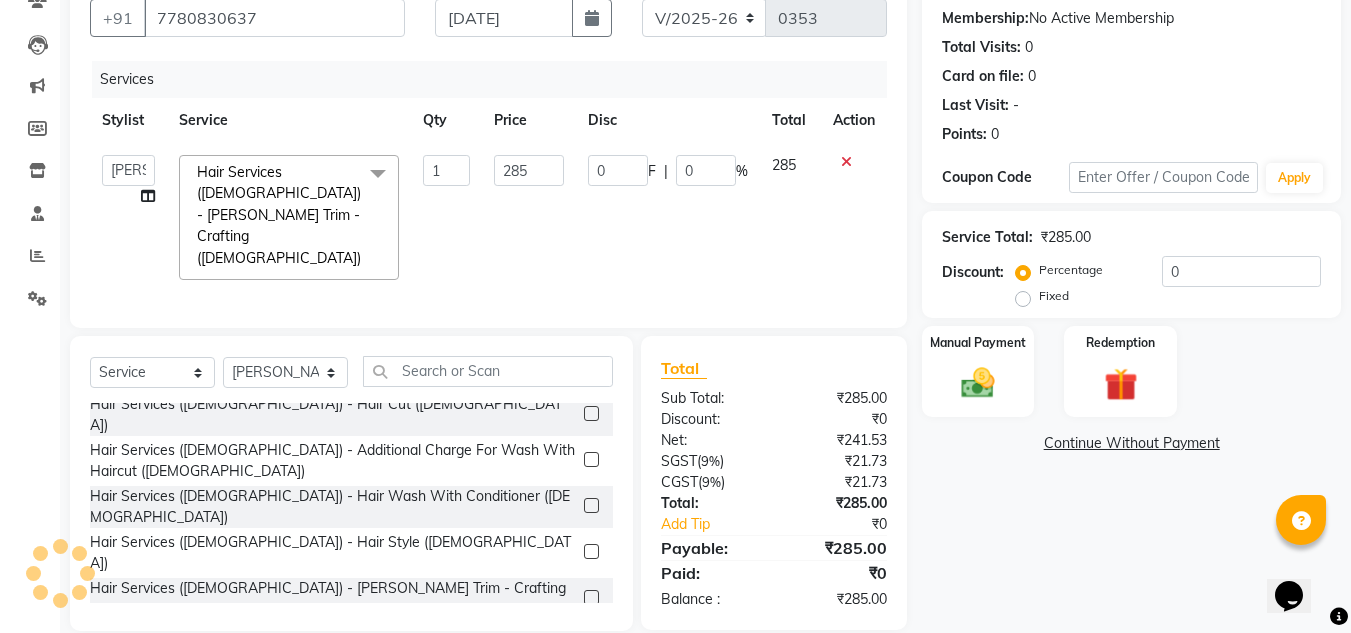 click 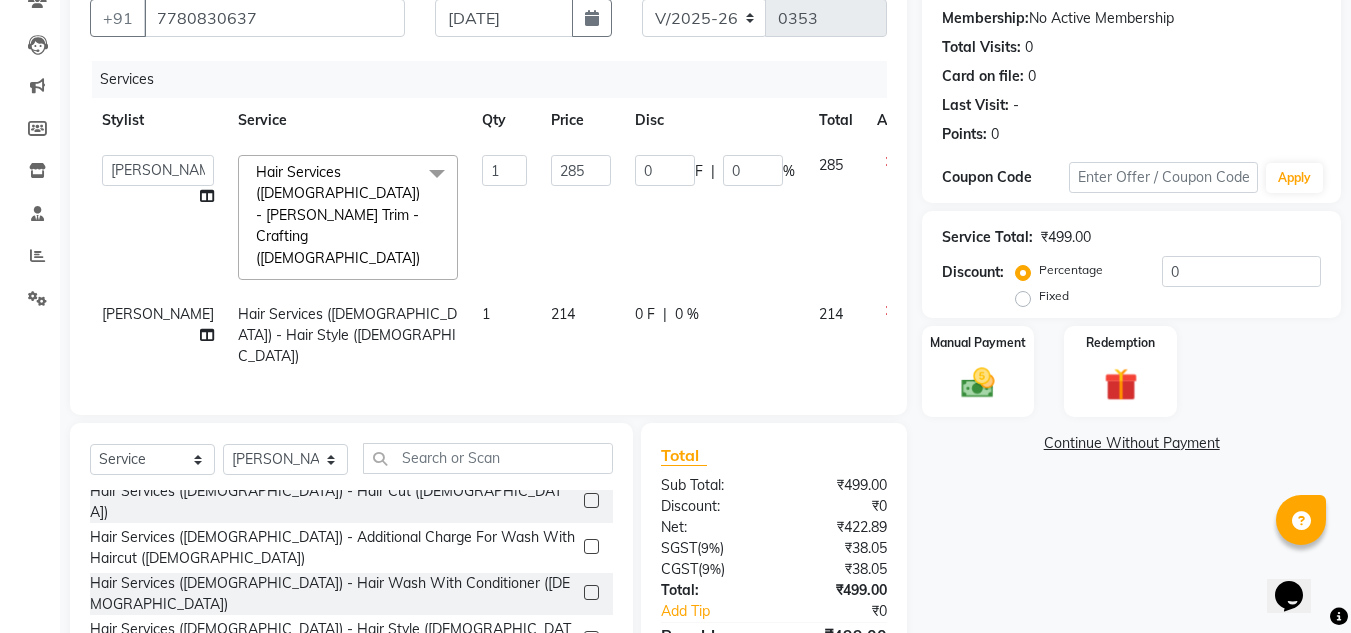 checkbox on "false" 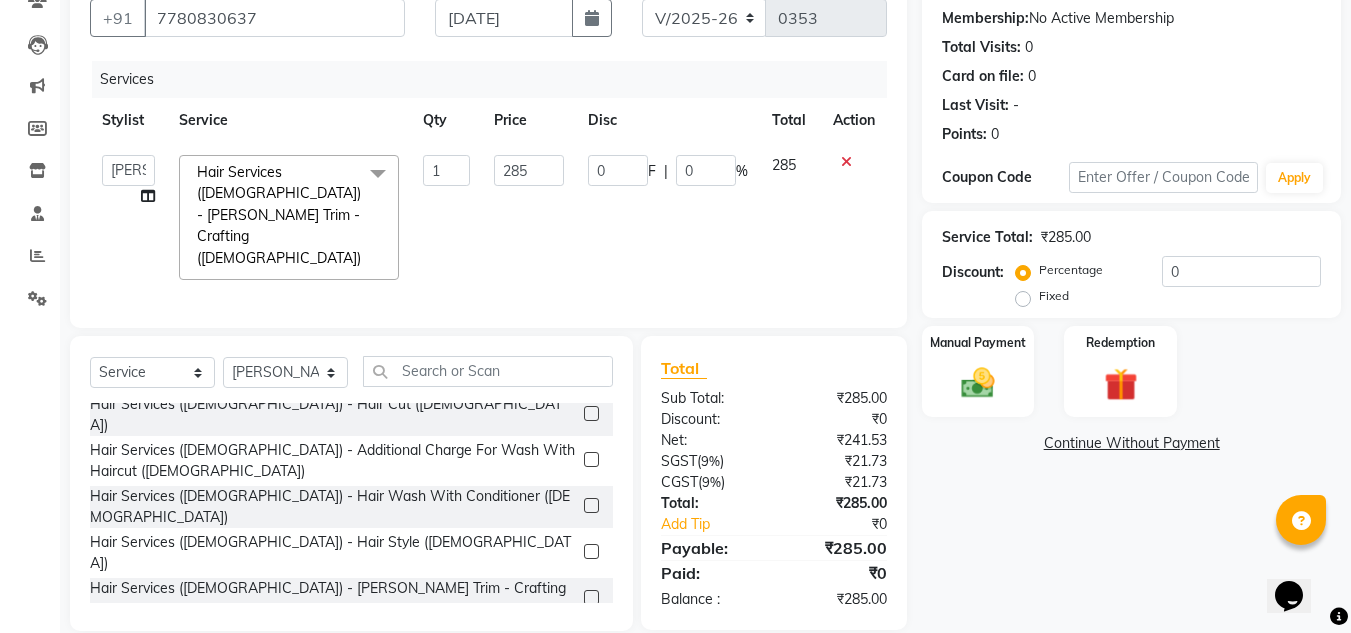 scroll, scrollTop: 100, scrollLeft: 0, axis: vertical 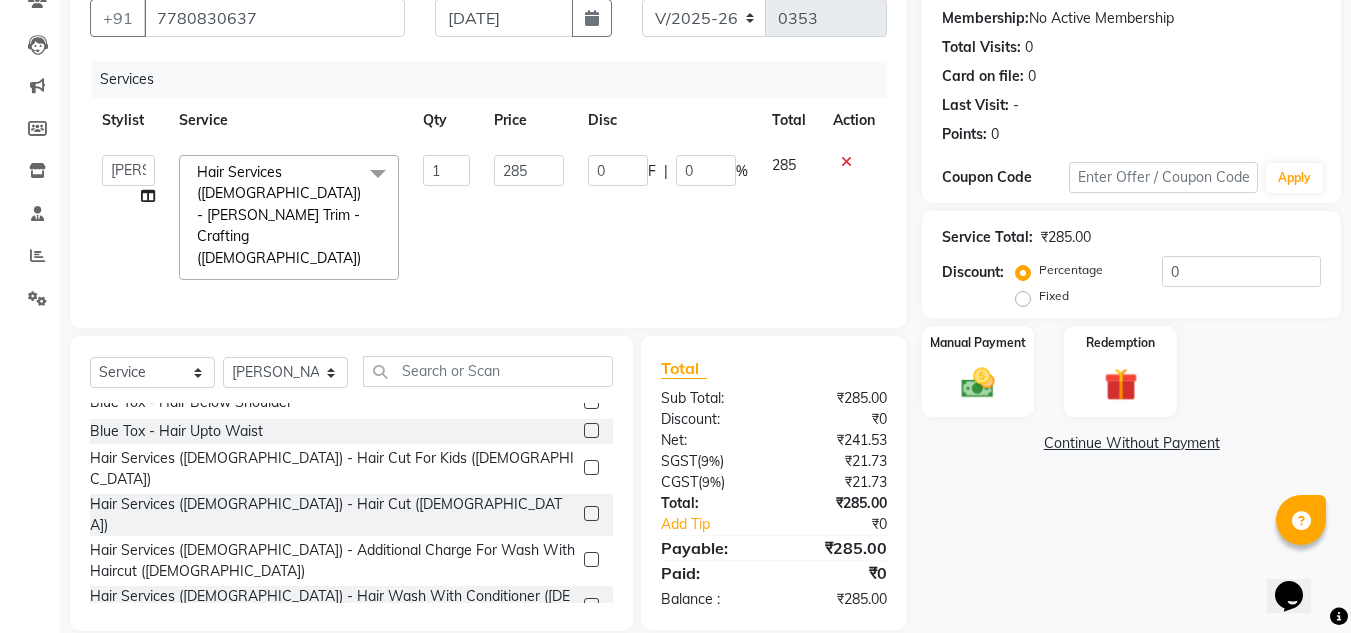 click 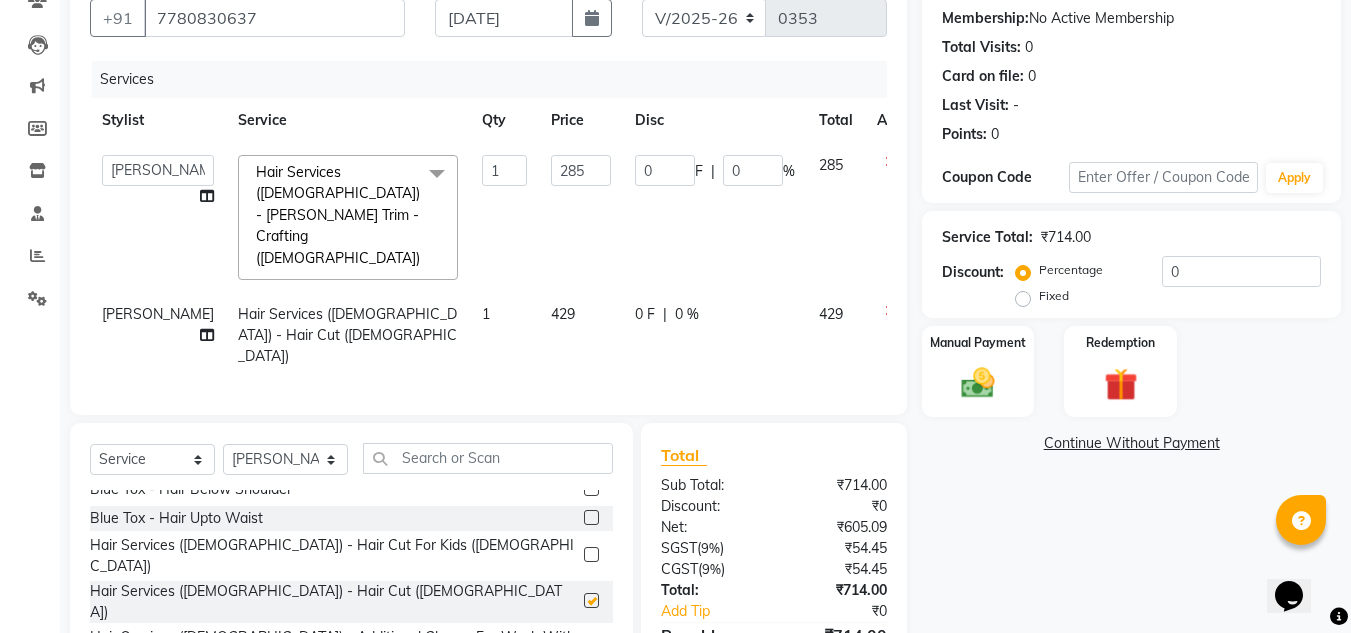 checkbox on "false" 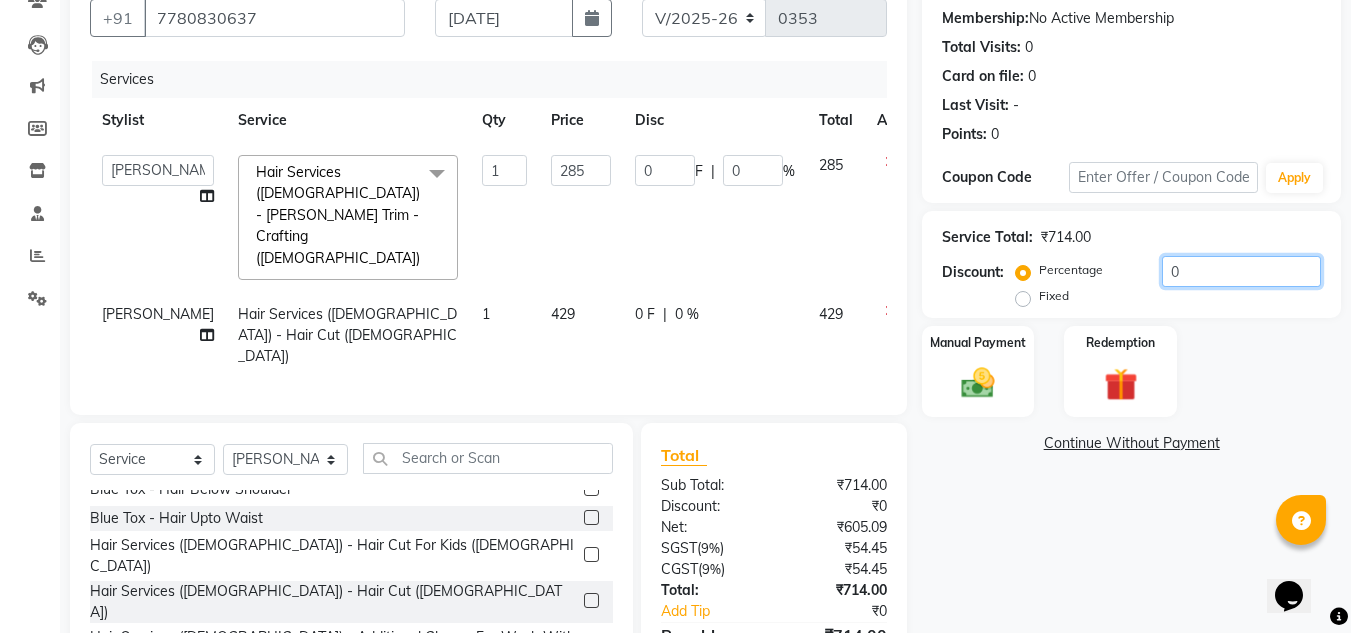 click on "0" 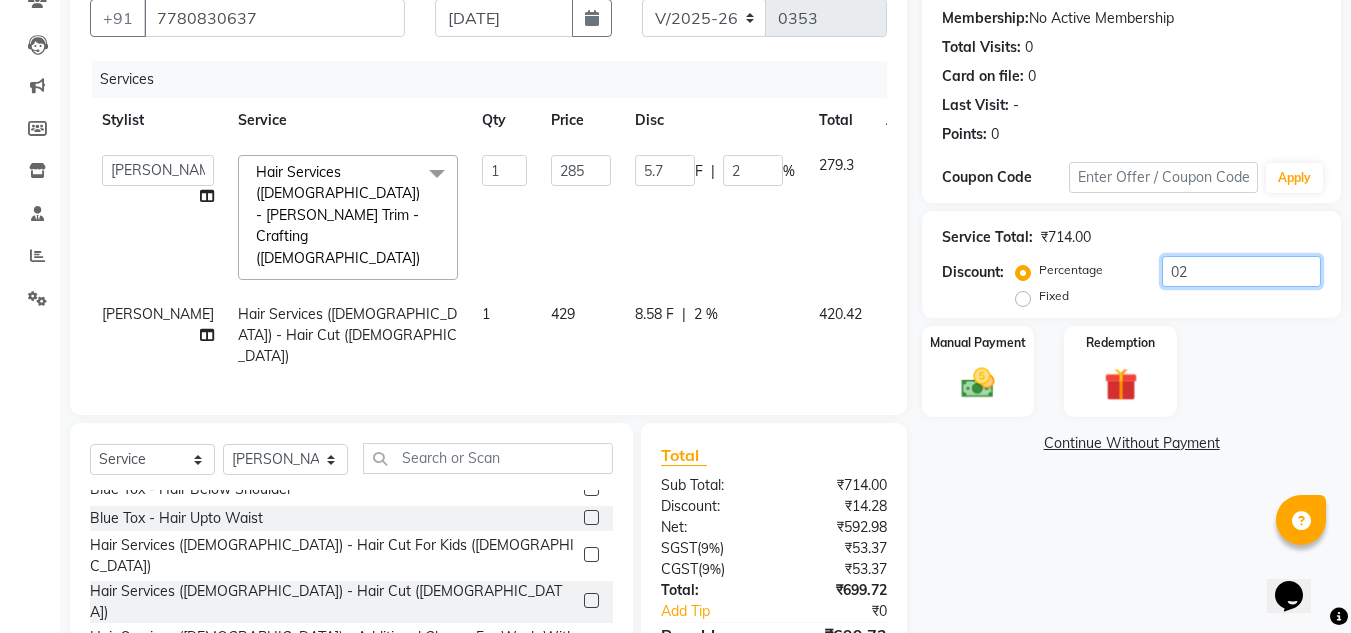type on "020" 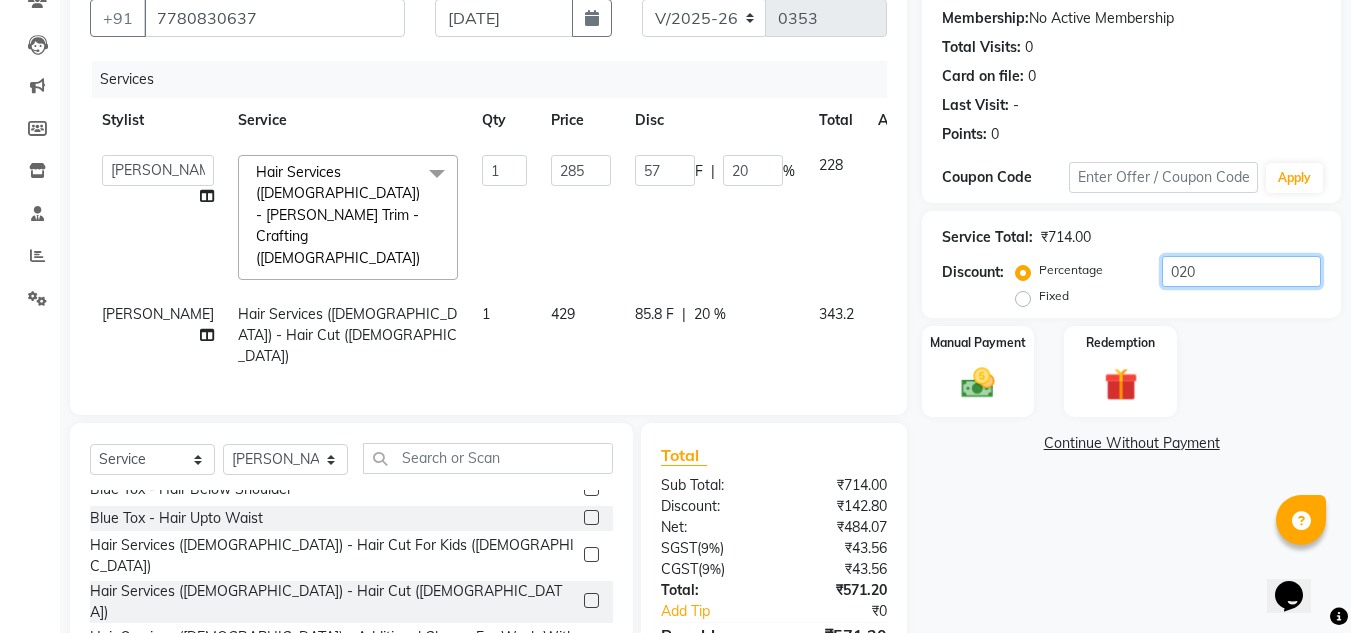 scroll, scrollTop: 274, scrollLeft: 0, axis: vertical 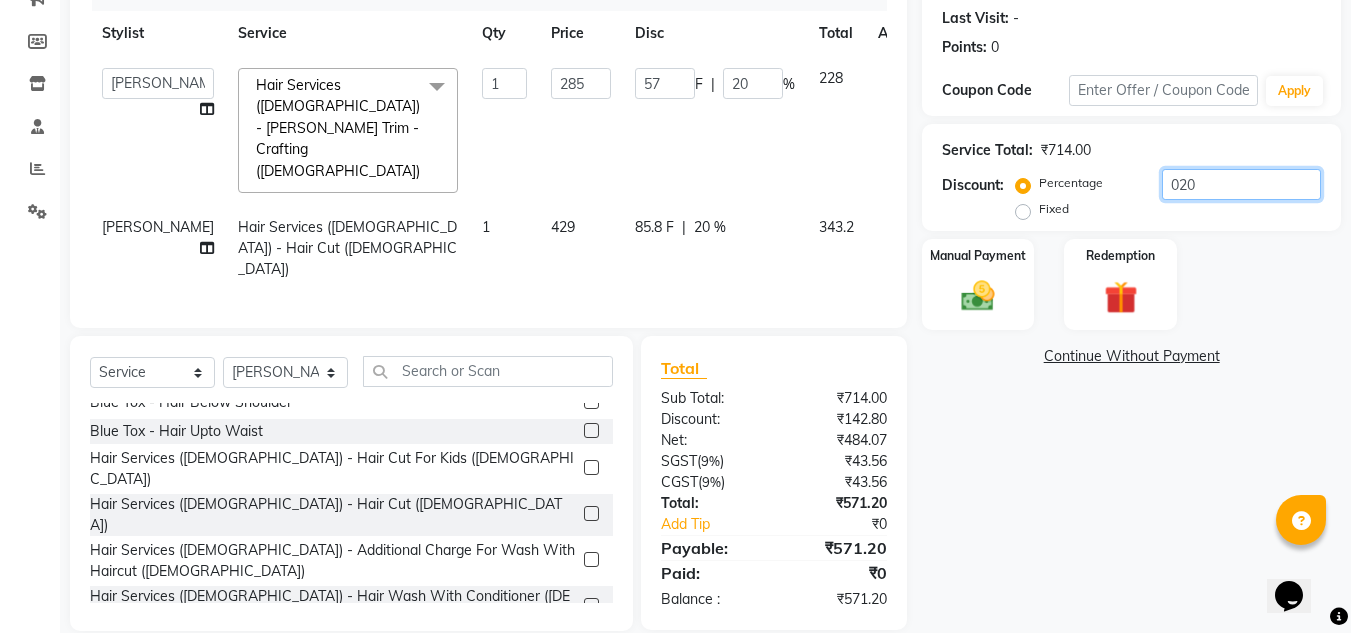 type on "020" 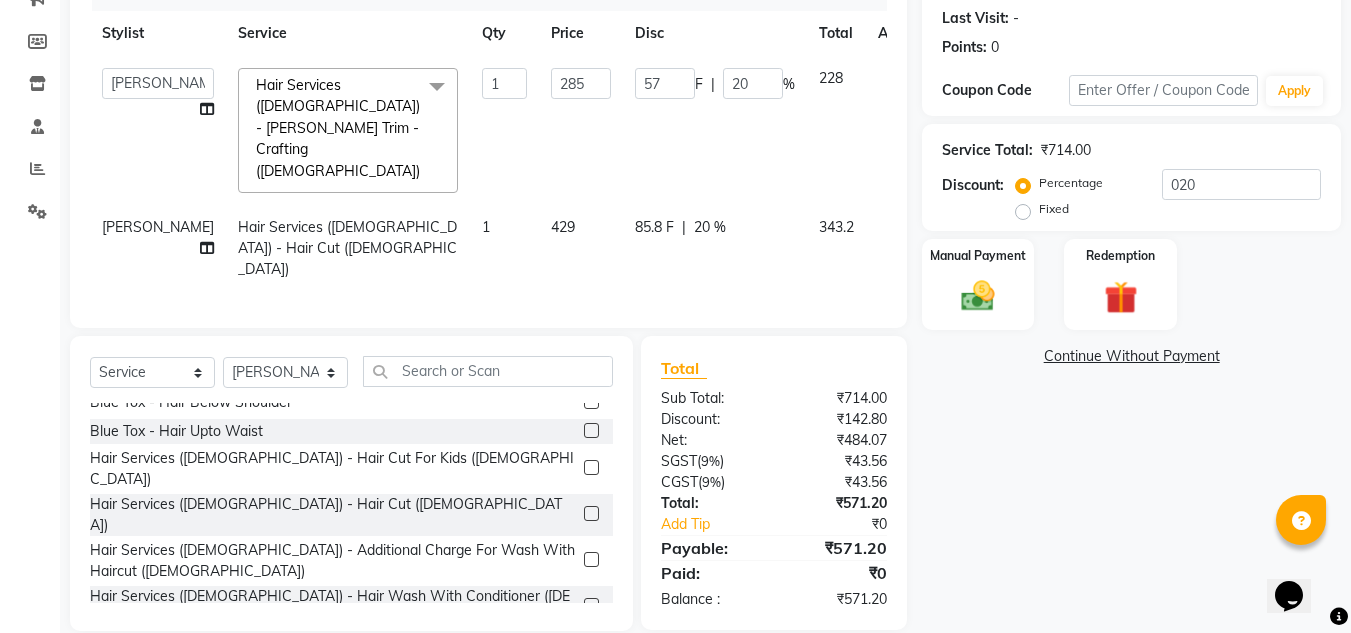 click on "85.8 F" 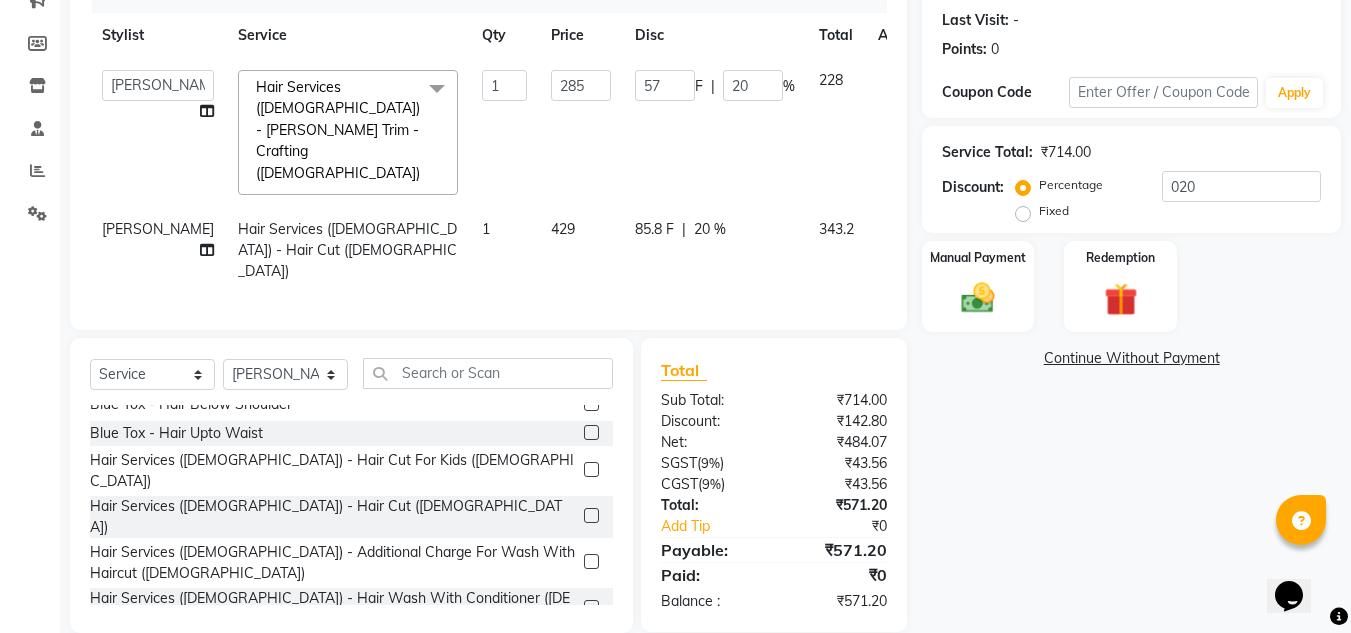 select on "39151" 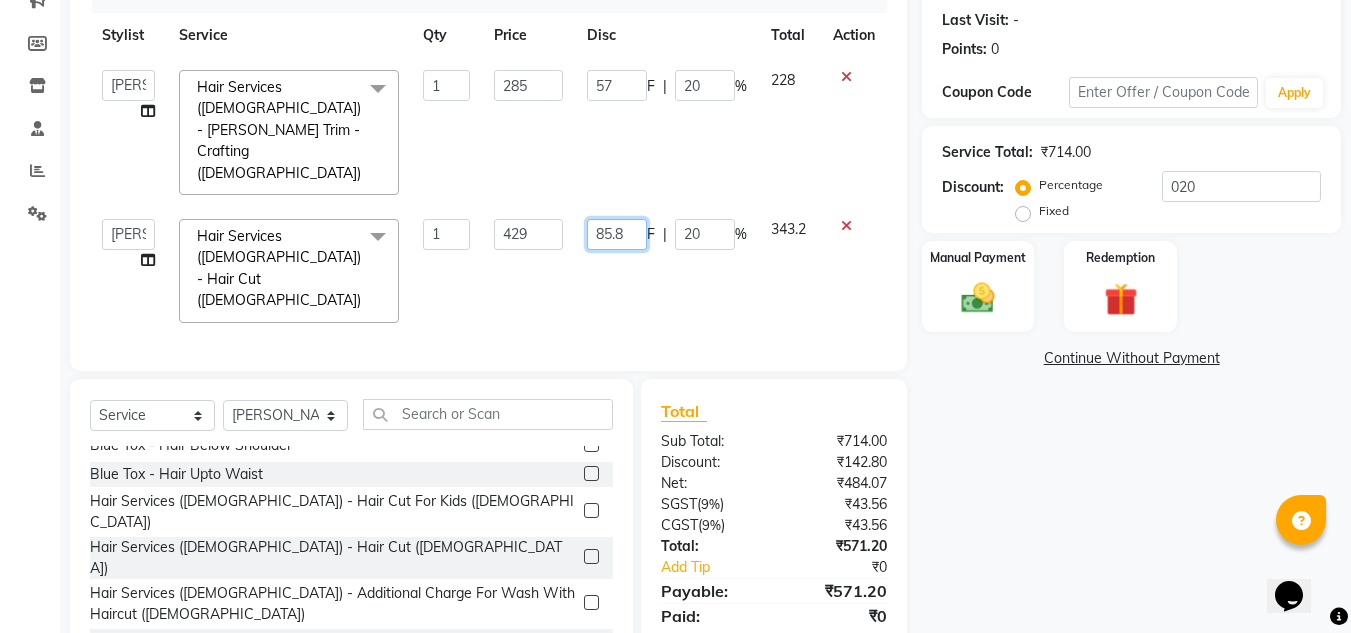 click on "85.8" 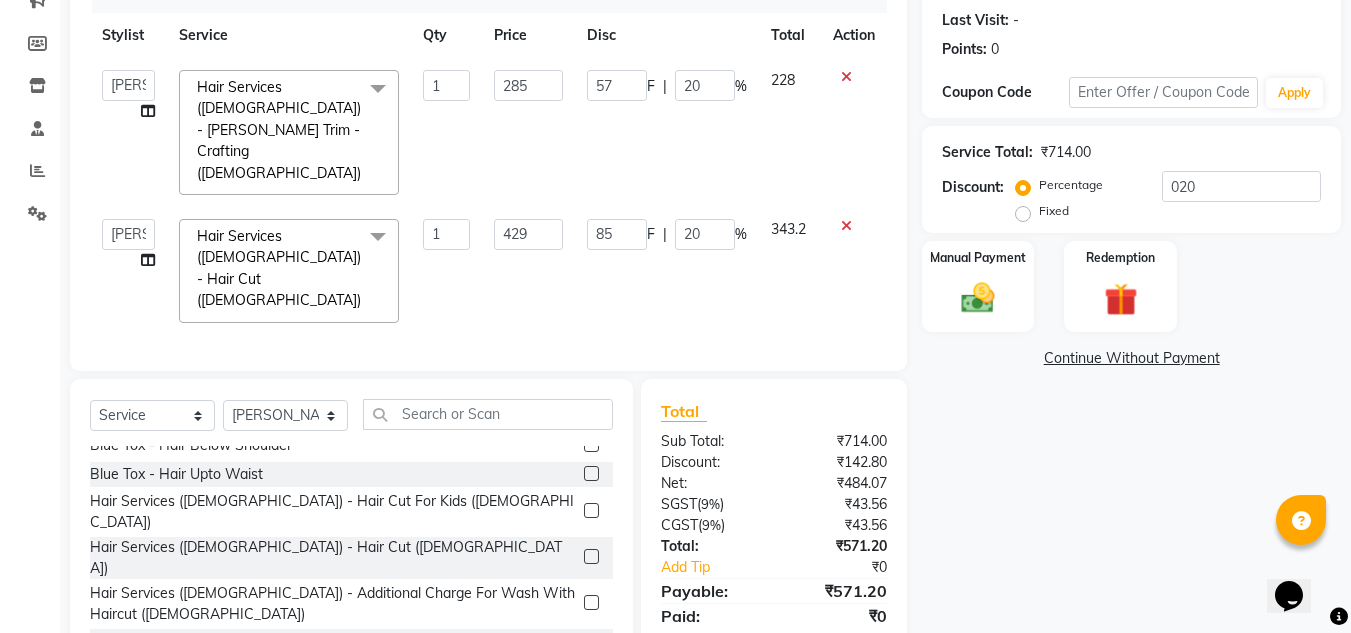 click on "85 F | 20 %" 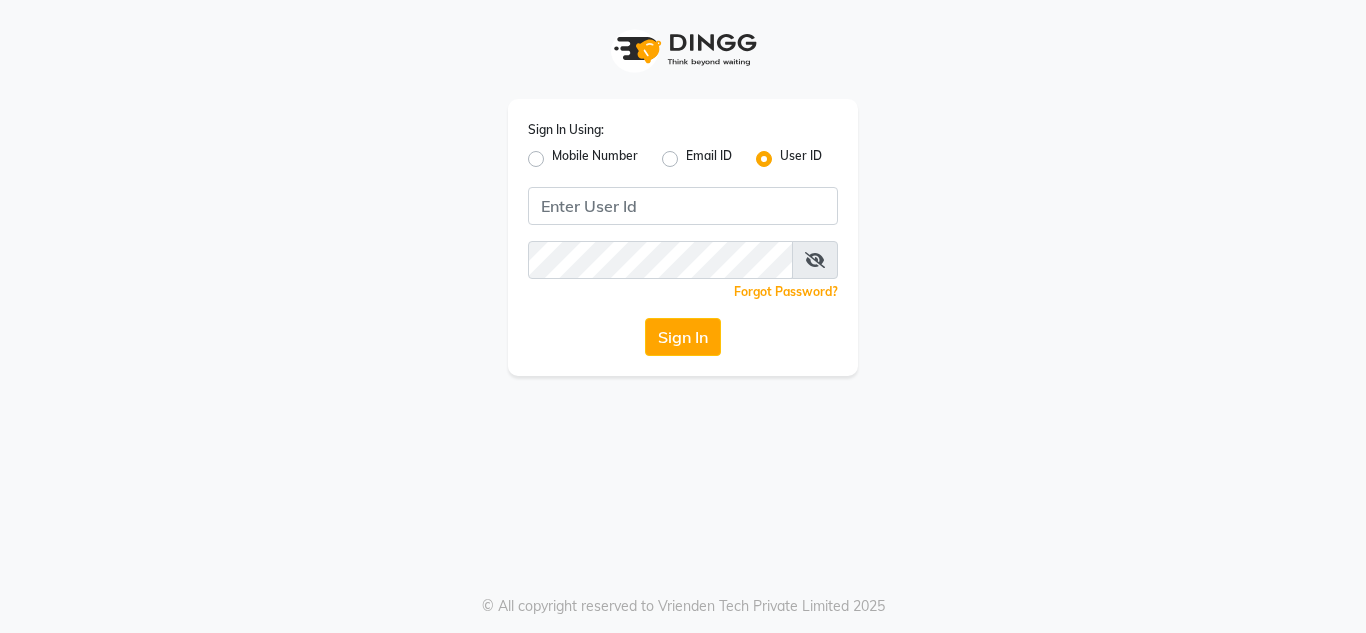 scroll, scrollTop: 0, scrollLeft: 0, axis: both 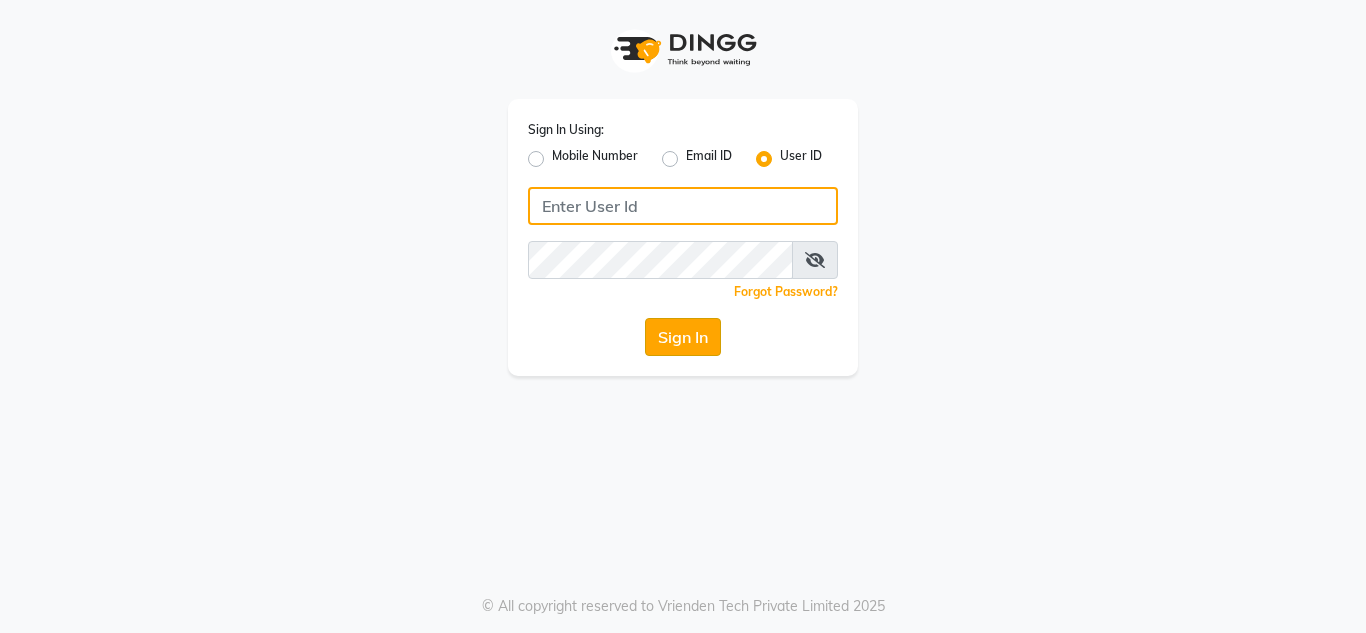 type on "richbit123" 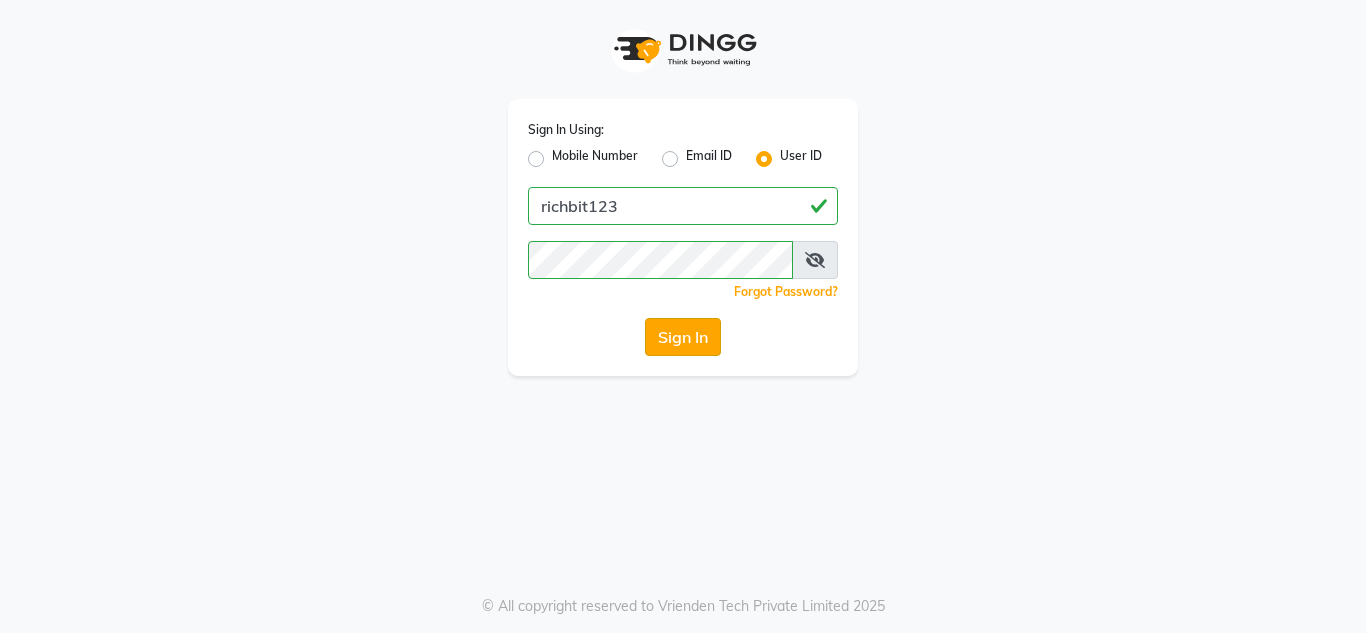 click on "Sign In" 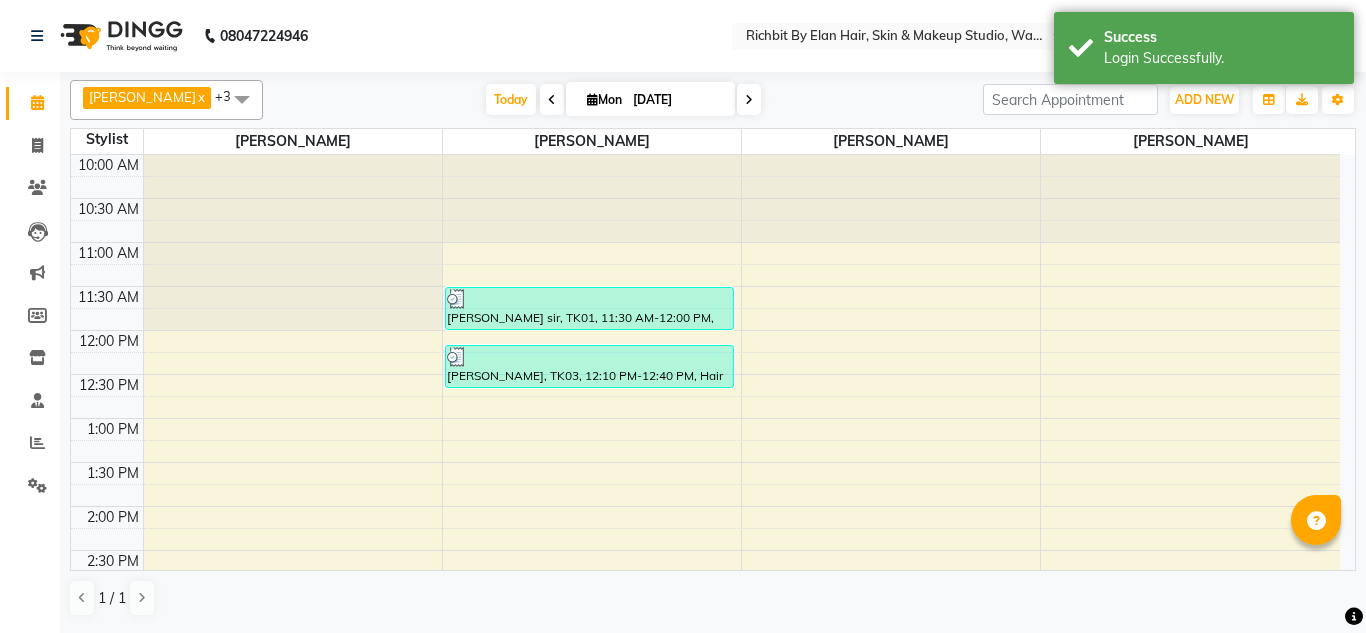 scroll, scrollTop: 200, scrollLeft: 0, axis: vertical 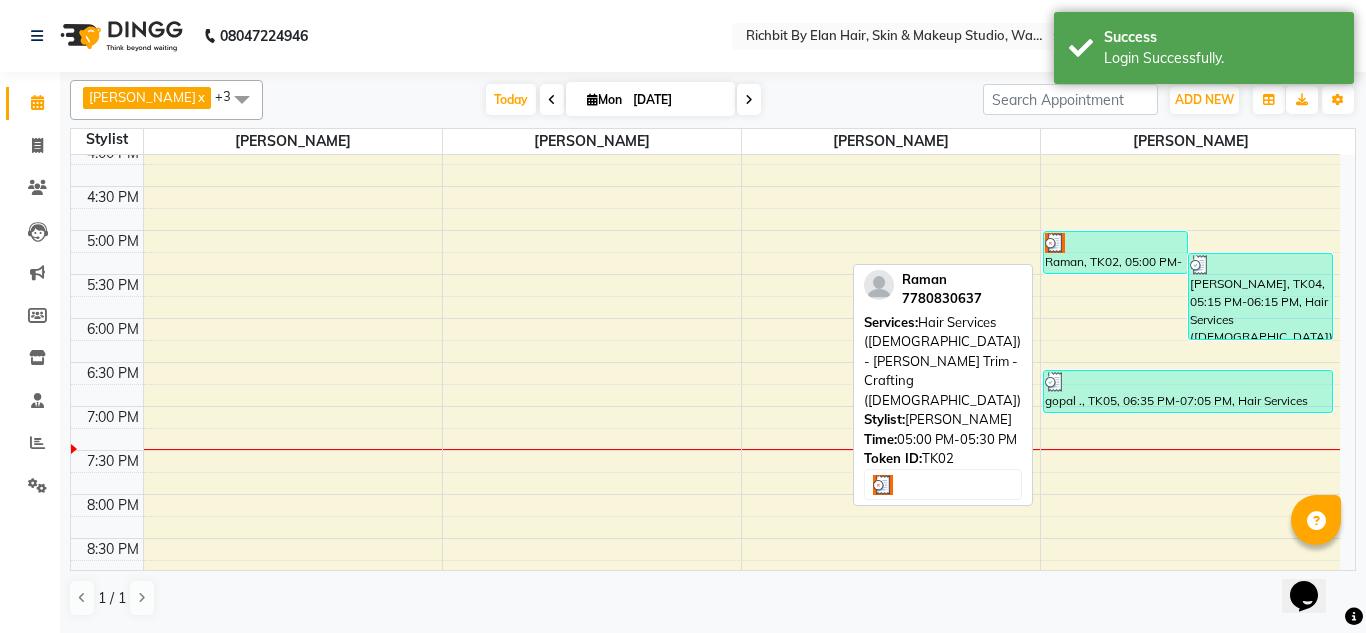 click on "Raman, TK02, 05:00 PM-05:30 PM, Hair Services ([DEMOGRAPHIC_DATA]) - [PERSON_NAME] Trim - Crafting ([DEMOGRAPHIC_DATA])" at bounding box center (1115, 252) 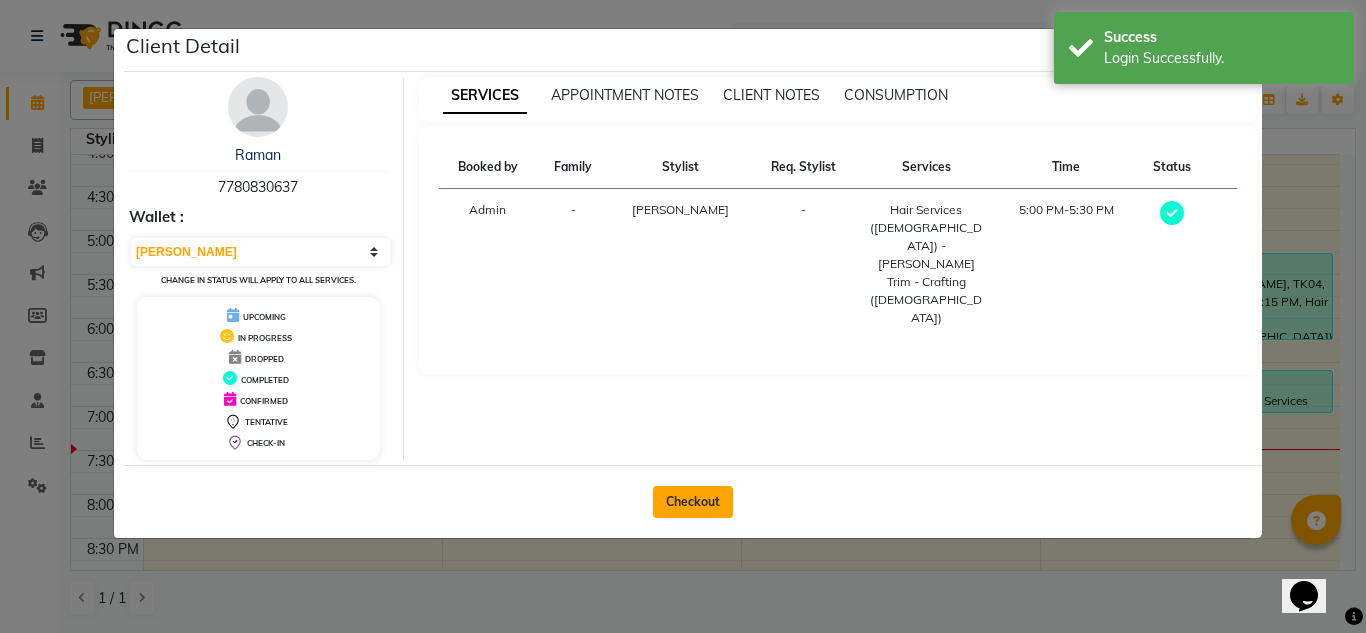 click on "Checkout" 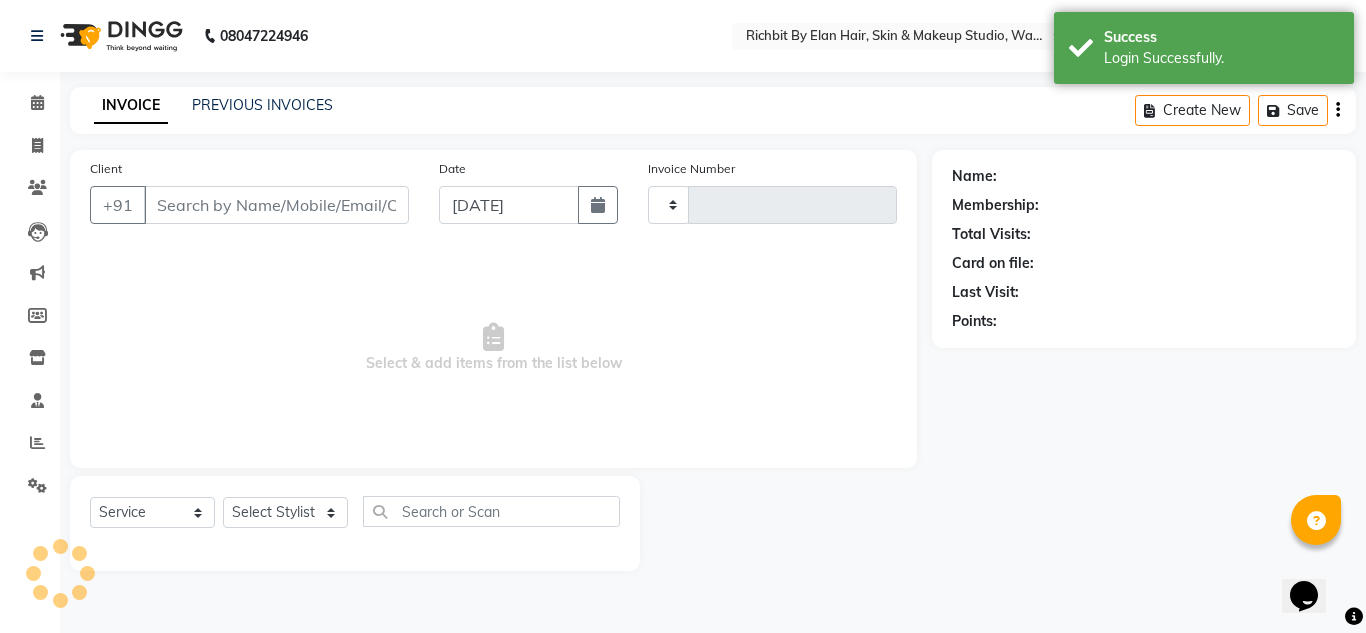 type on "0353" 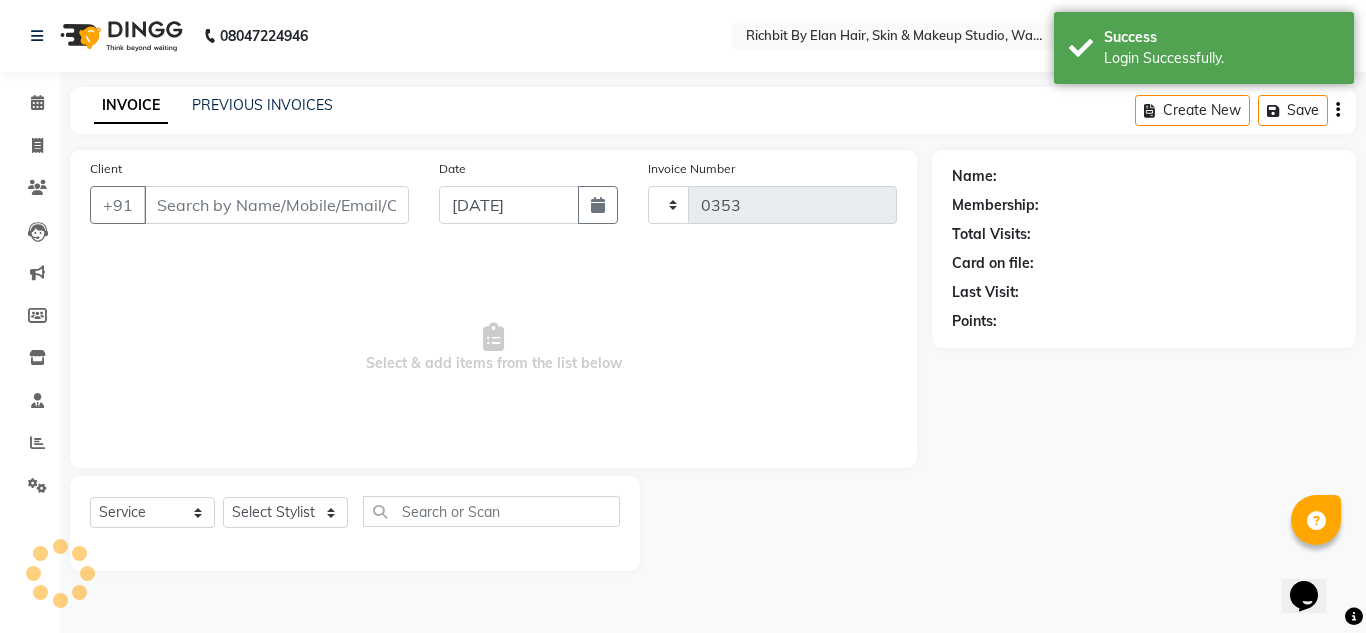 select on "4114" 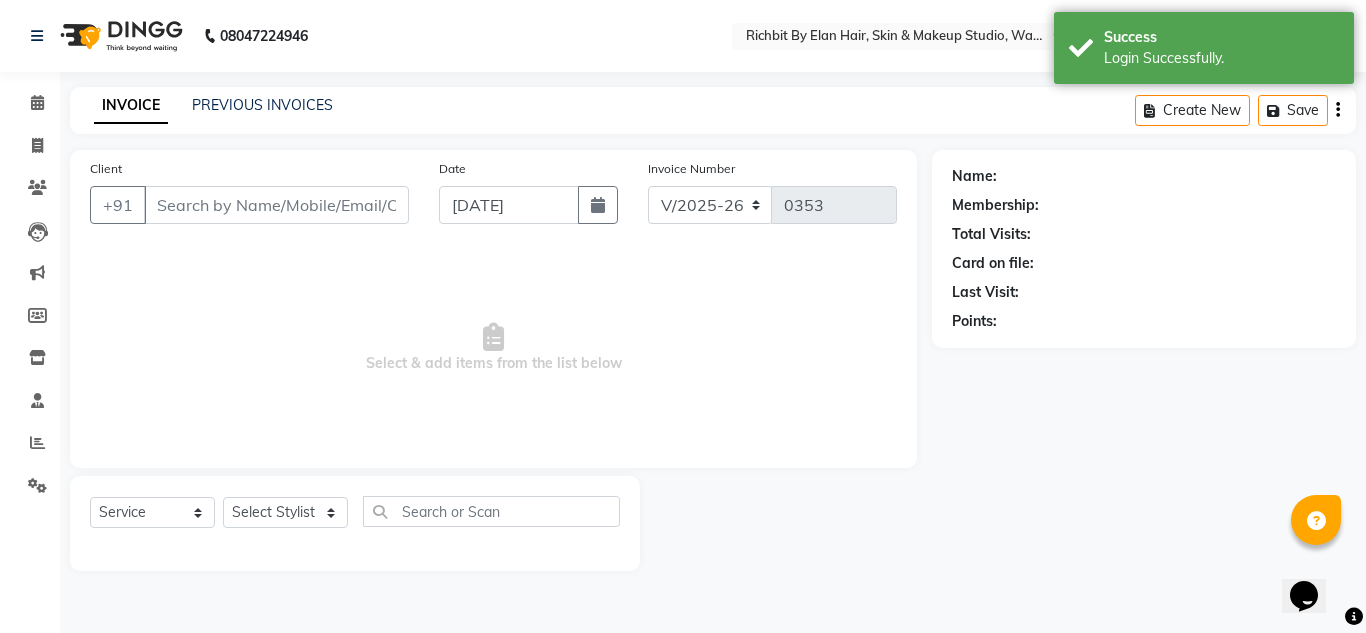 type on "7780830637" 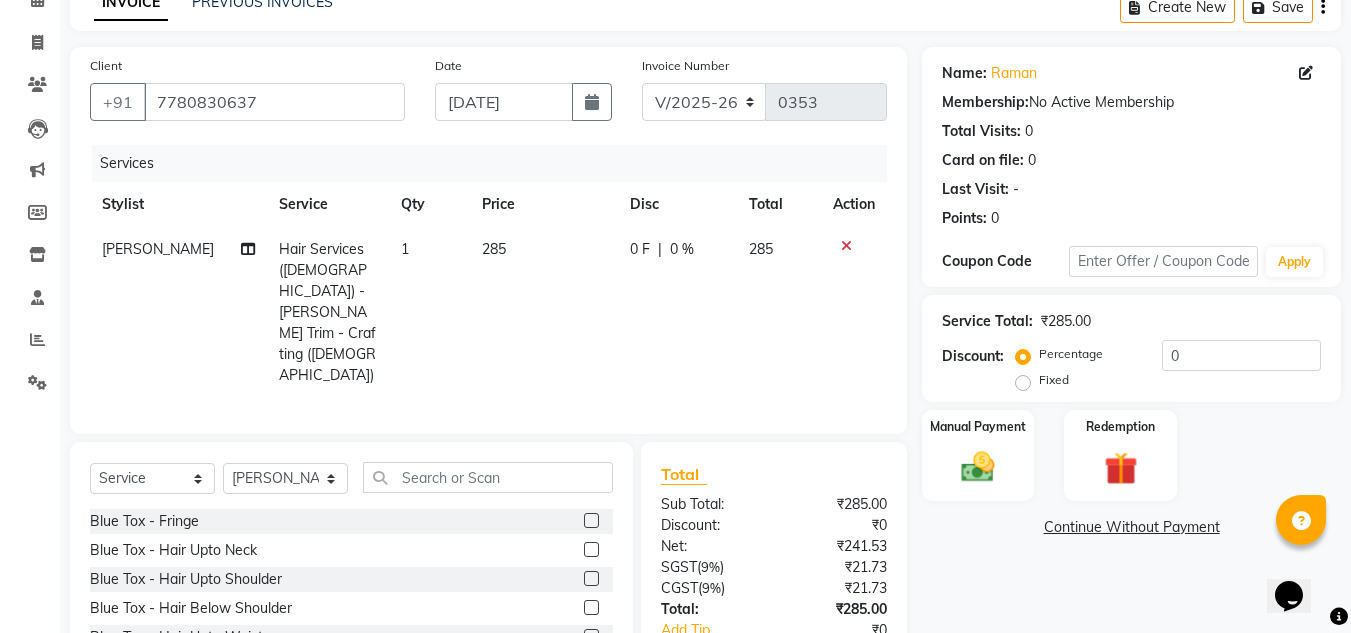 scroll, scrollTop: 189, scrollLeft: 0, axis: vertical 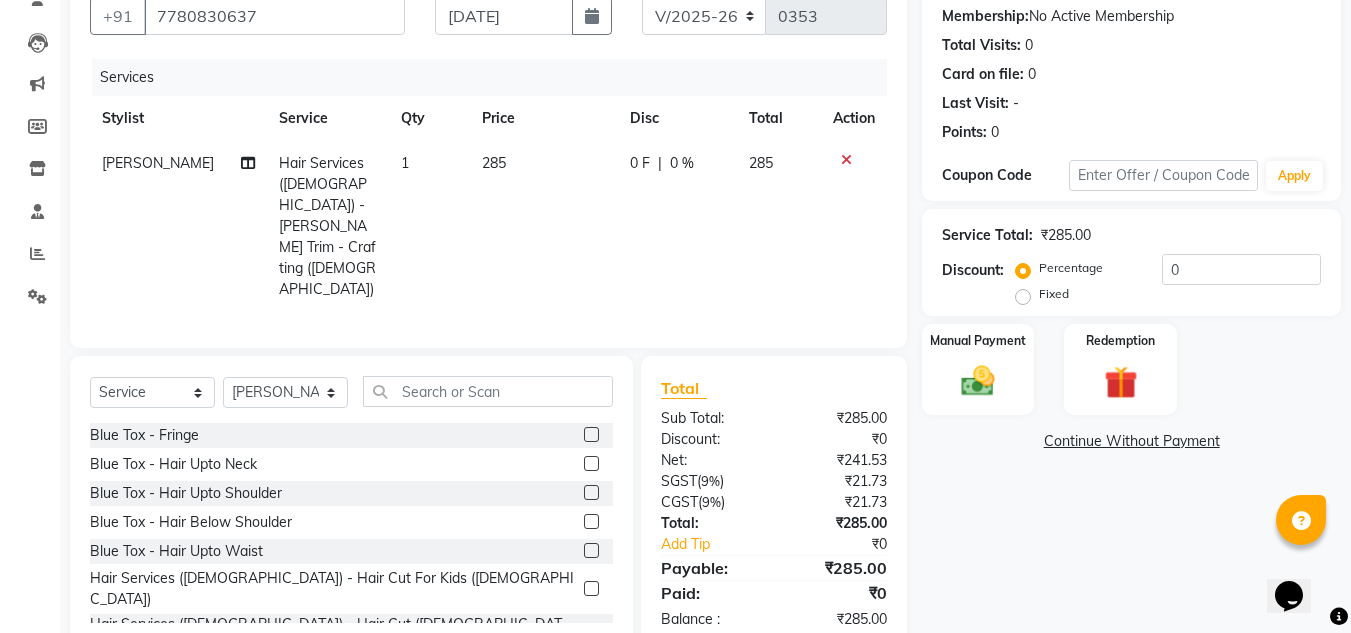 click 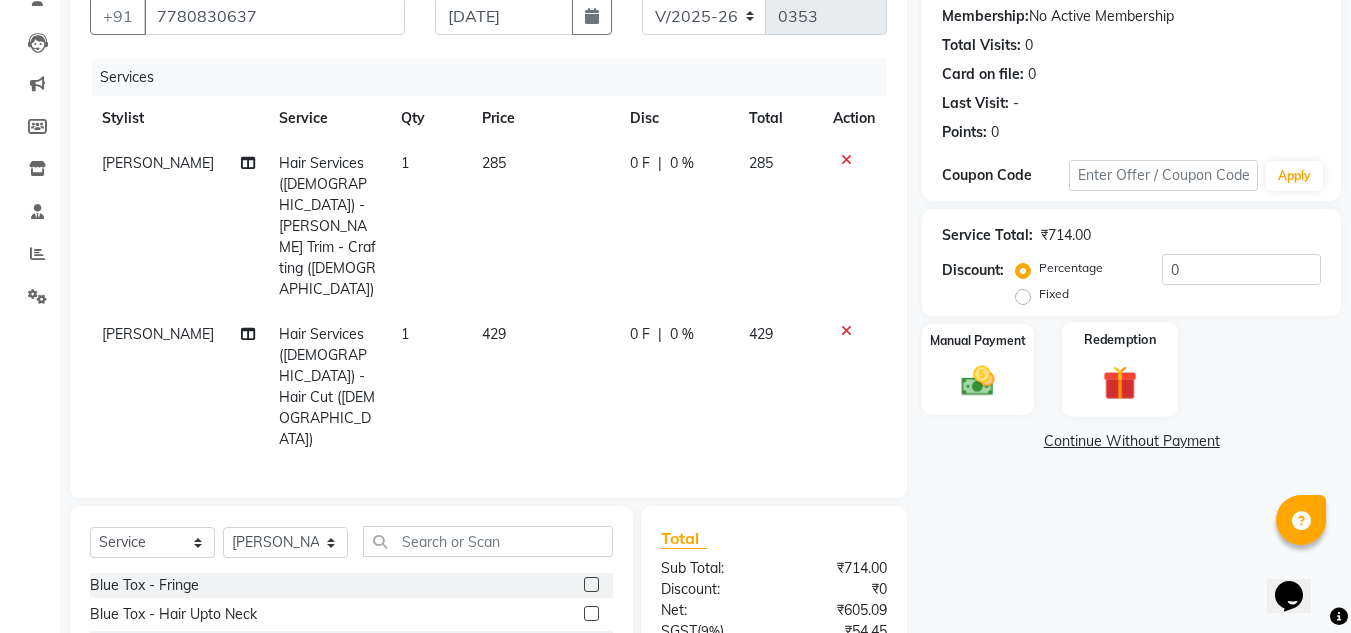 checkbox on "false" 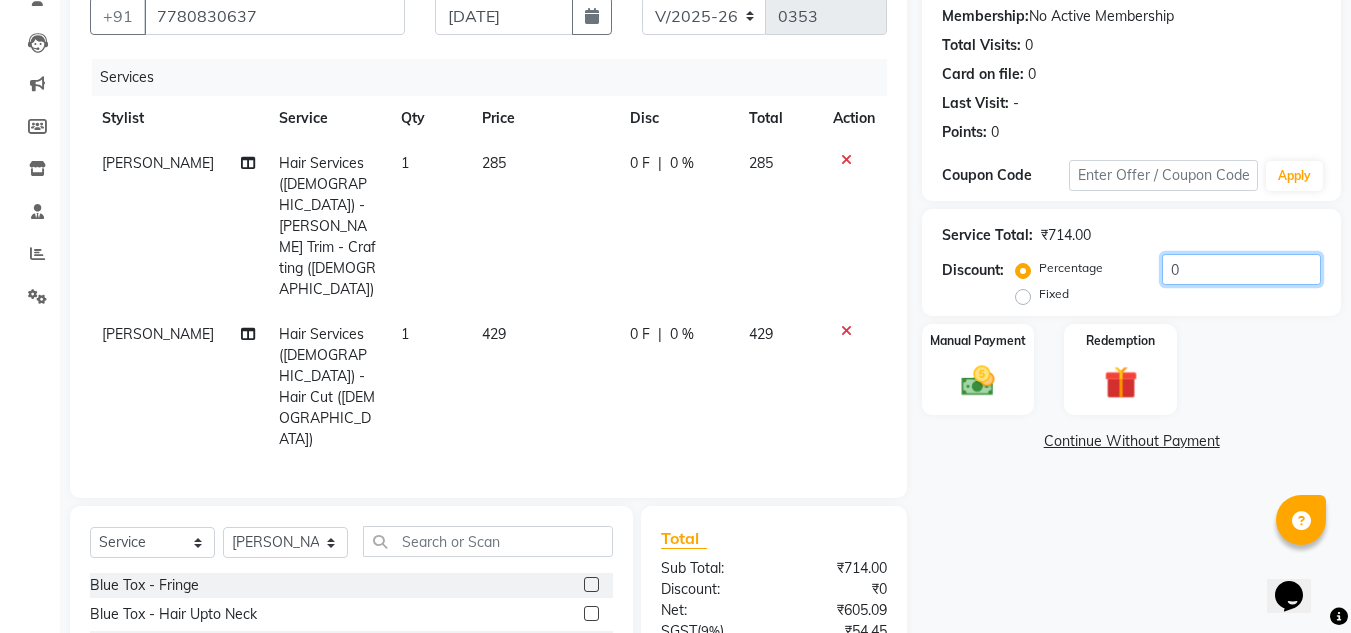 click on "0" 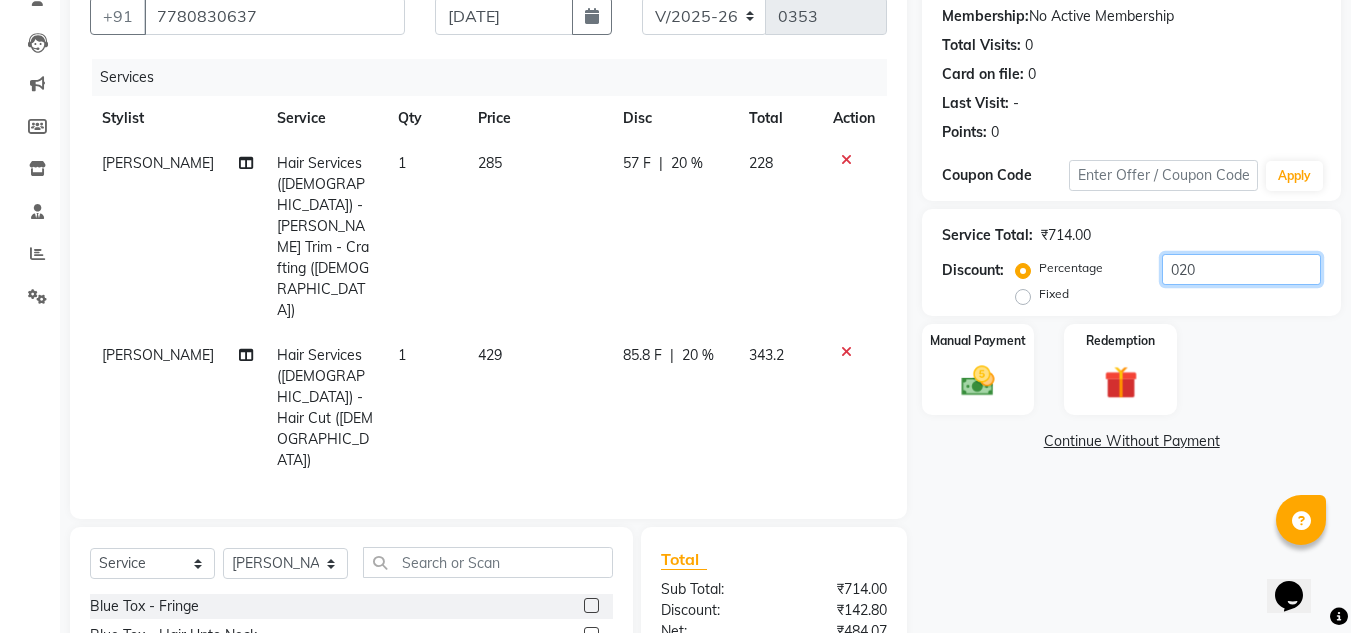 type on "020" 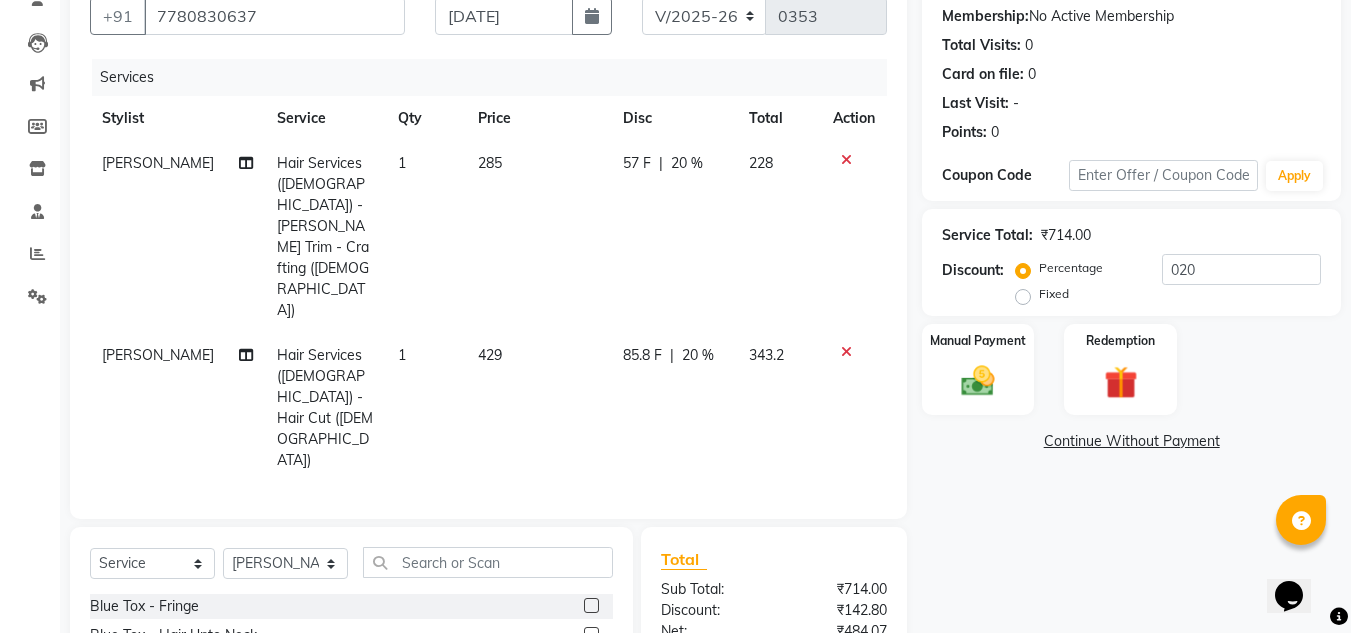 click on "[PERSON_NAME]" 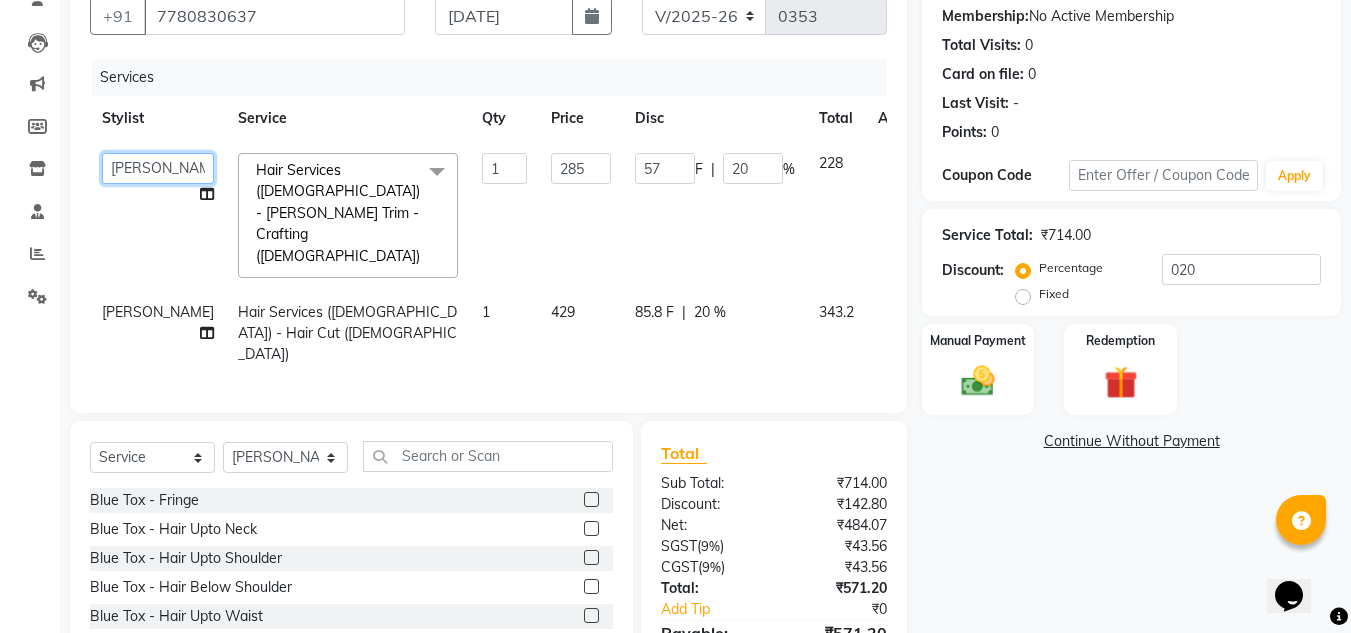 click on "Ankita nivangune   Deepali Palsule   Gopal Kadam   Rohit Suravase   Vandana Panikar" 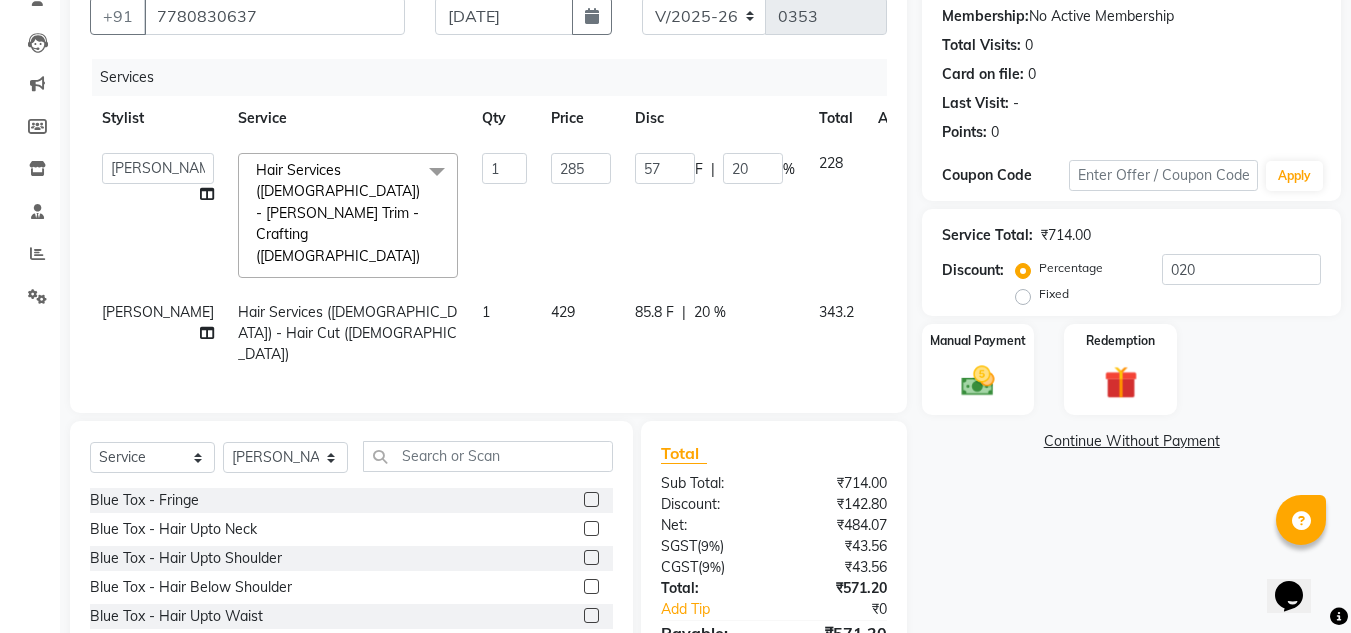 select on "39151" 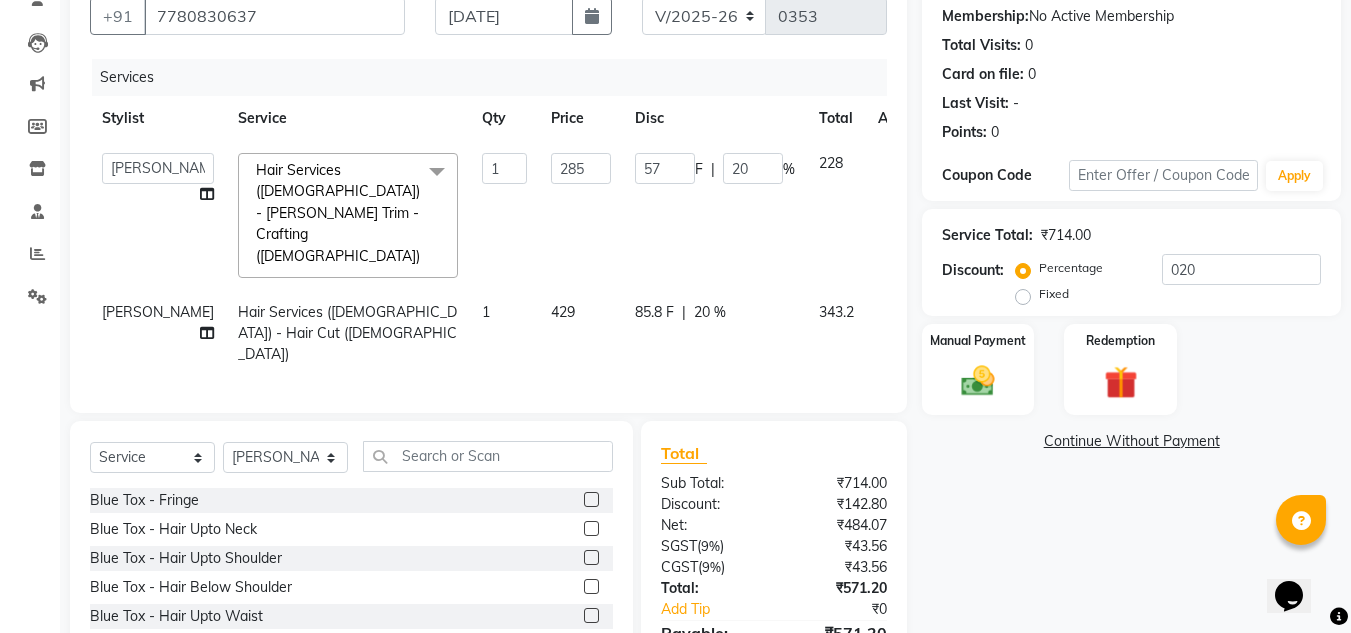 click on "[PERSON_NAME]" 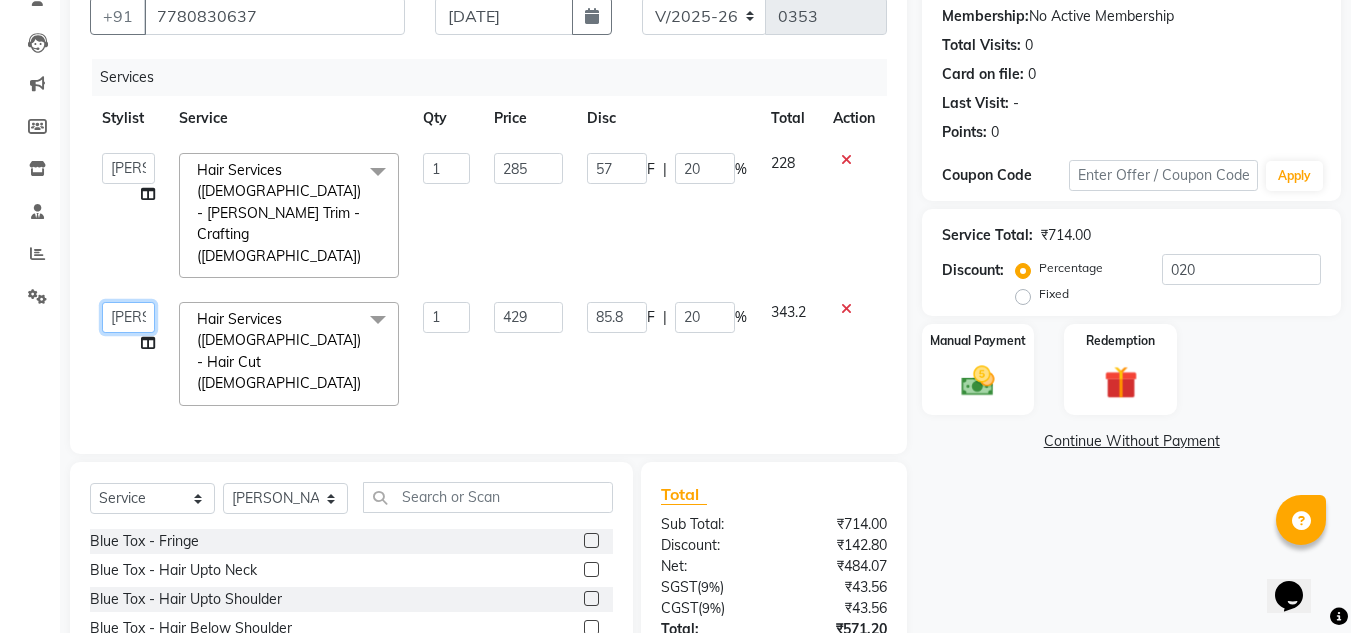 click on "Ankita nivangune   Deepali Palsule   Gopal Kadam   Rohit Suravase   Vandana Panikar" 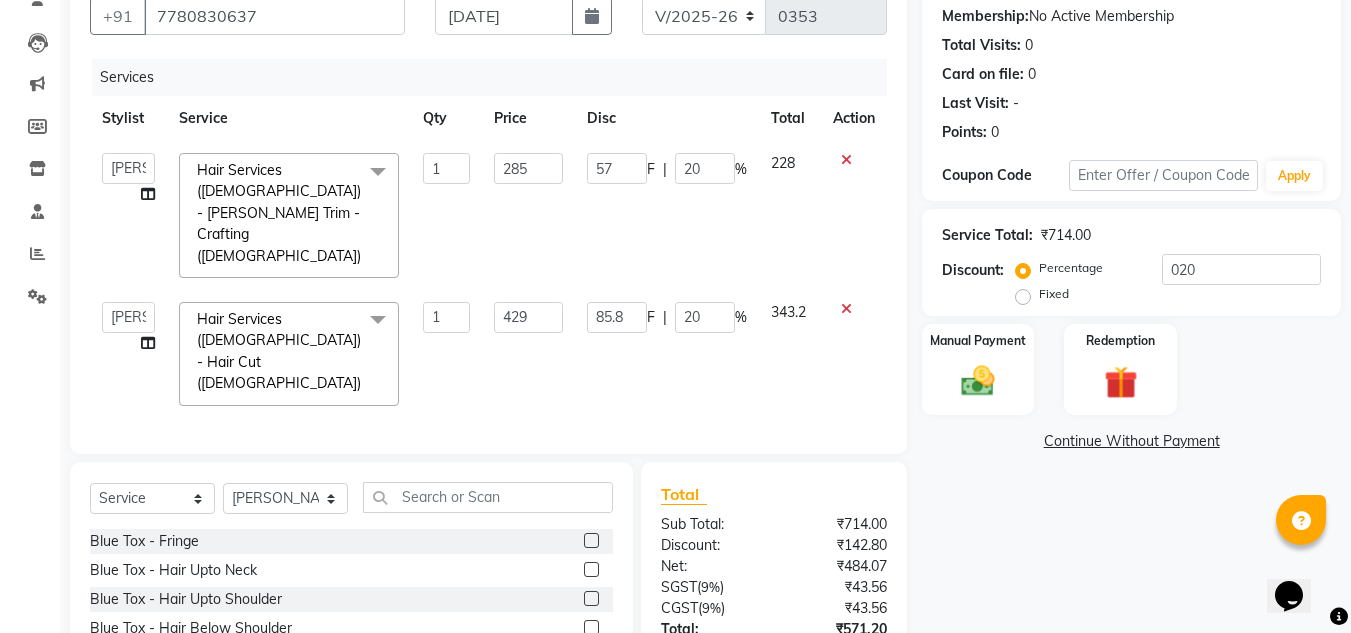 select on "39151" 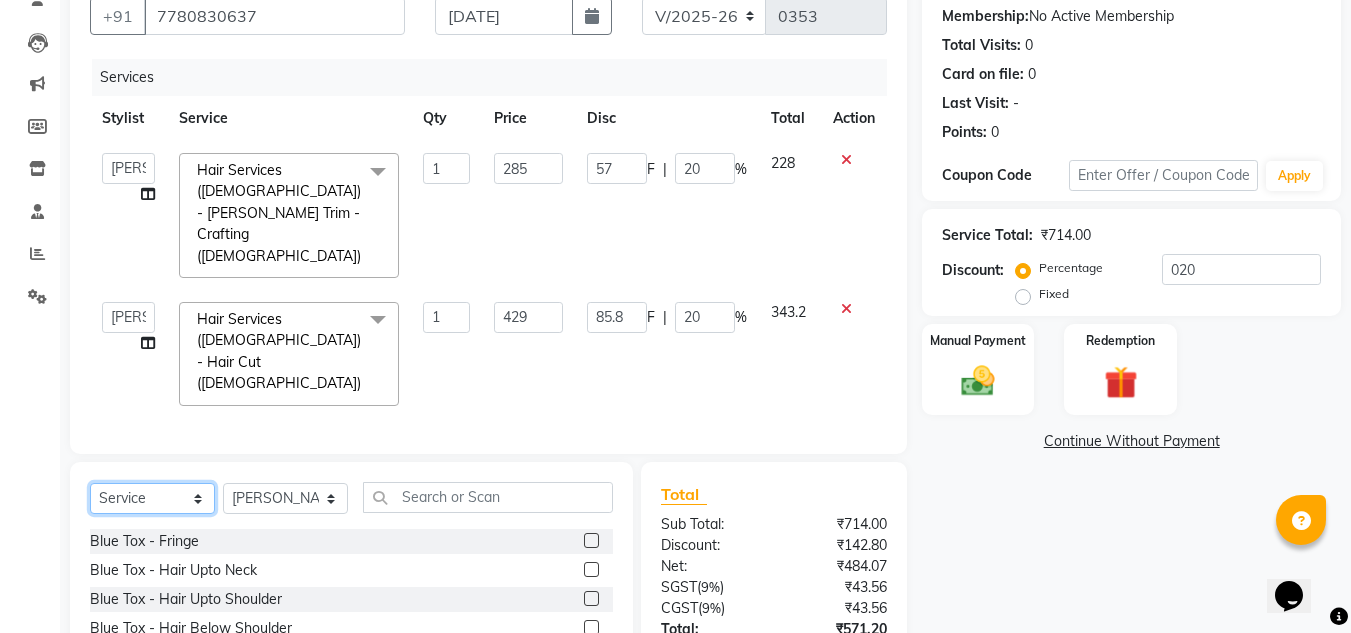 click on "Select  Service  Product  Membership  Package Voucher Prepaid Gift Card" 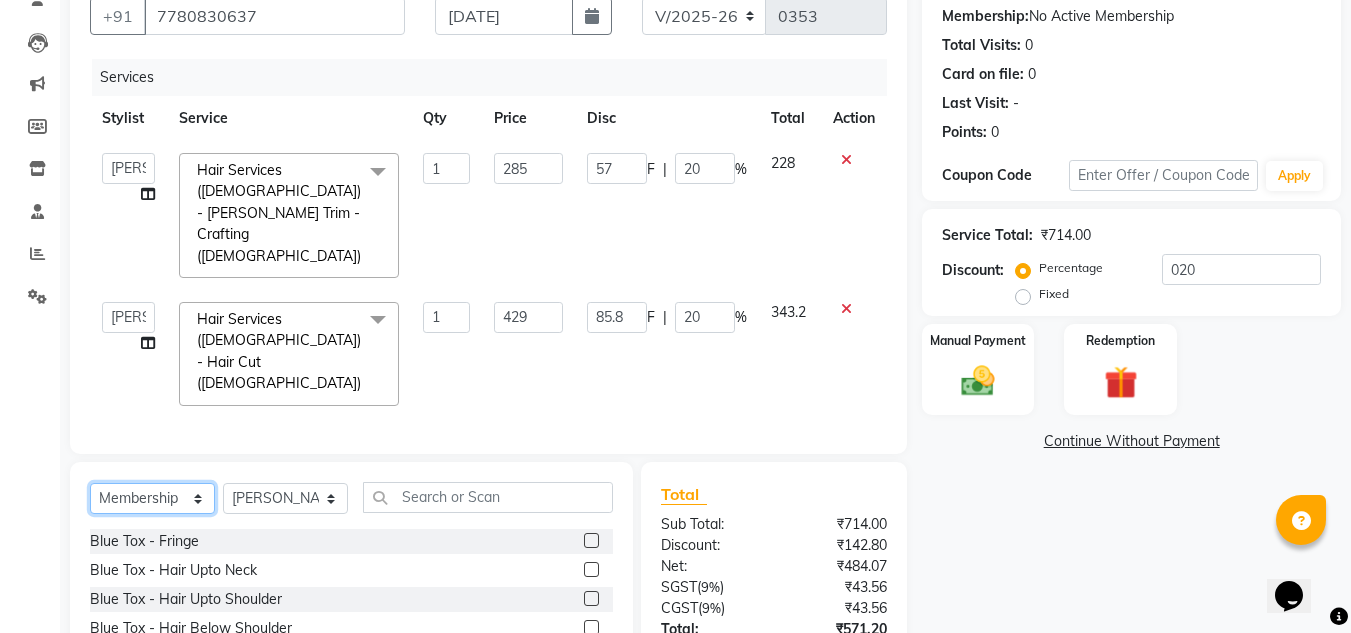 click on "Select  Service  Product  Membership  Package Voucher Prepaid Gift Card" 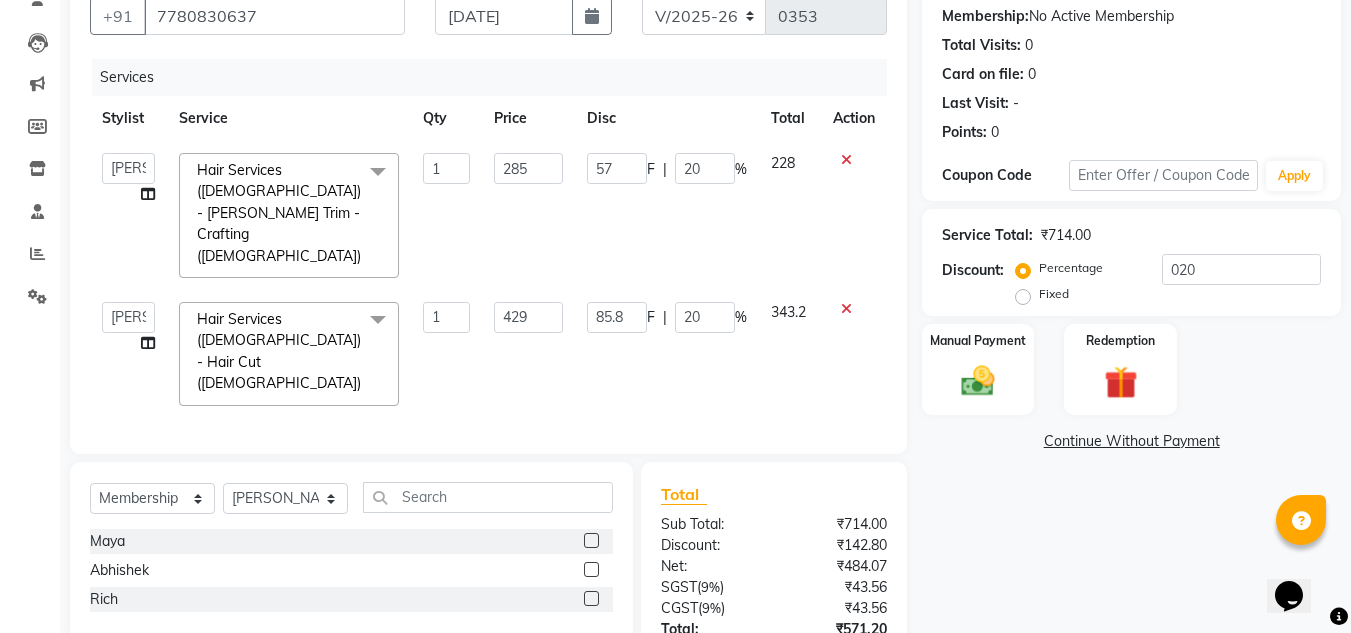 click 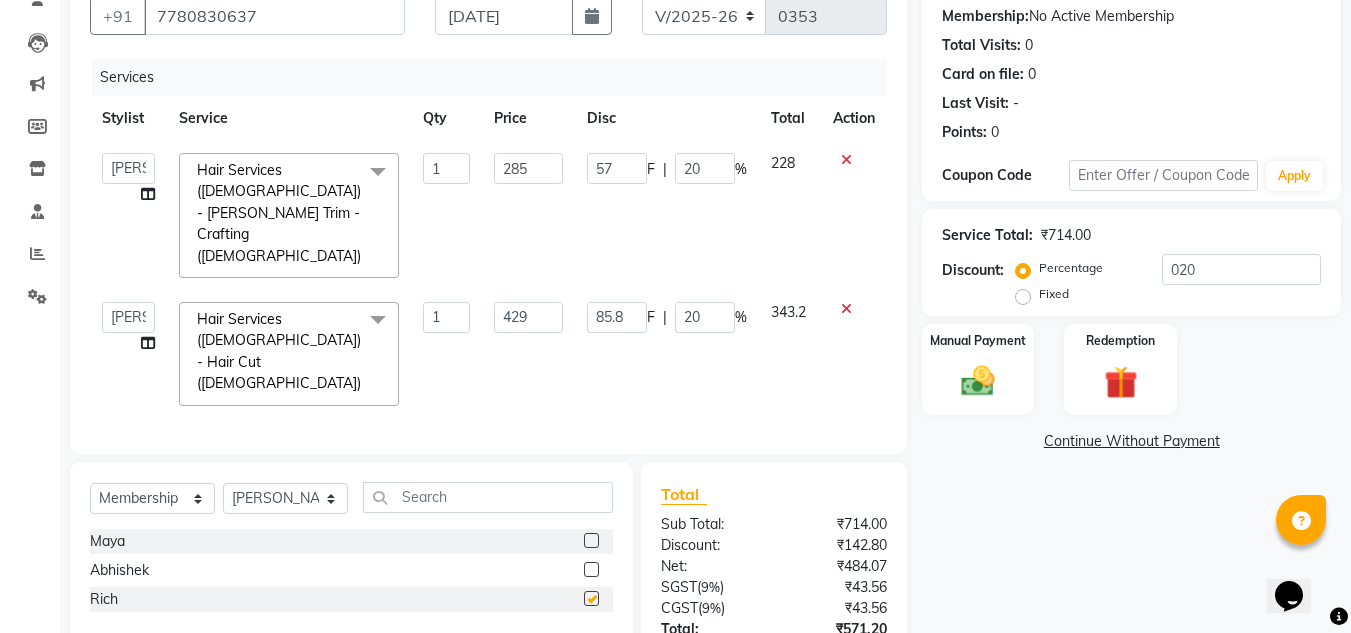 select on "select" 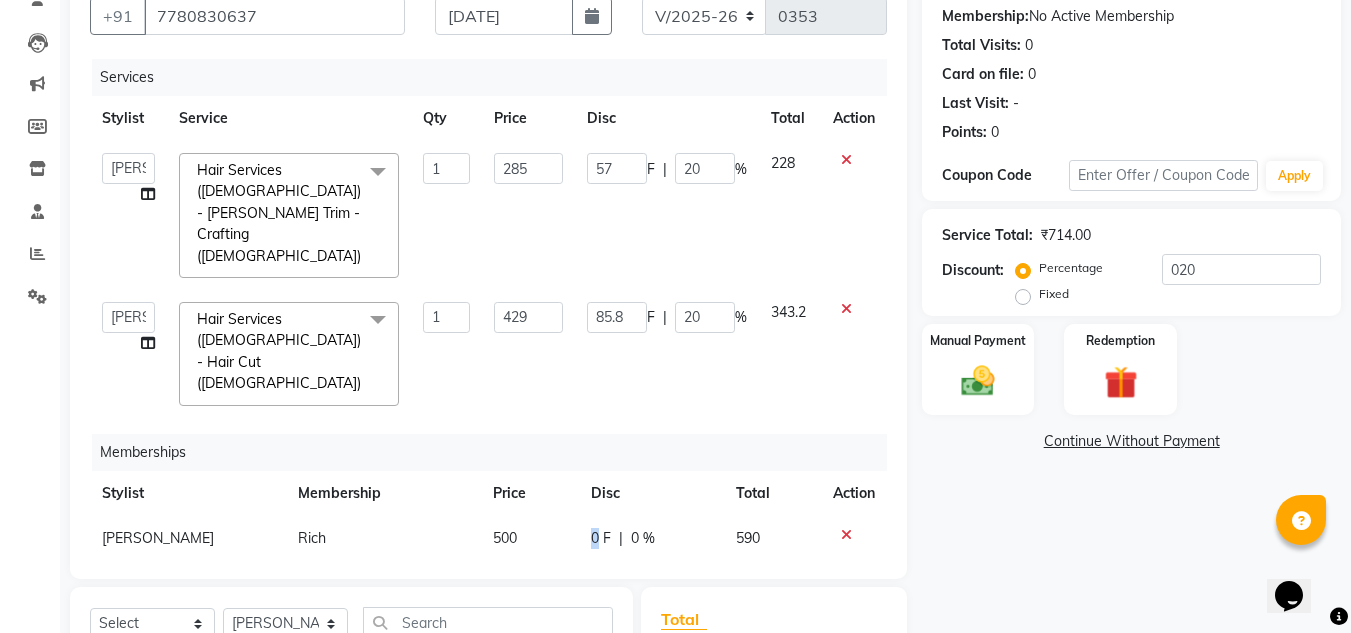 click on "0 F" 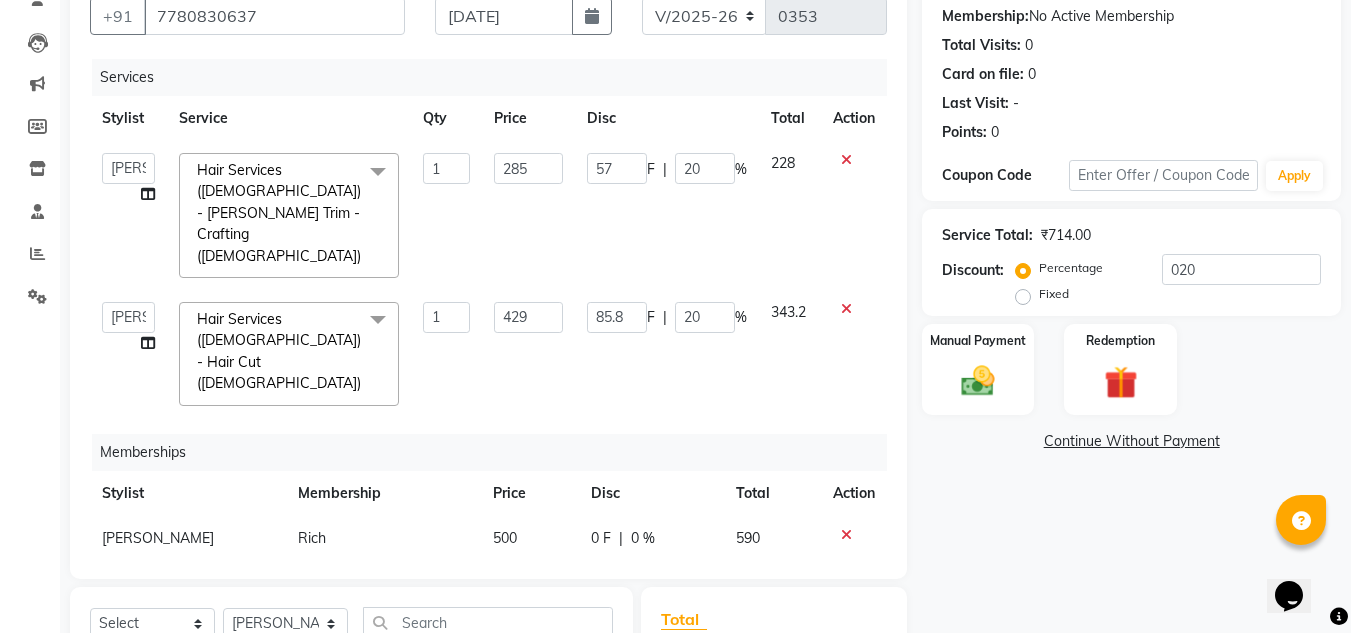 select on "61438" 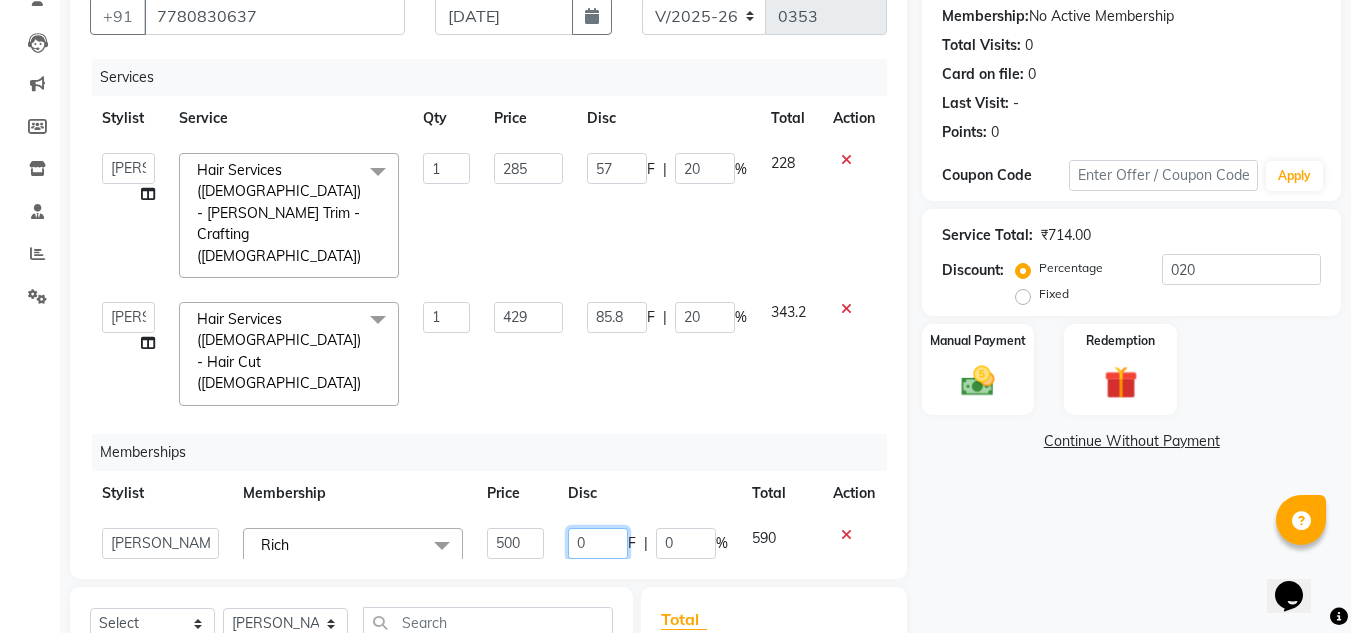 click on "0" 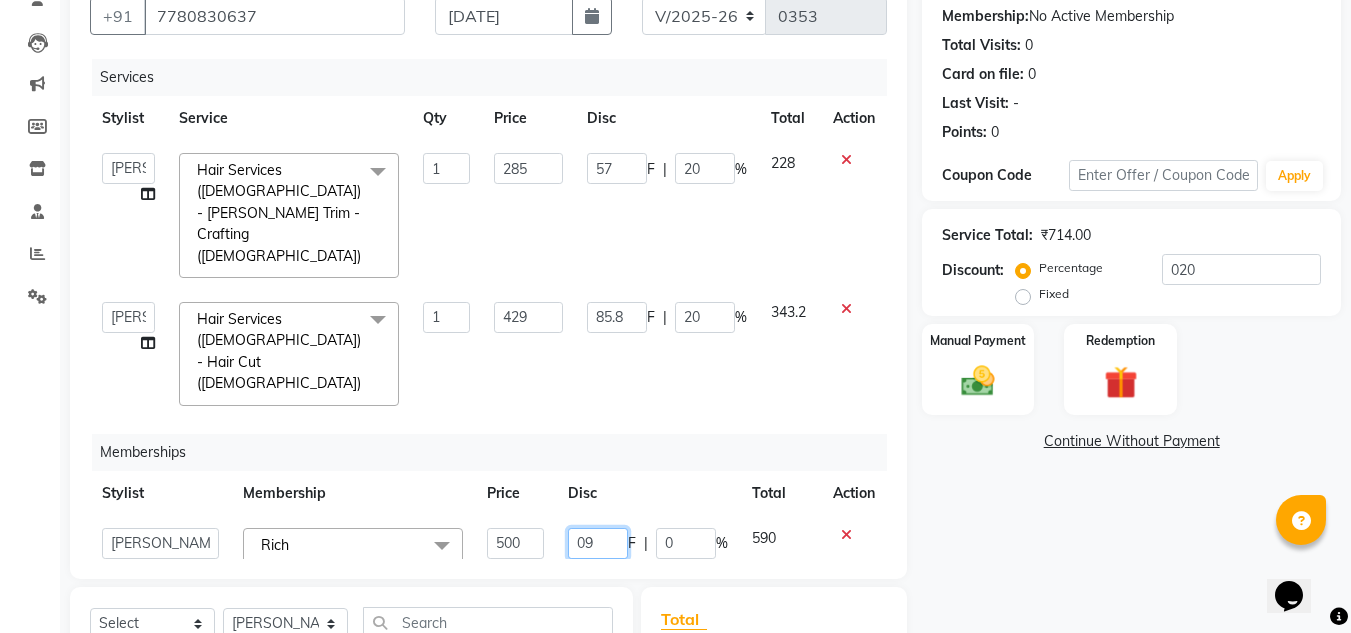 type on "090" 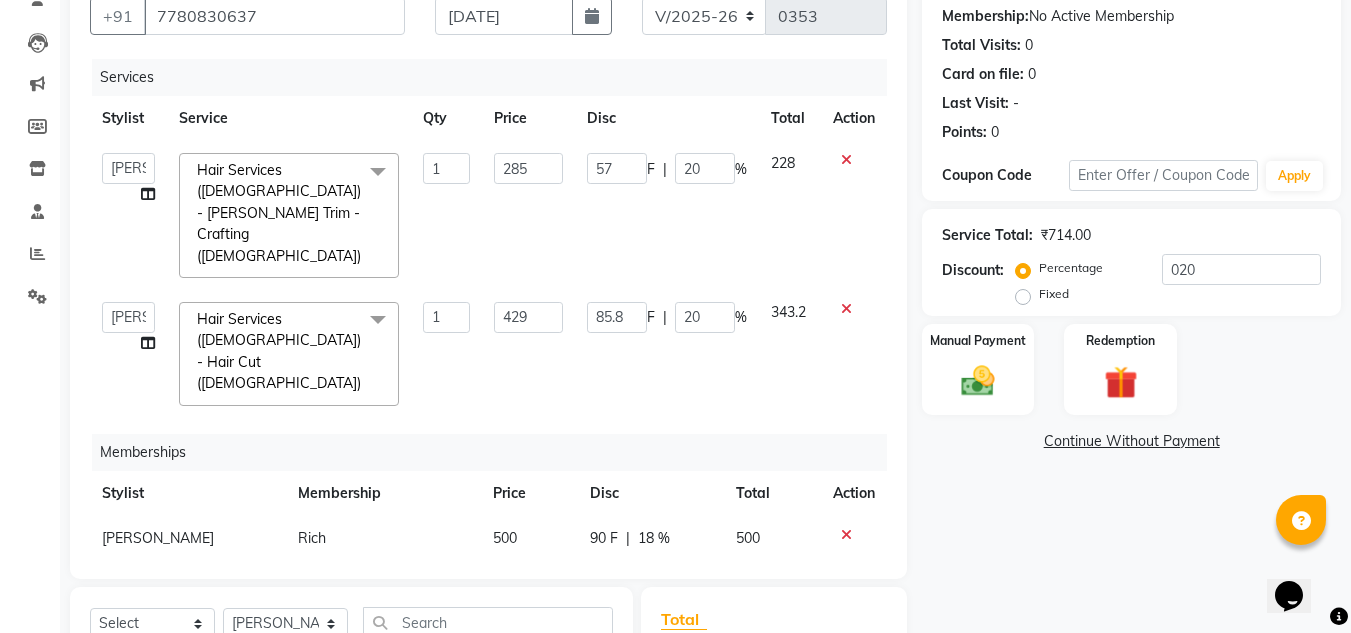 click on "Services Stylist Service Qty Price Disc Total Action  Ankita nivangune   Deepali Palsule   Gopal Kadam   Rohit Suravase   Vandana Panikar  Hair Services (Male) - Beard Trim - Crafting (Male)  x Blue Tox - Fringe Blue Tox - Hair Upto Neck Blue Tox - Hair Upto Shoulder Blue Tox - Hair Below Shoulder Blue Tox - Hair Upto Waist Hair Services (Male) - Hair Cut For Kids (Male) Hair Services (Male) - Hair Cut (Male) Hair Services (Male) - Additional Charge For Wash With Haircut (Male) Hair Services (Male) - Hair Wash With Conditioner (Male) Hair Services (Male) - Hair Style (Male) Hair Services (Male) - Beard Trim - Crafting (Male) Hair Services (Male) - Shave (Male) Hair Services (Female) - Hair Cut For Kids (Female) Hair Services (Female) - Hair Cut (Female) Hair Services (Female) - Fringe (Female) Hair Services (Female) - Additional Charge For Wash (Female) Hair Services (Female) - Hair Wash With Conditioner - Upto Shoulder (Female) Hair Services (Female) - Hair Wash With Conditioner - Below Shoulder (Female) 1" 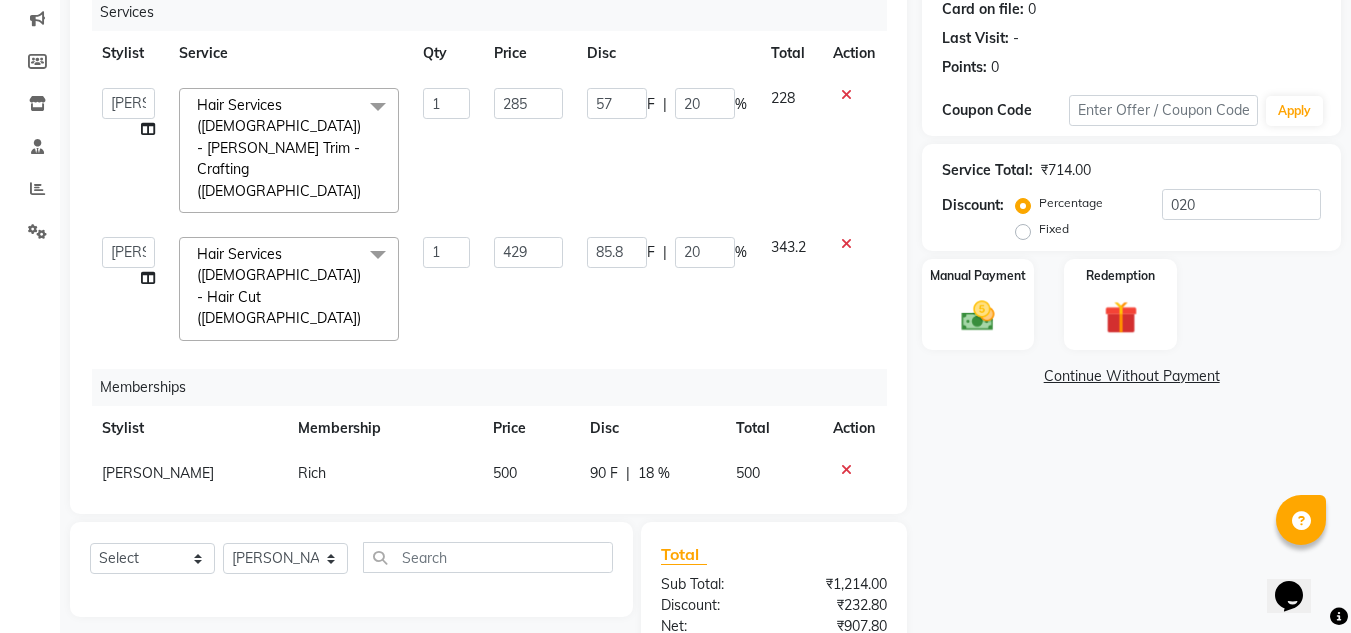 scroll, scrollTop: 289, scrollLeft: 0, axis: vertical 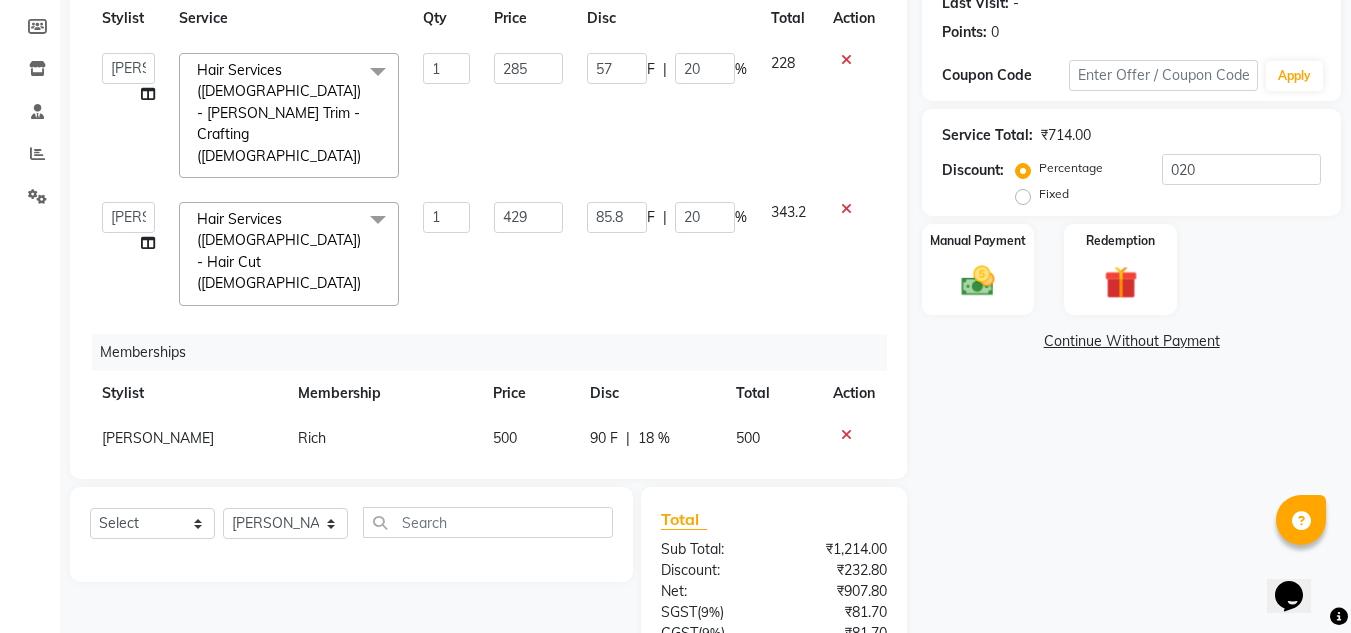 click on "[PERSON_NAME]" 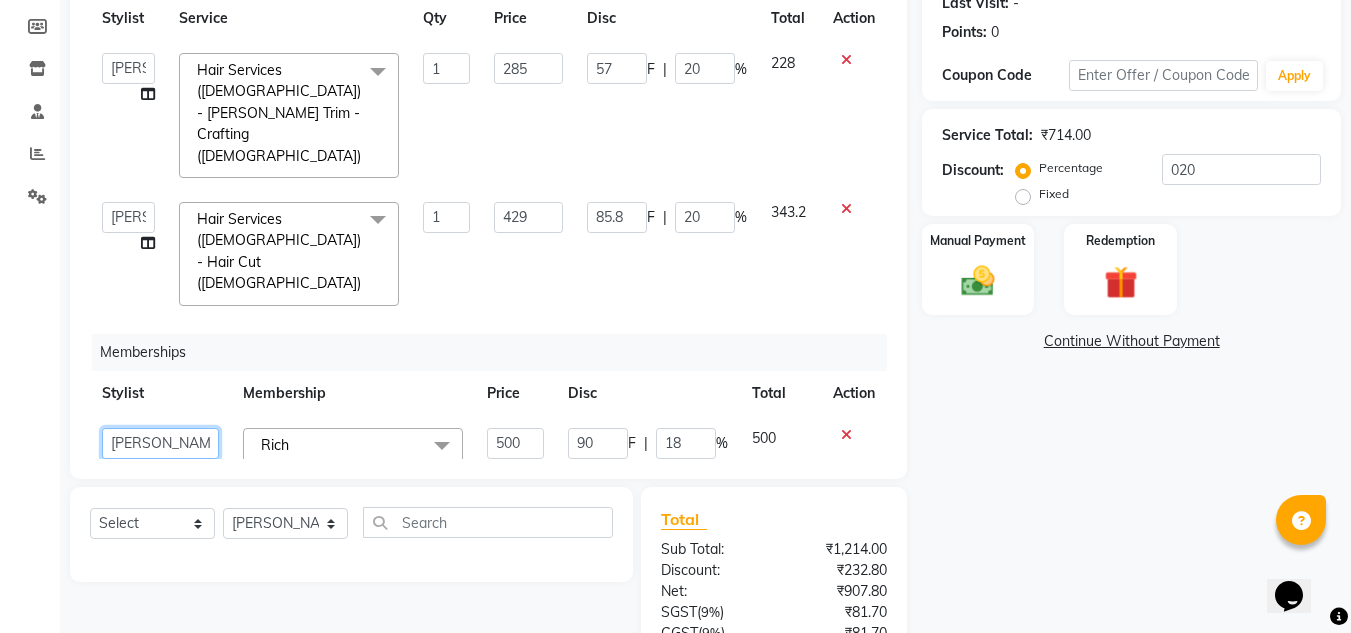 click on "Ankita nivangune   Deepali Palsule   Gopal Kadam   Rohit Suravase   Vandana Panikar" 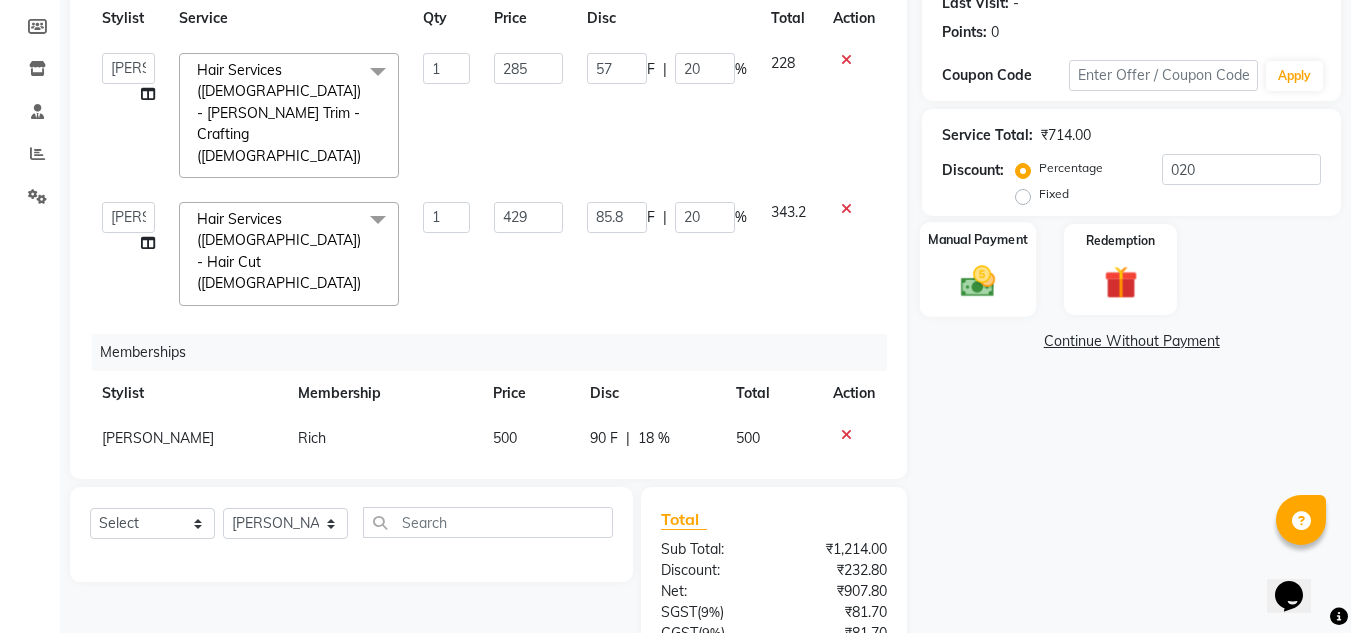 click on "Manual Payment" 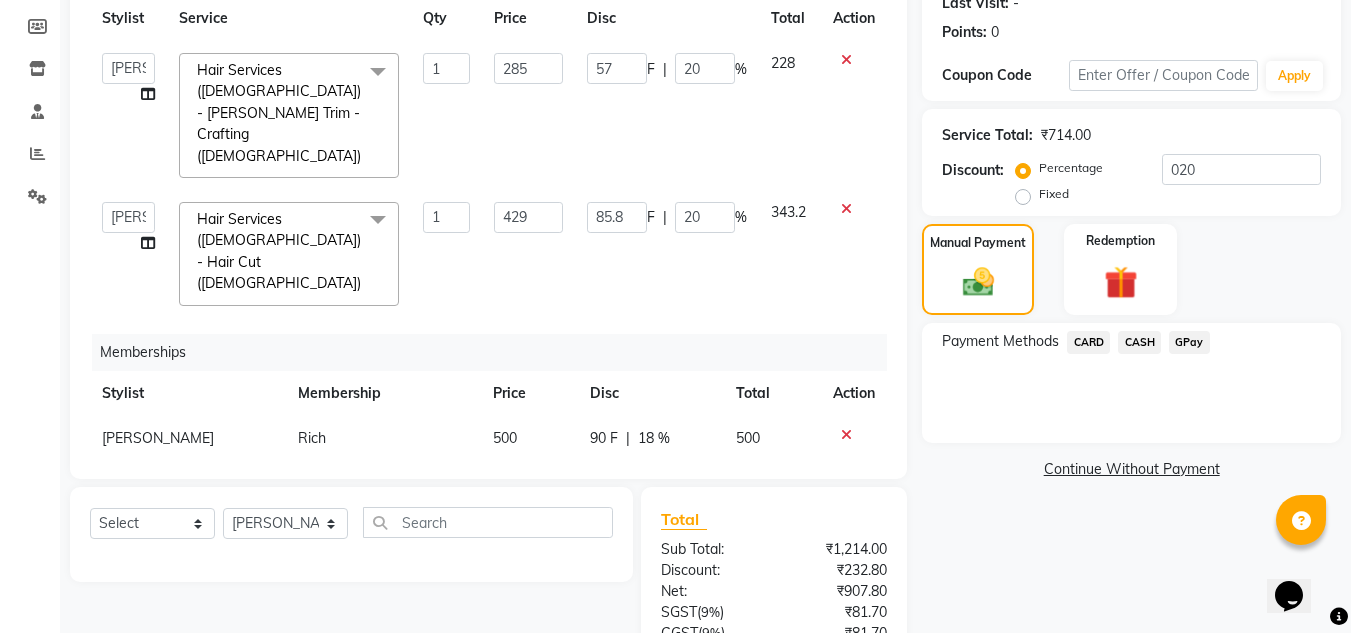 click on "GPay" 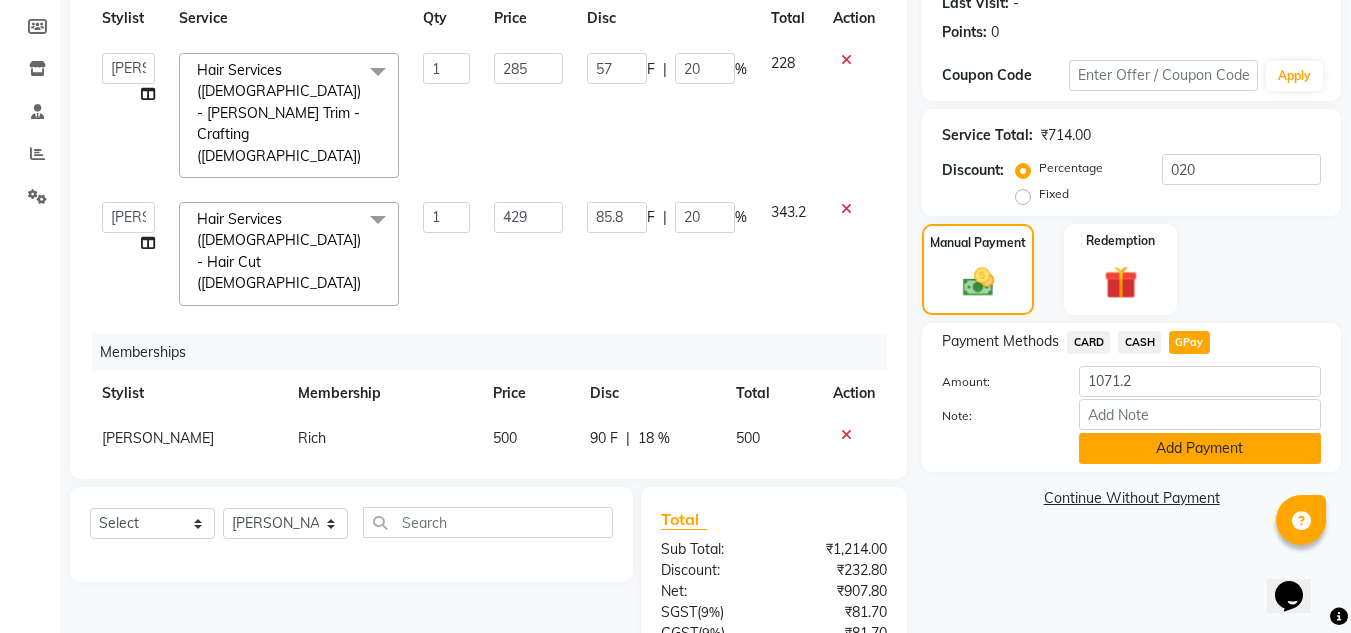 click on "Add Payment" 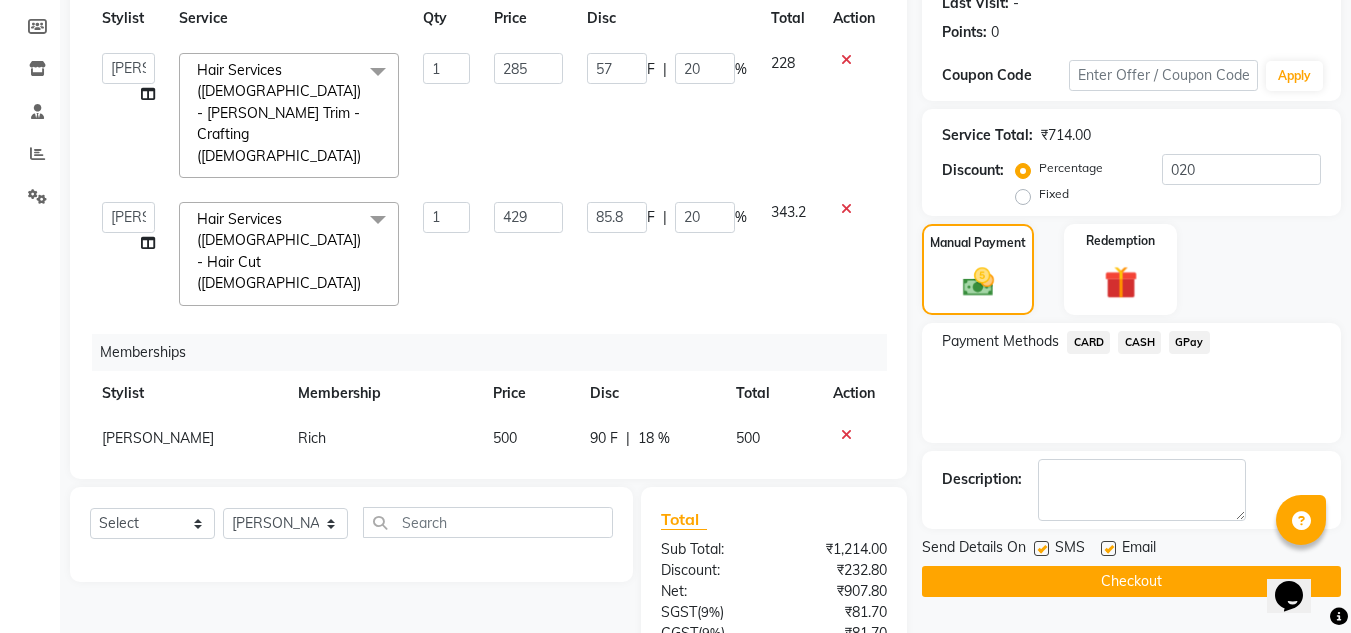 click on "Checkout" 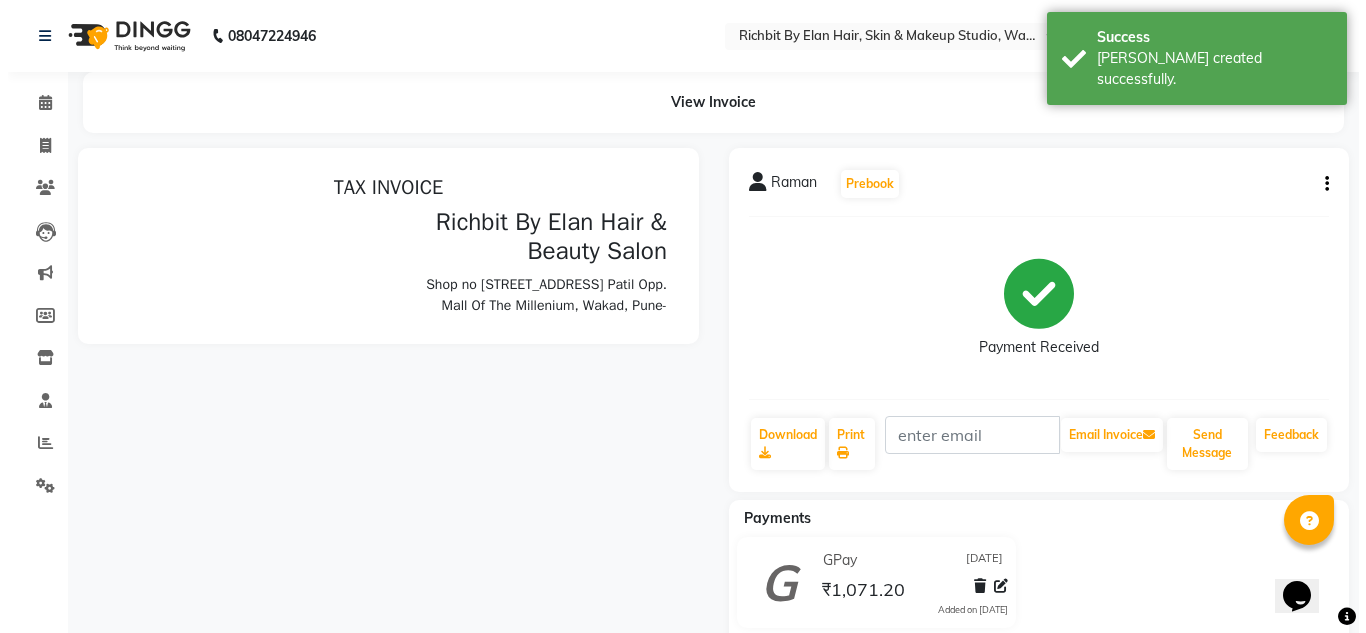 scroll, scrollTop: 0, scrollLeft: 0, axis: both 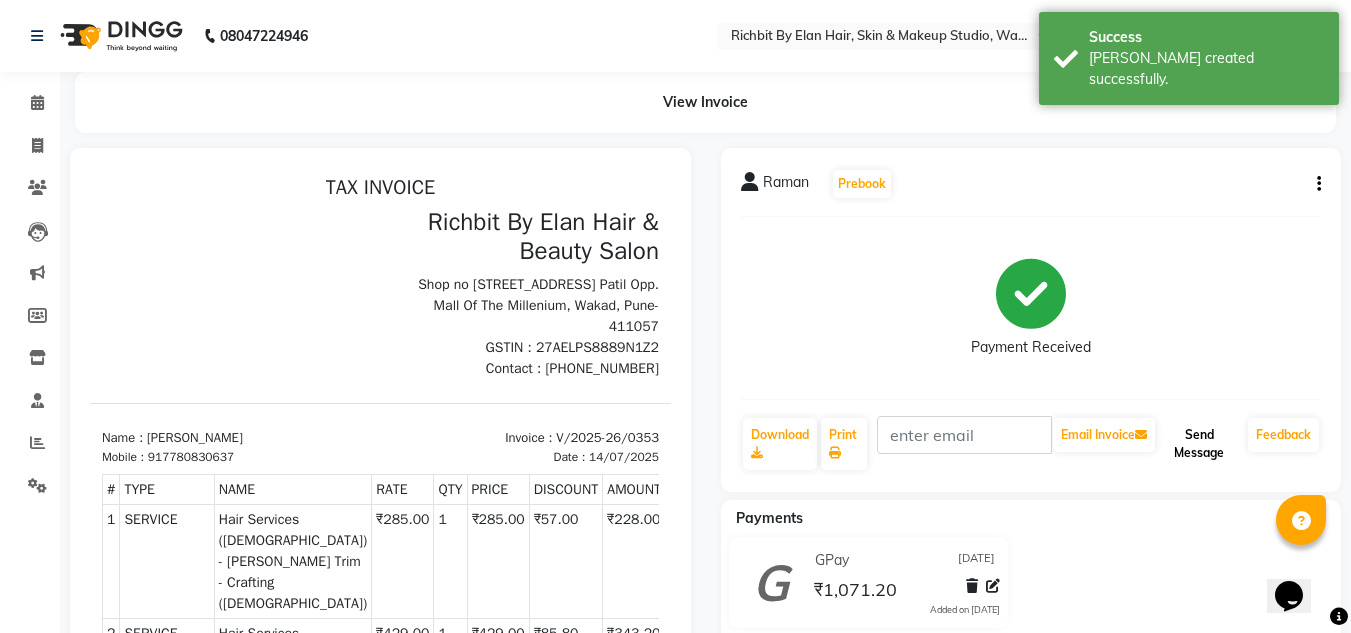 click on "Send Message" 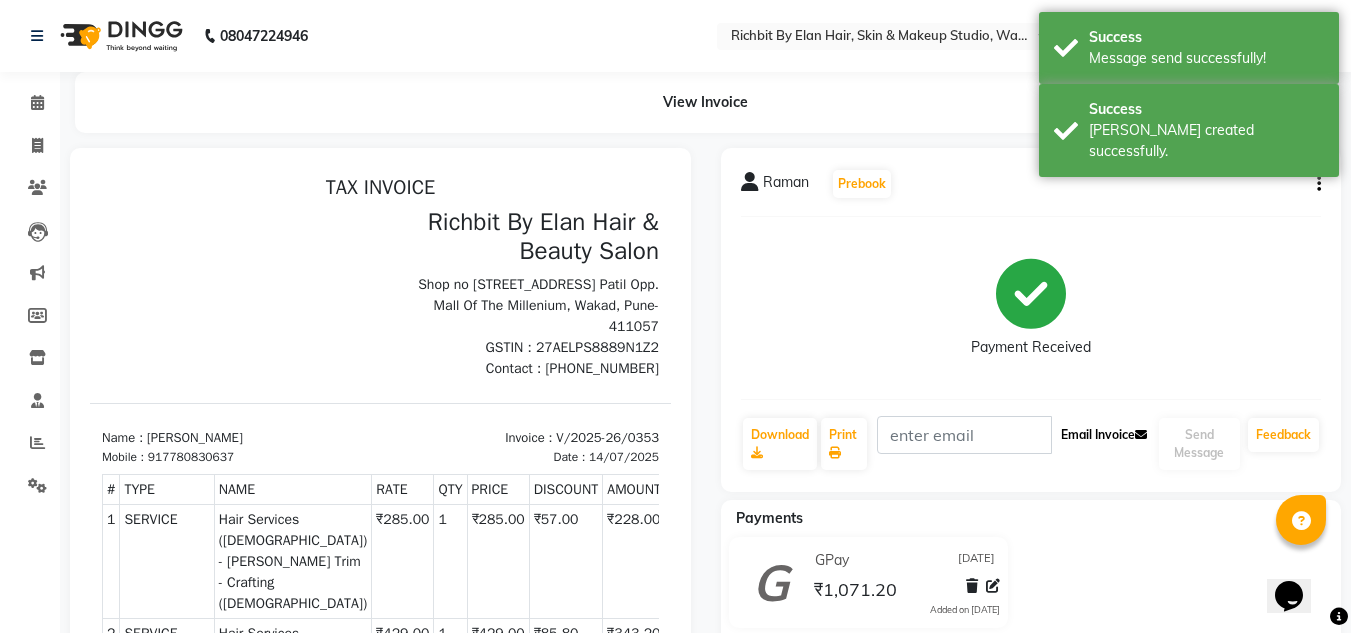 click on "Email Invoice" 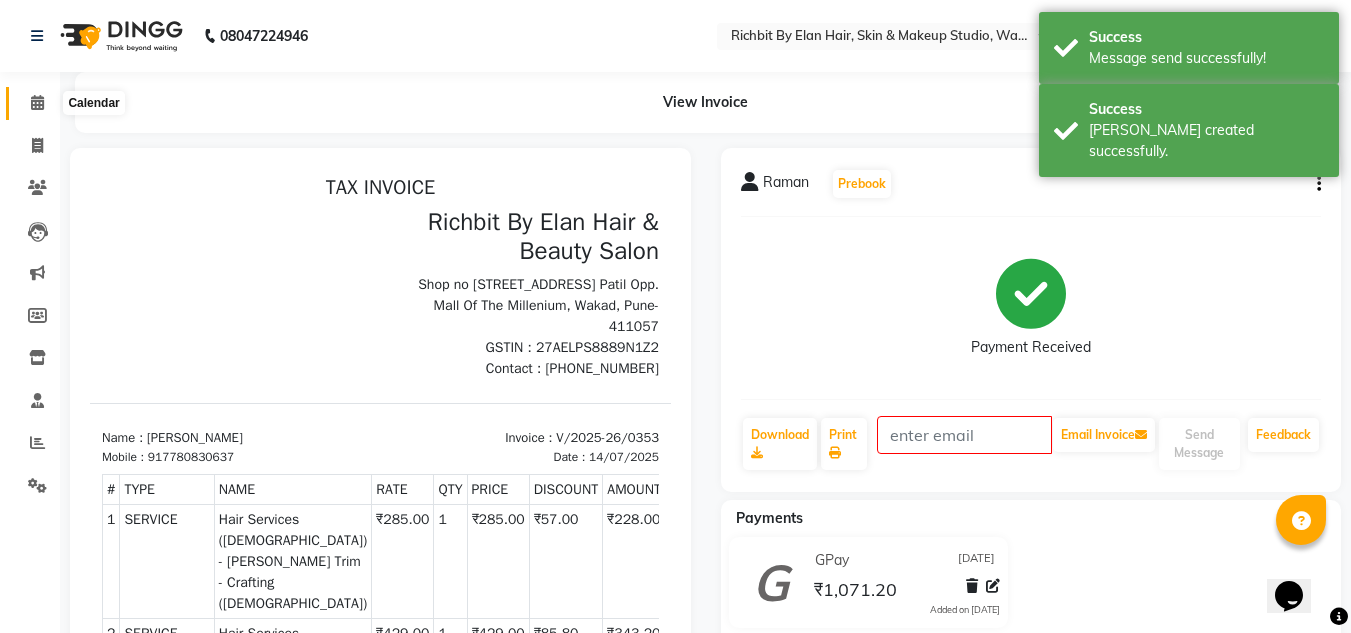 click 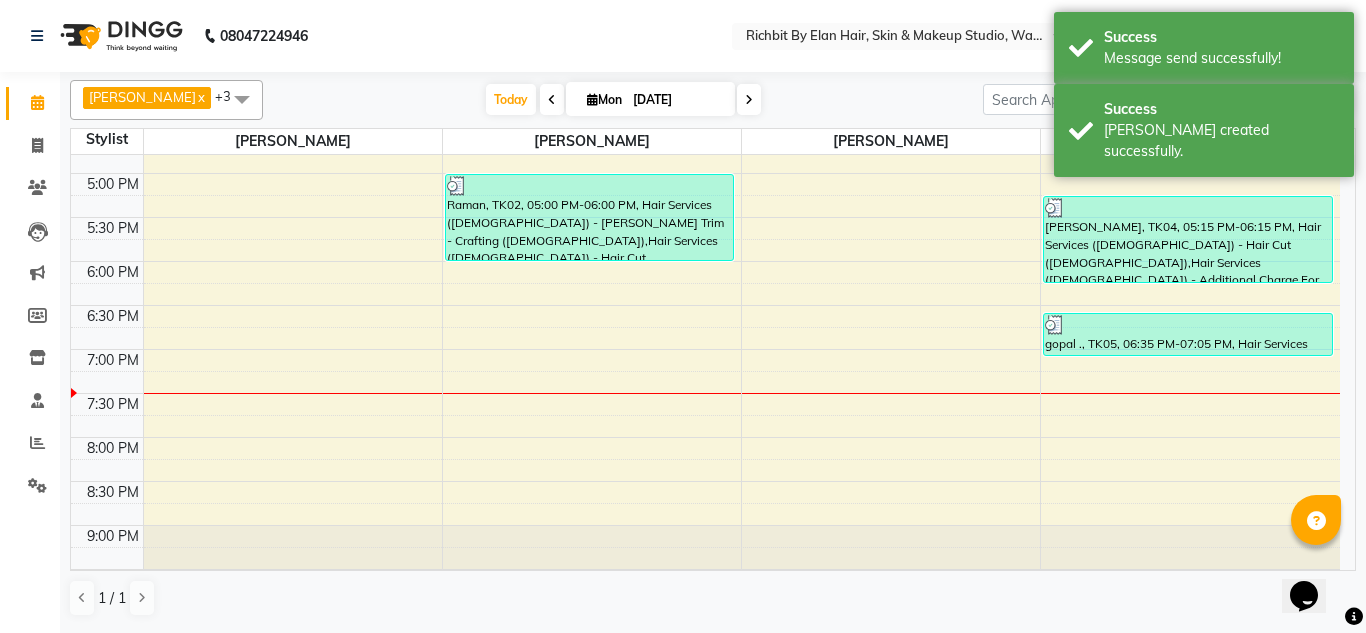 scroll, scrollTop: 600, scrollLeft: 0, axis: vertical 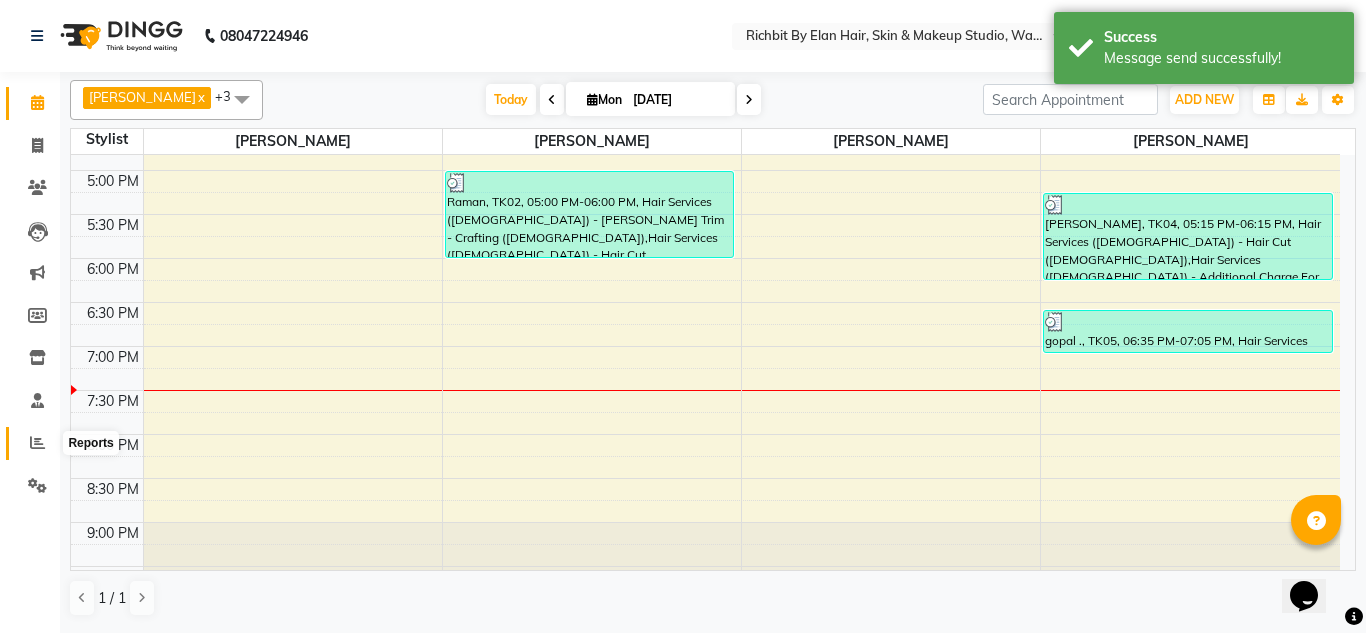 click 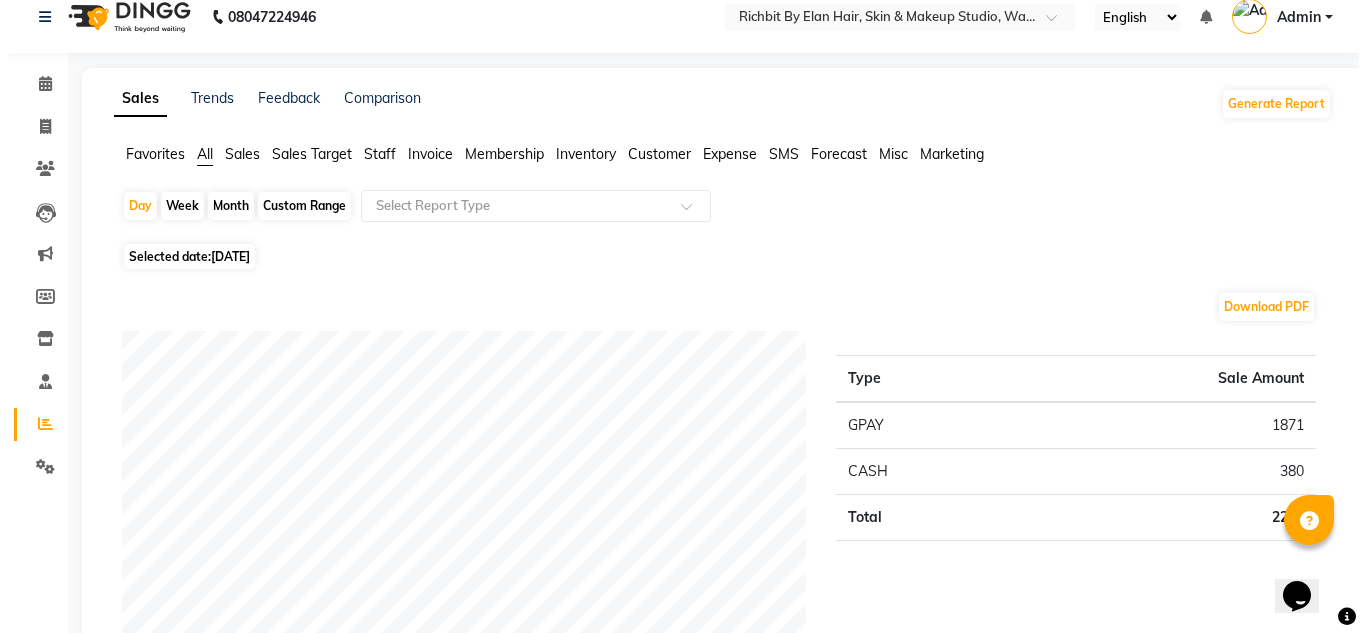 scroll, scrollTop: 0, scrollLeft: 0, axis: both 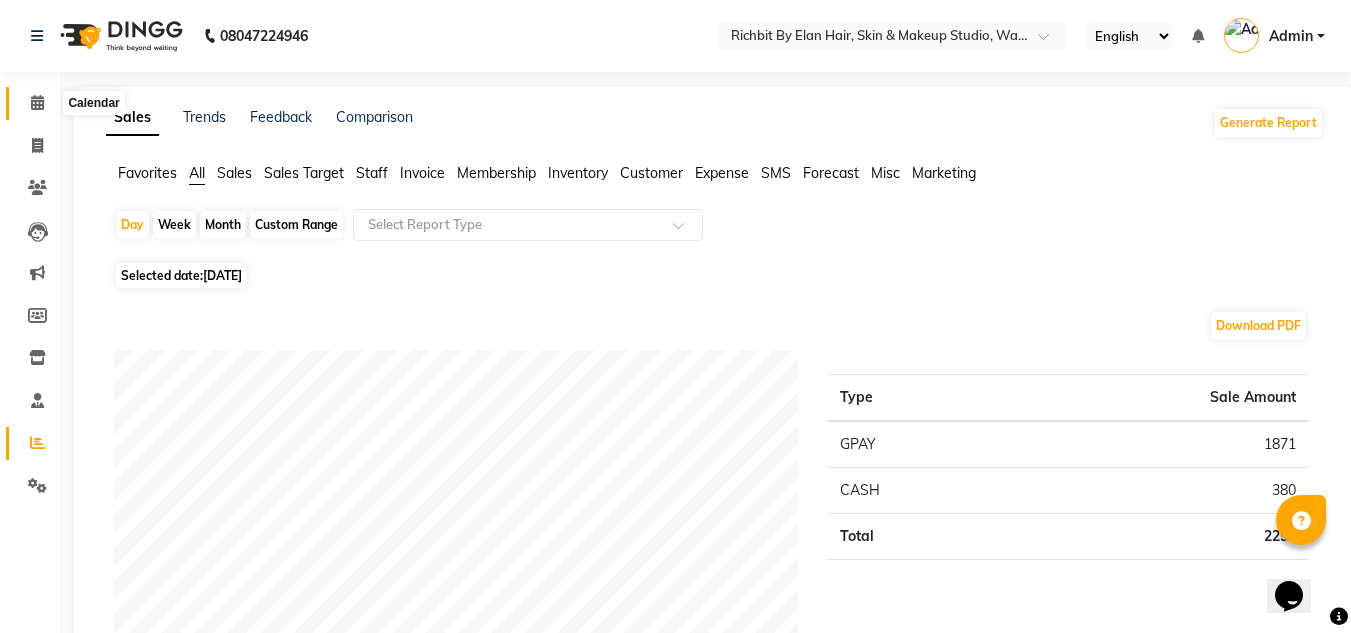 click 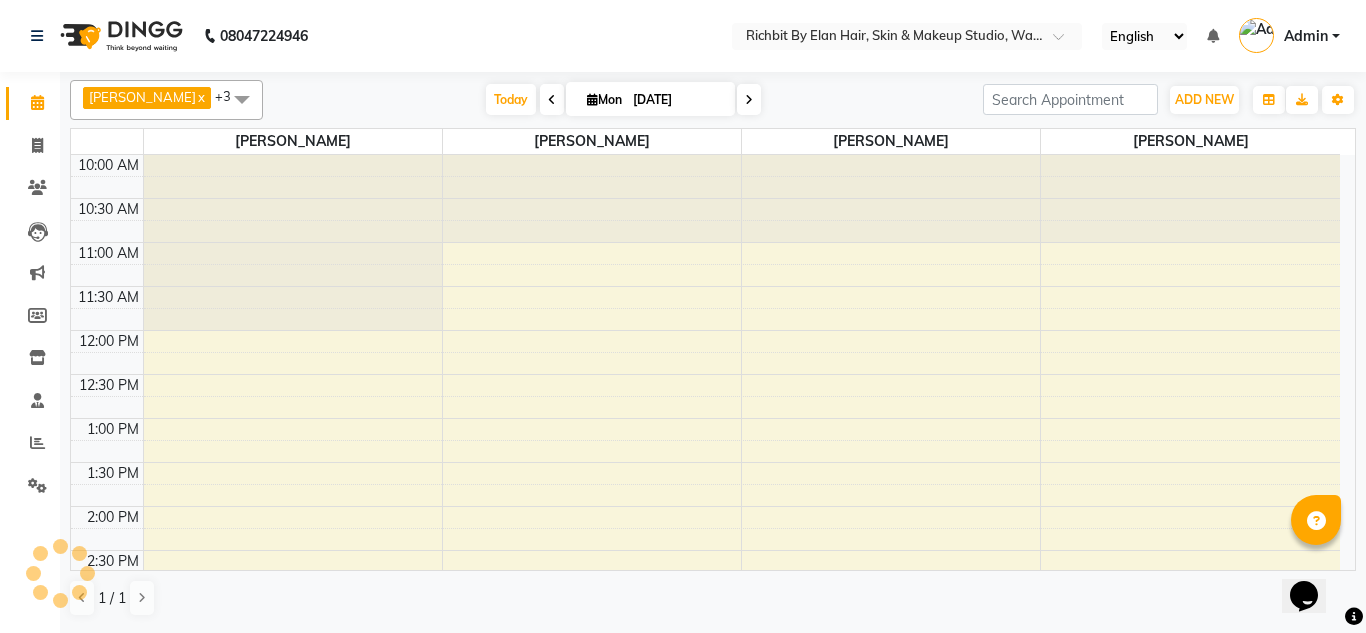 scroll, scrollTop: 0, scrollLeft: 0, axis: both 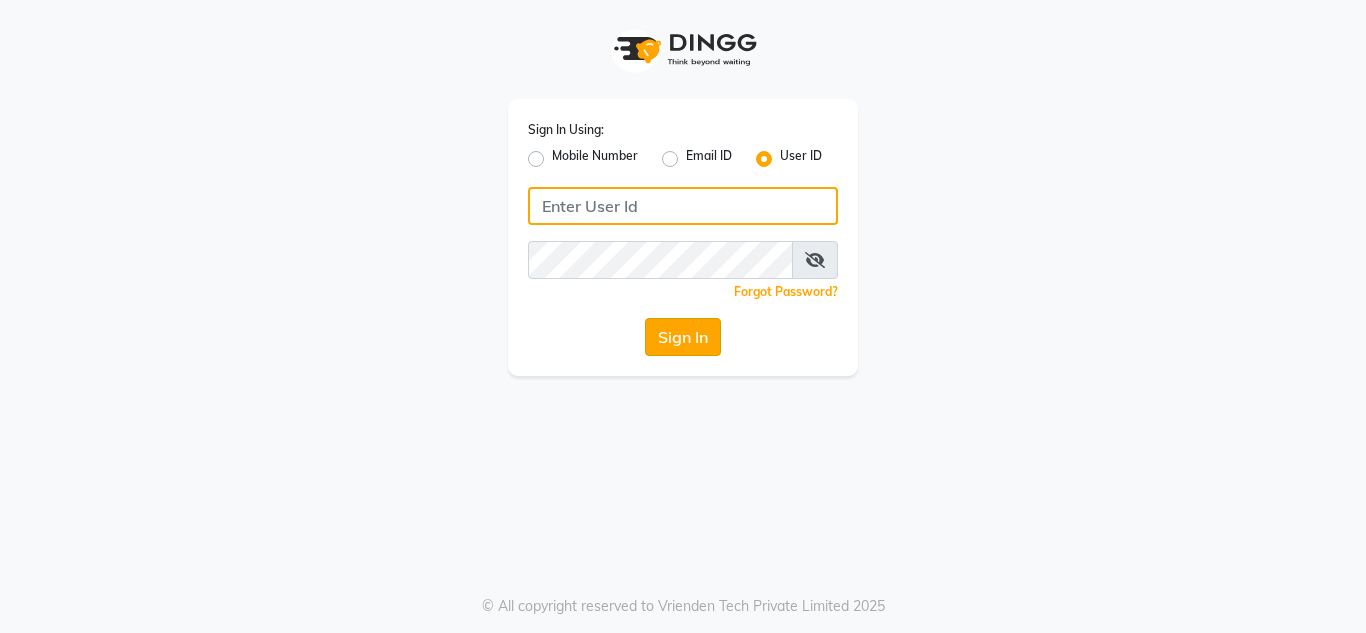 type on "richbit123" 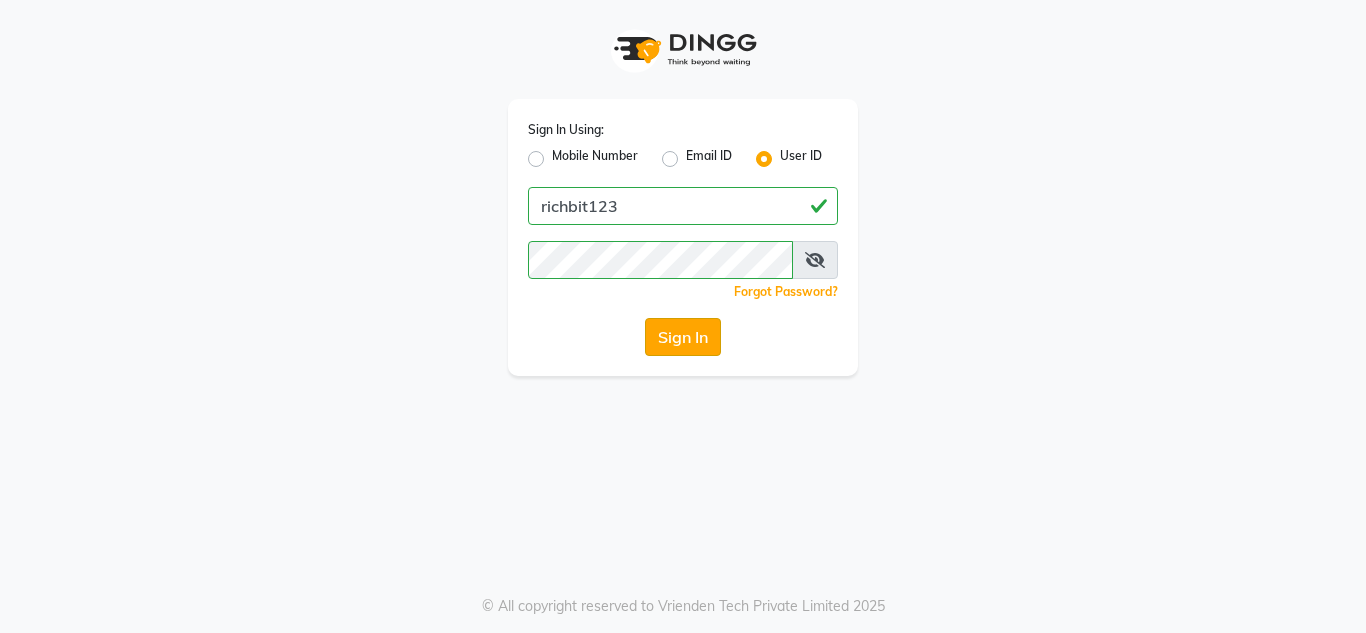 click on "Sign In" 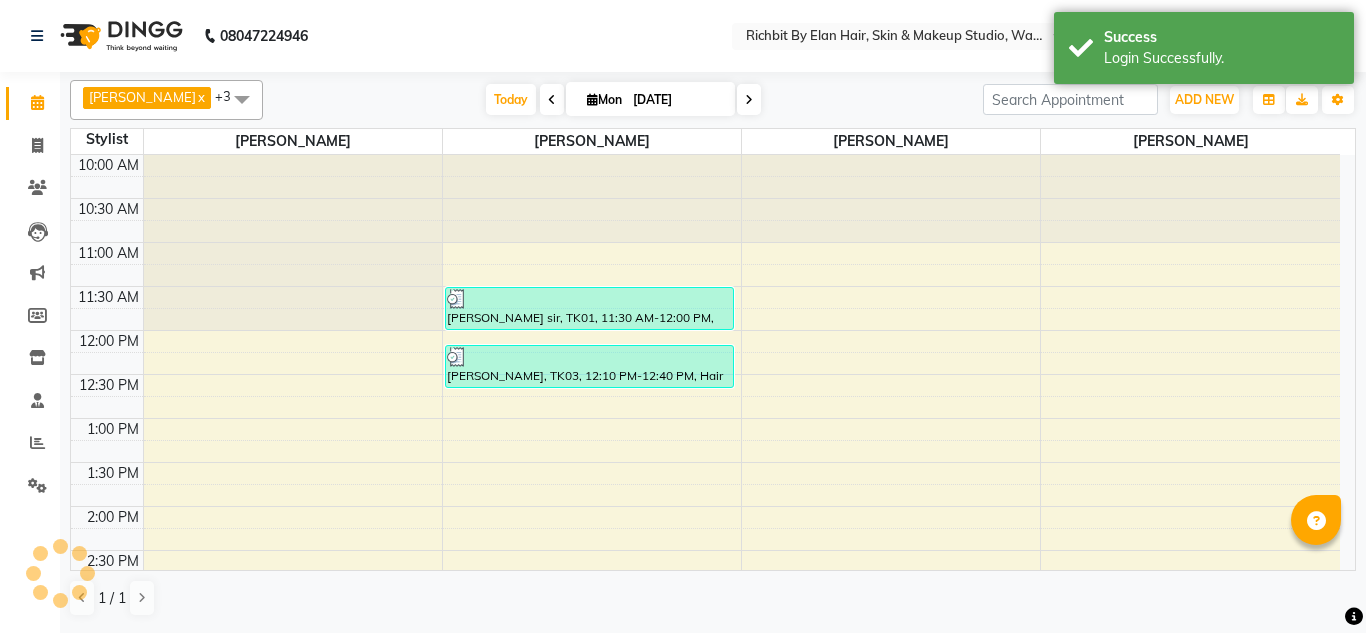 scroll, scrollTop: 0, scrollLeft: 0, axis: both 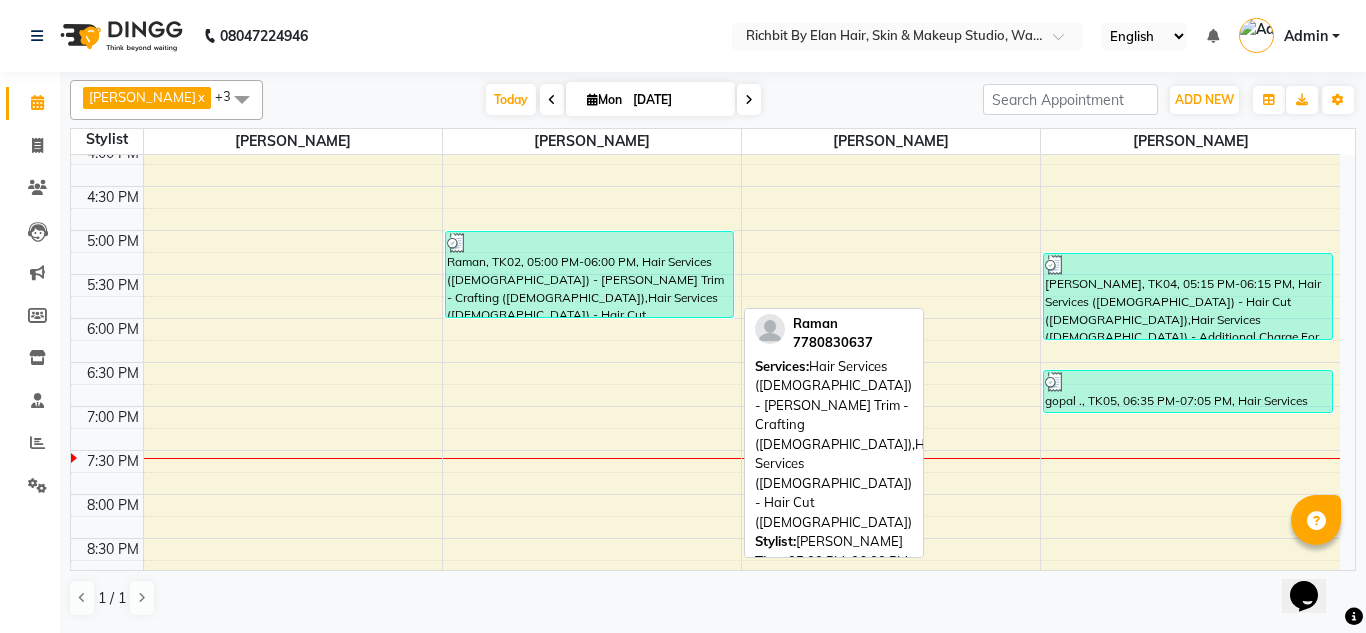 click on "Raman, TK02, 05:00 PM-06:00 PM, Hair Services ([DEMOGRAPHIC_DATA]) - [PERSON_NAME] Trim - Crafting ([DEMOGRAPHIC_DATA]),Hair Services ([DEMOGRAPHIC_DATA]) - Hair Cut ([DEMOGRAPHIC_DATA])" at bounding box center (589, 274) 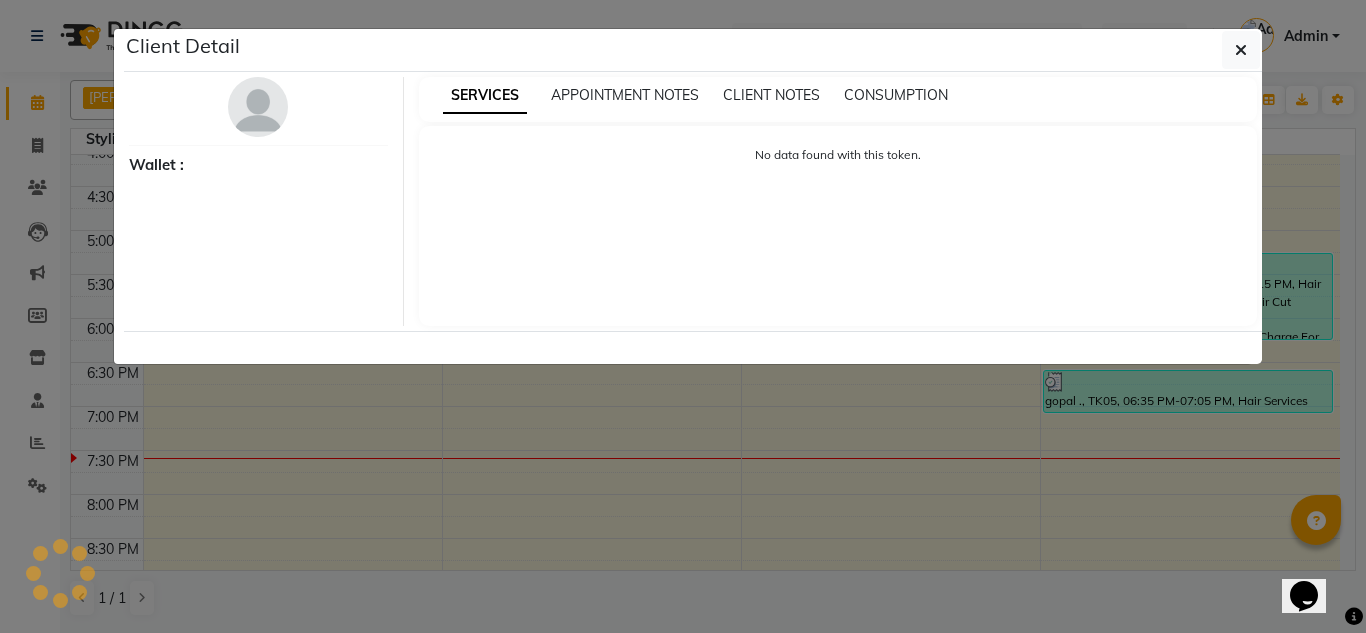 select on "3" 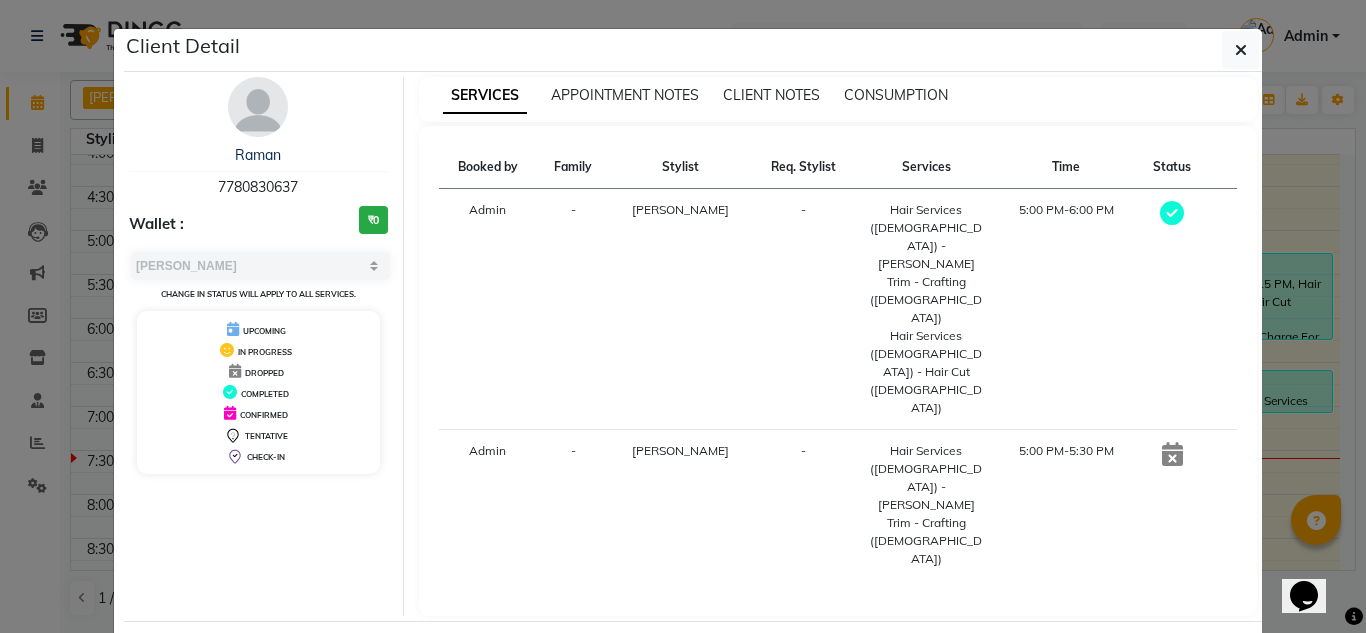 click at bounding box center (258, 107) 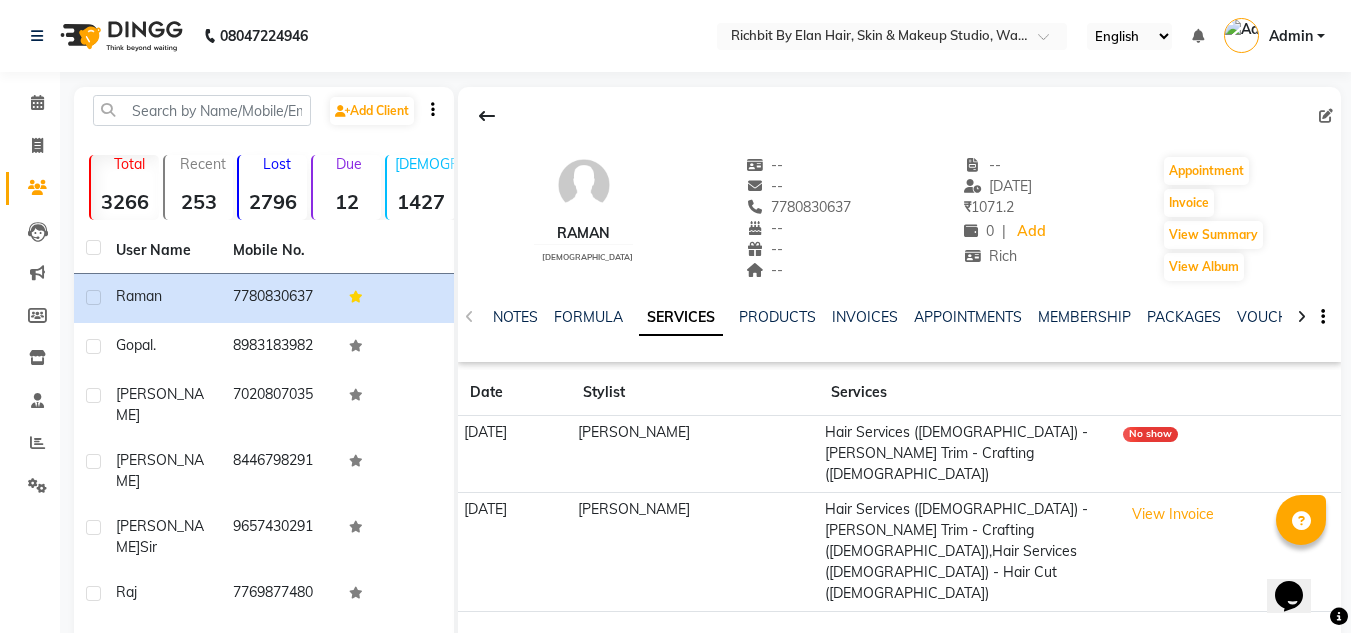 click 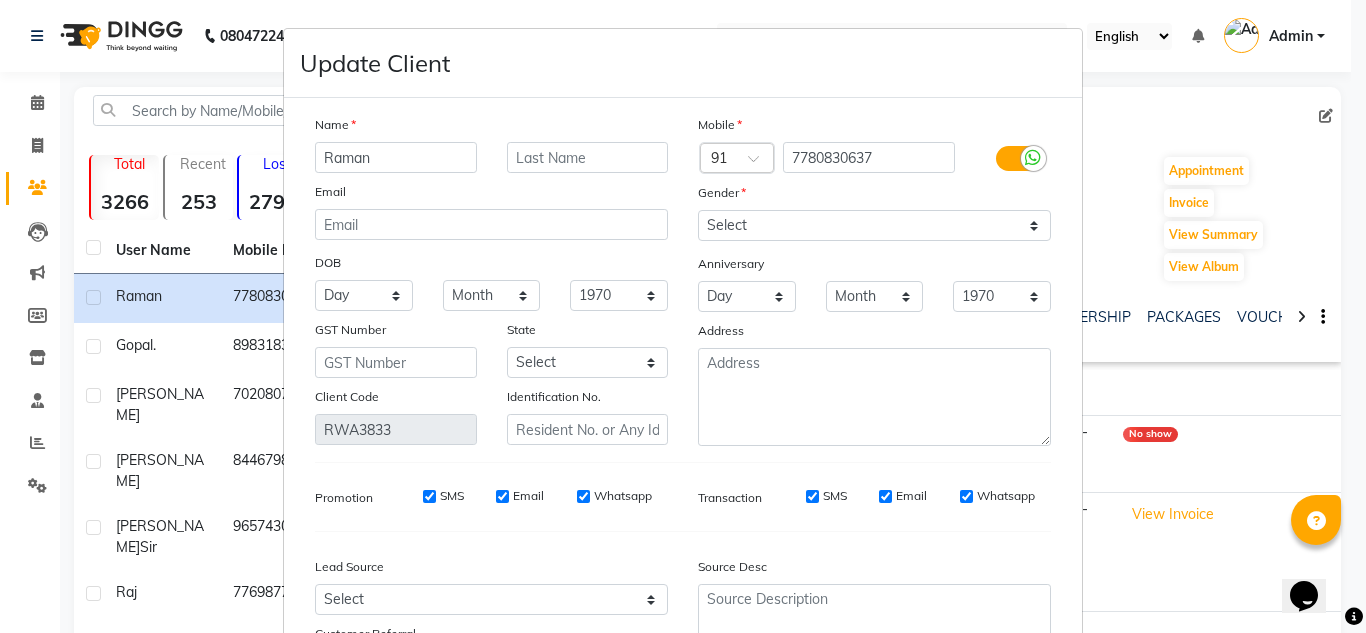 click on "Raman" at bounding box center (396, 157) 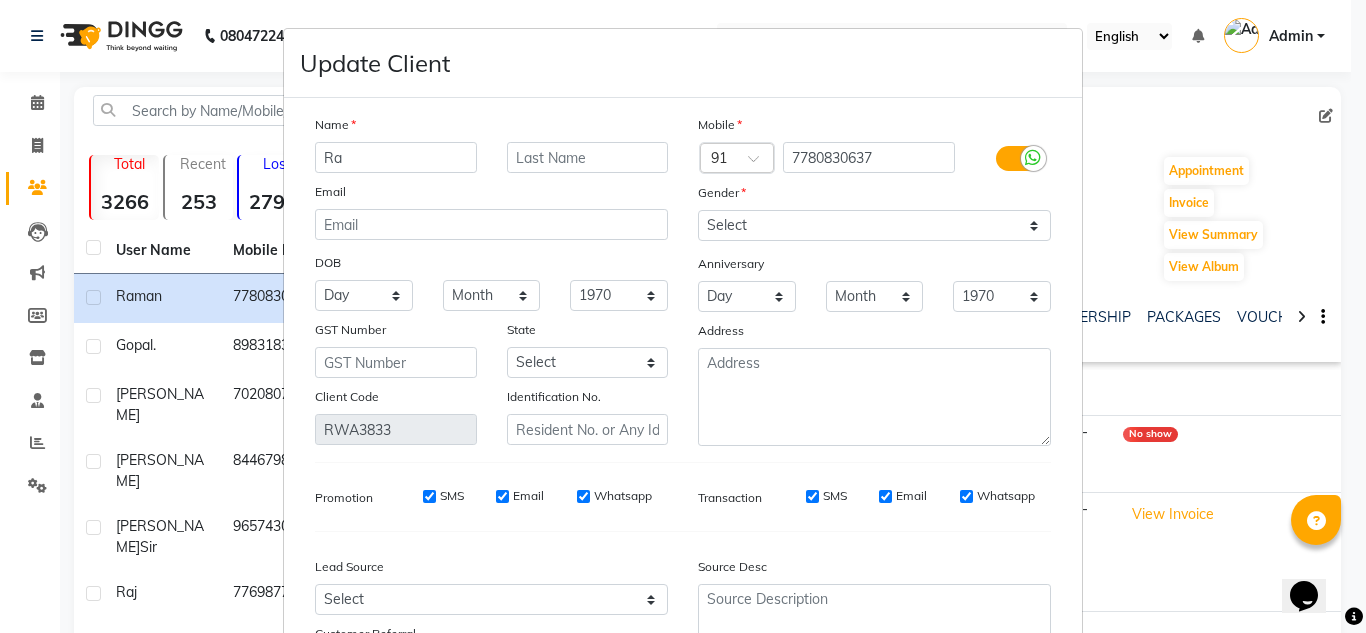 type on "R" 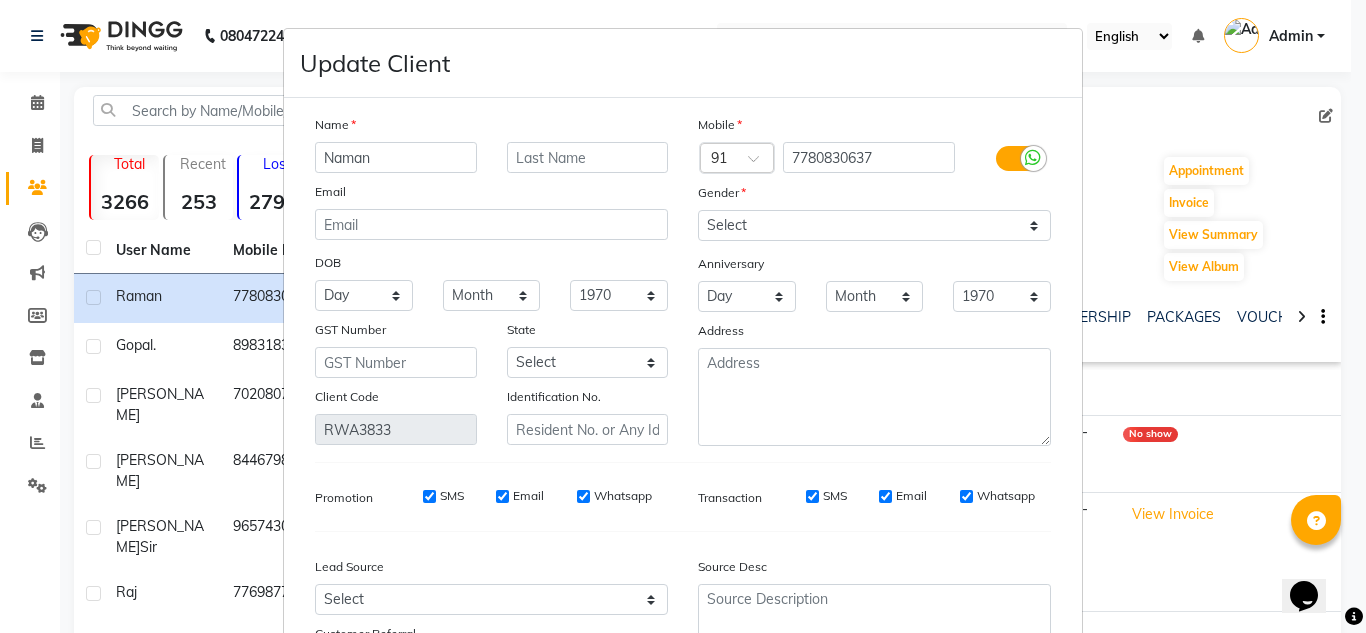 scroll, scrollTop: 180, scrollLeft: 0, axis: vertical 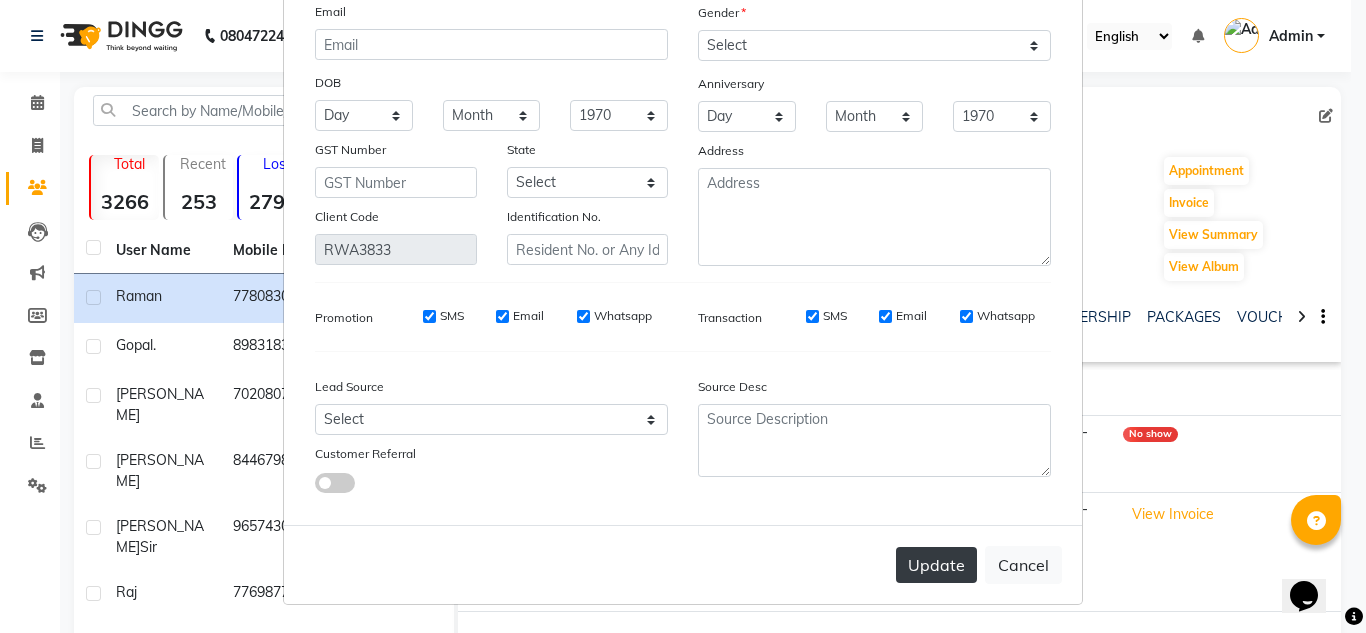 type on "Naman" 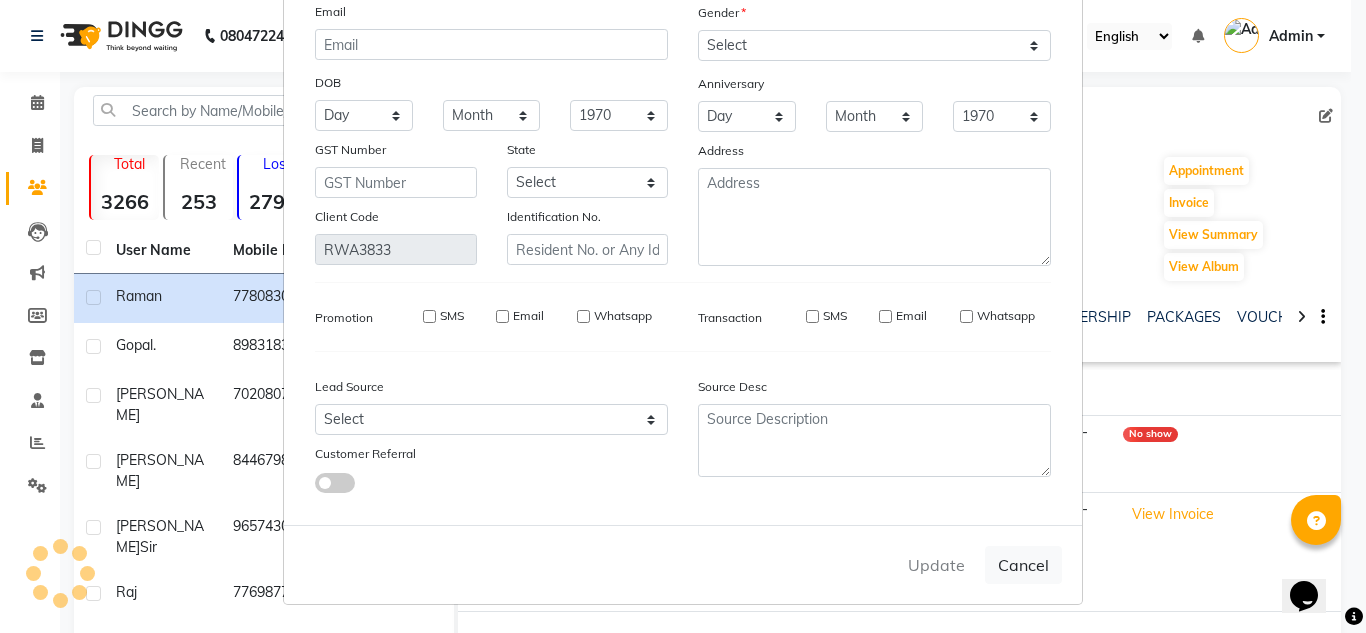 type 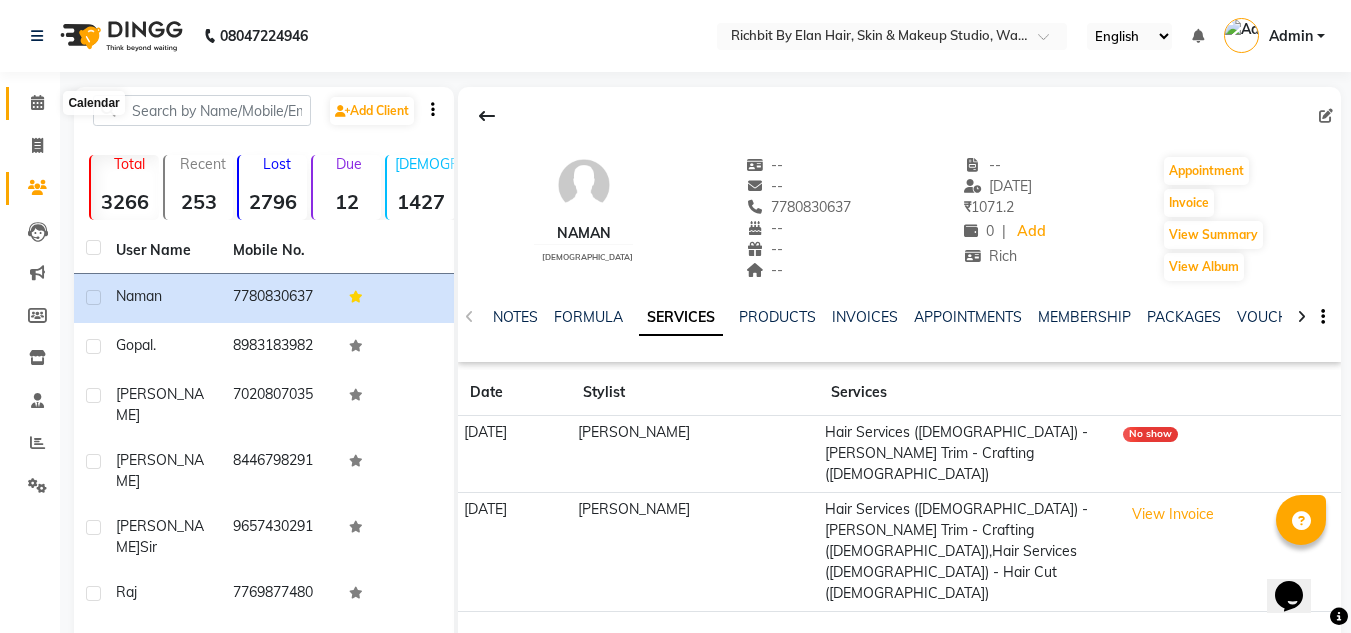 click 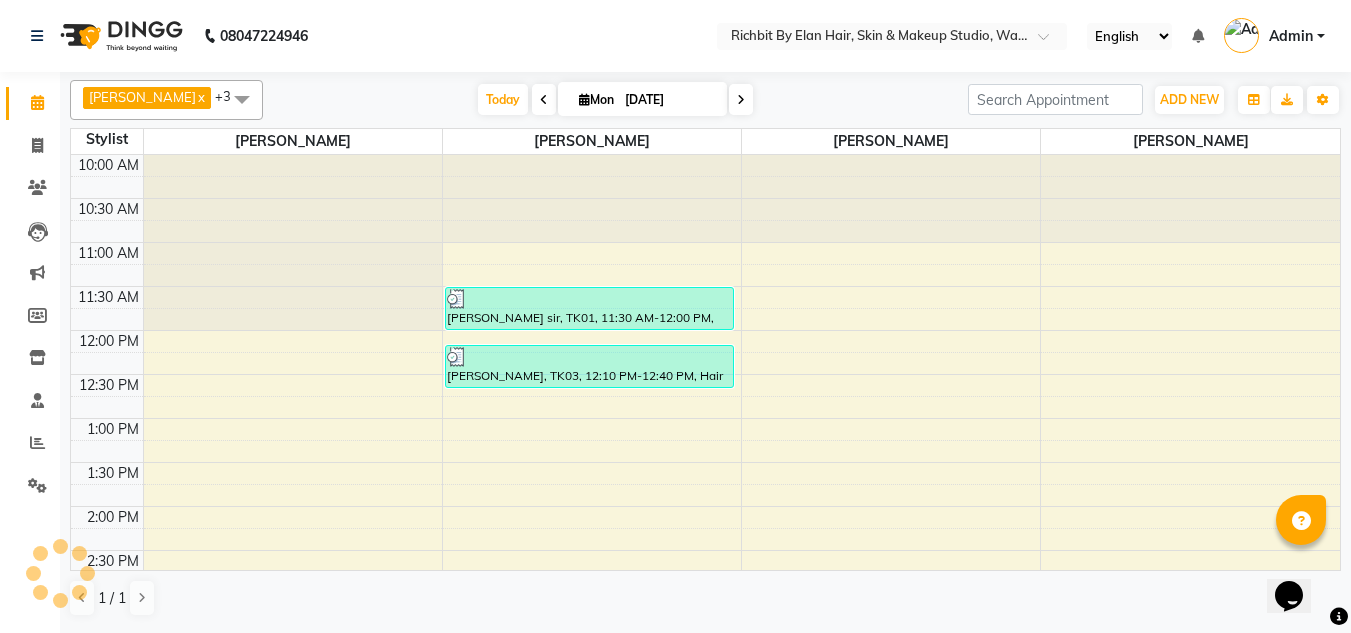 scroll, scrollTop: 602, scrollLeft: 0, axis: vertical 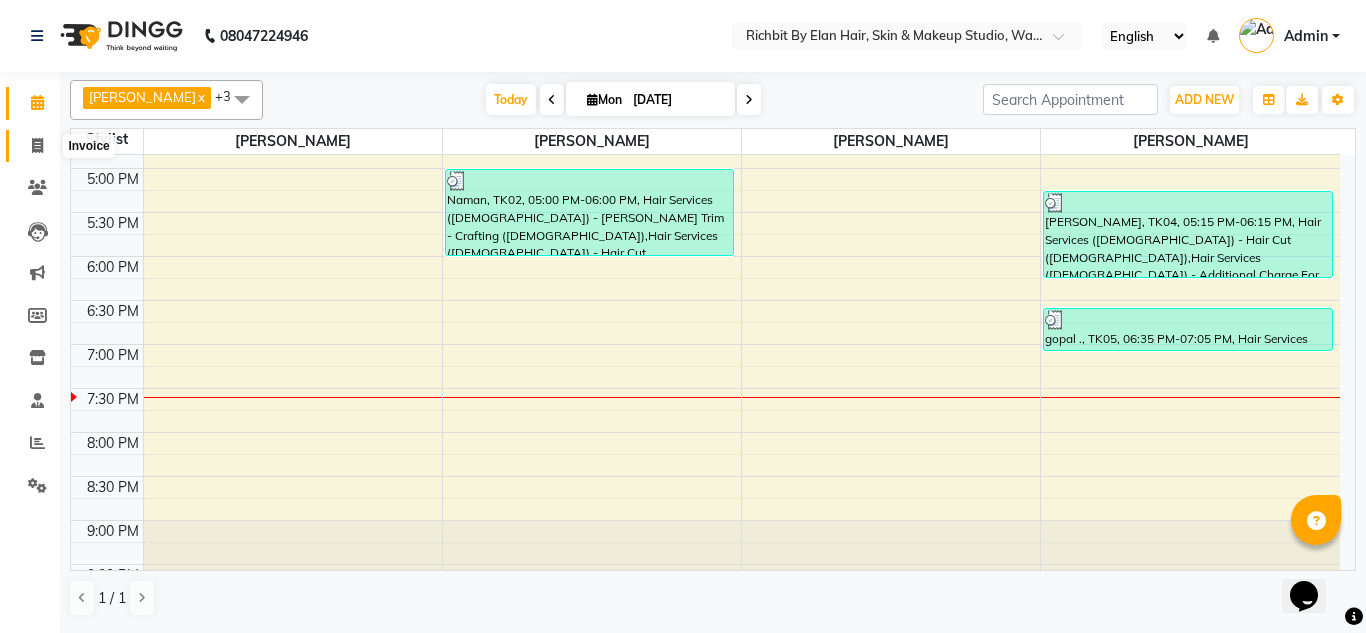 click 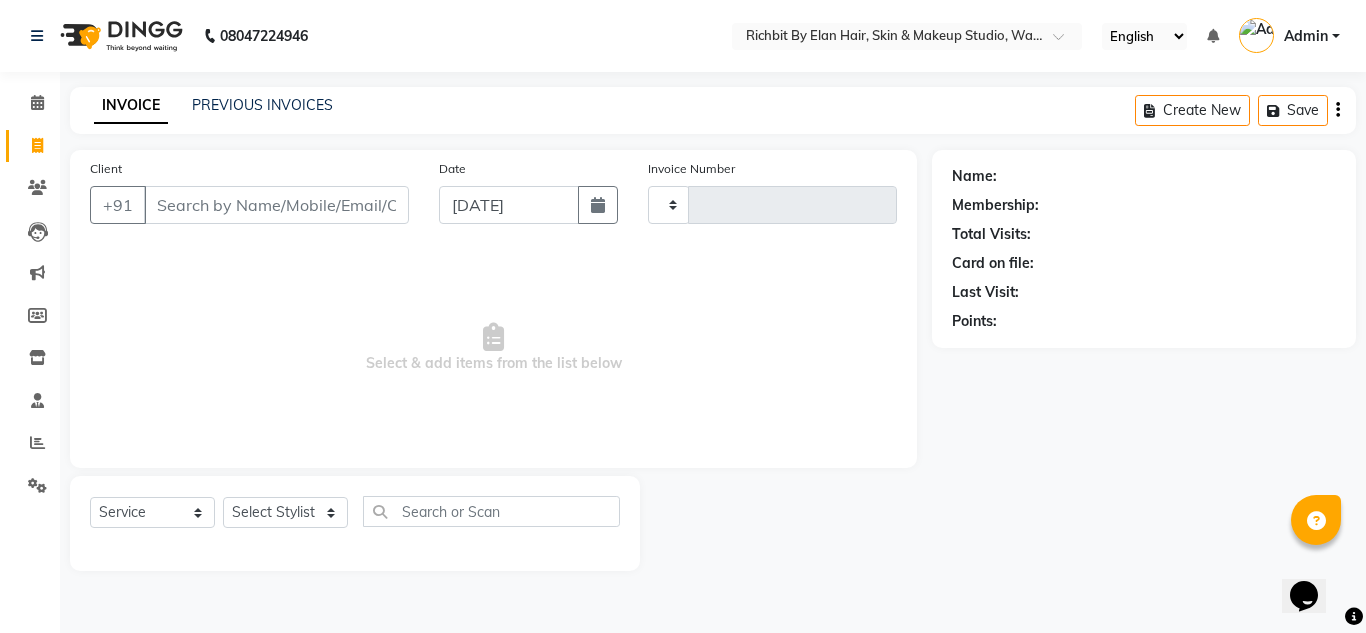 type on "0354" 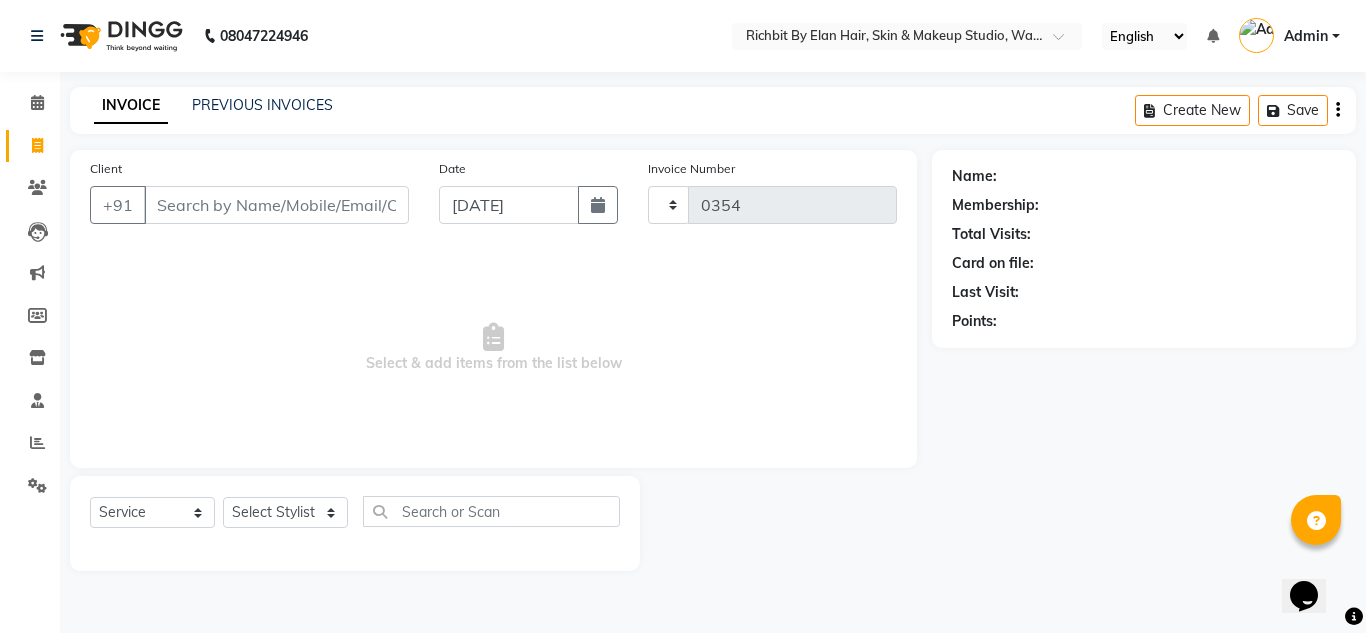 select on "4114" 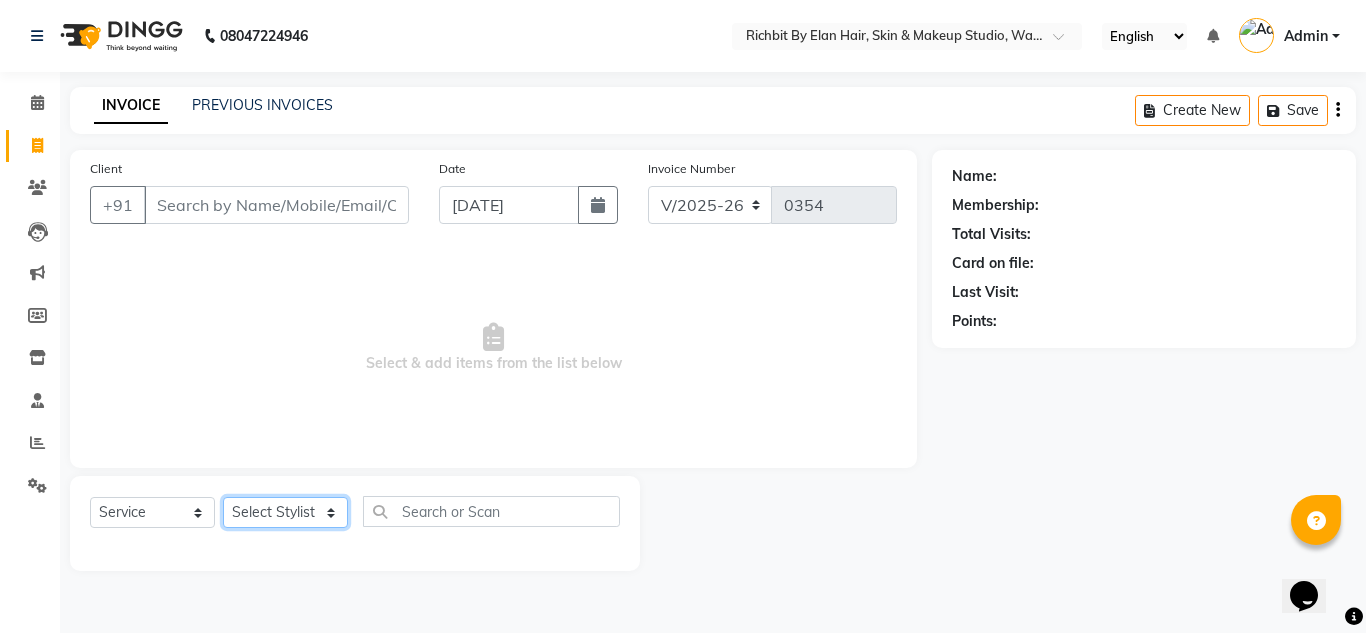 click on "Select Stylist [PERSON_NAME] [PERSON_NAME] [PERSON_NAME] [PERSON_NAME] [PERSON_NAME]" 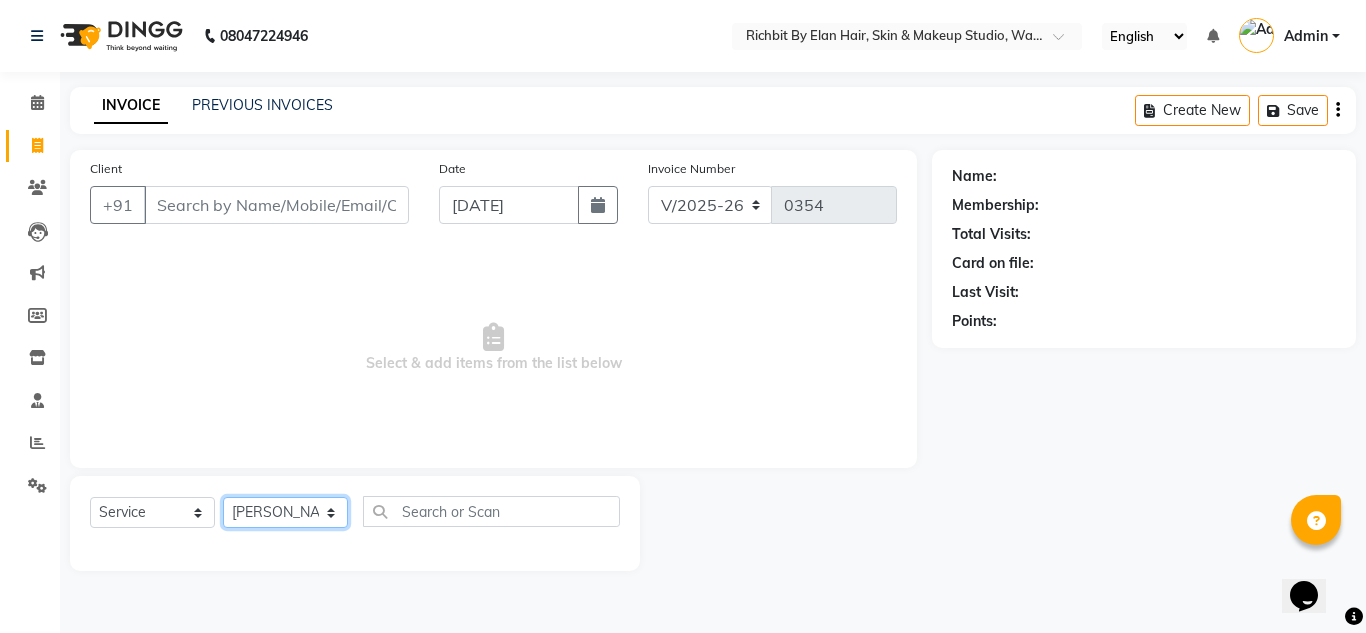 click on "Select Stylist [PERSON_NAME] [PERSON_NAME] [PERSON_NAME] [PERSON_NAME] [PERSON_NAME]" 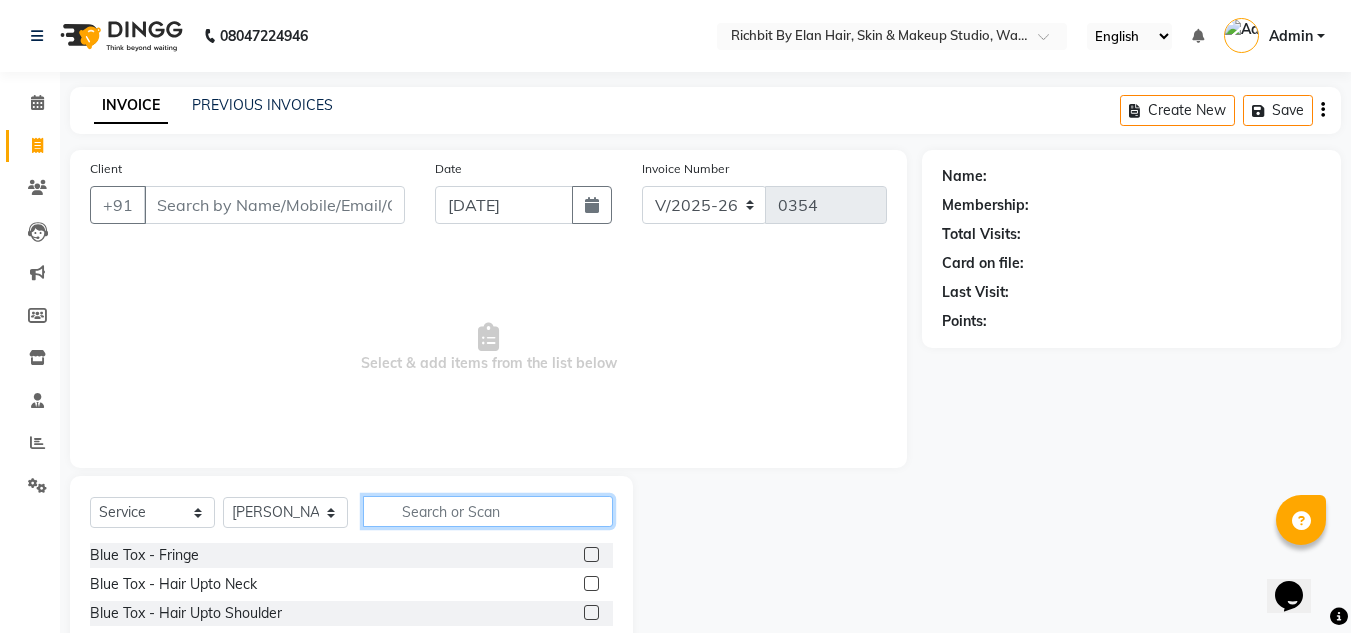 click 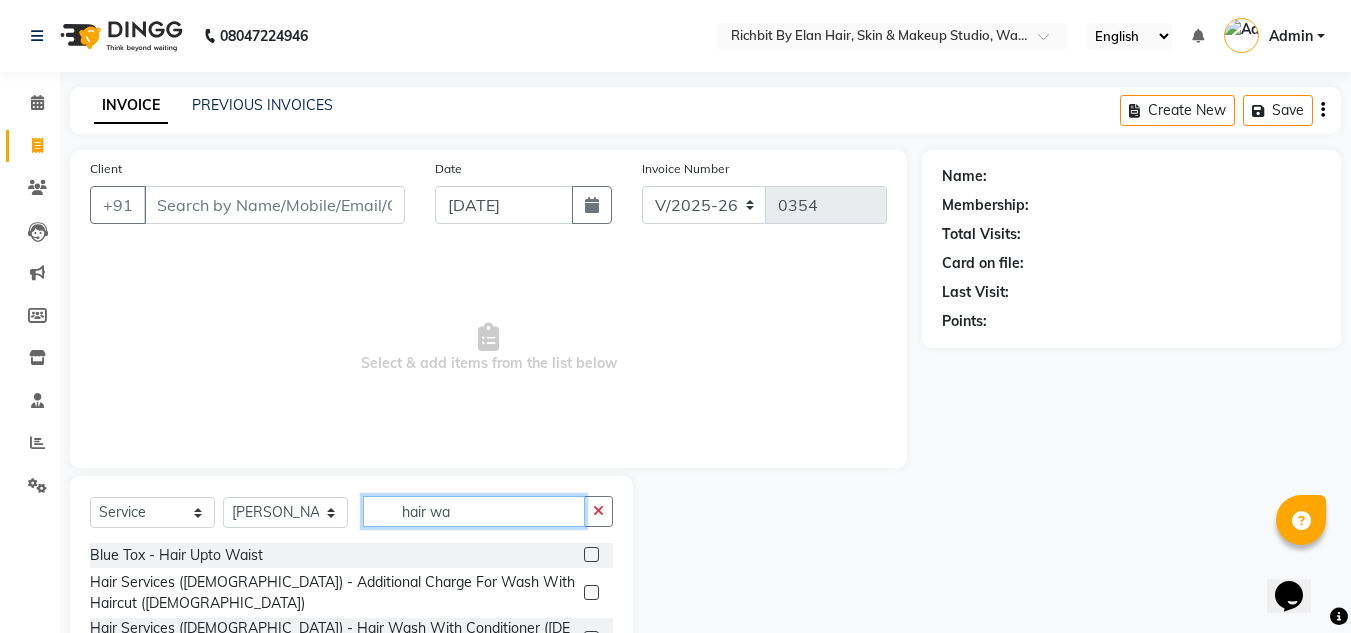 scroll, scrollTop: 100, scrollLeft: 0, axis: vertical 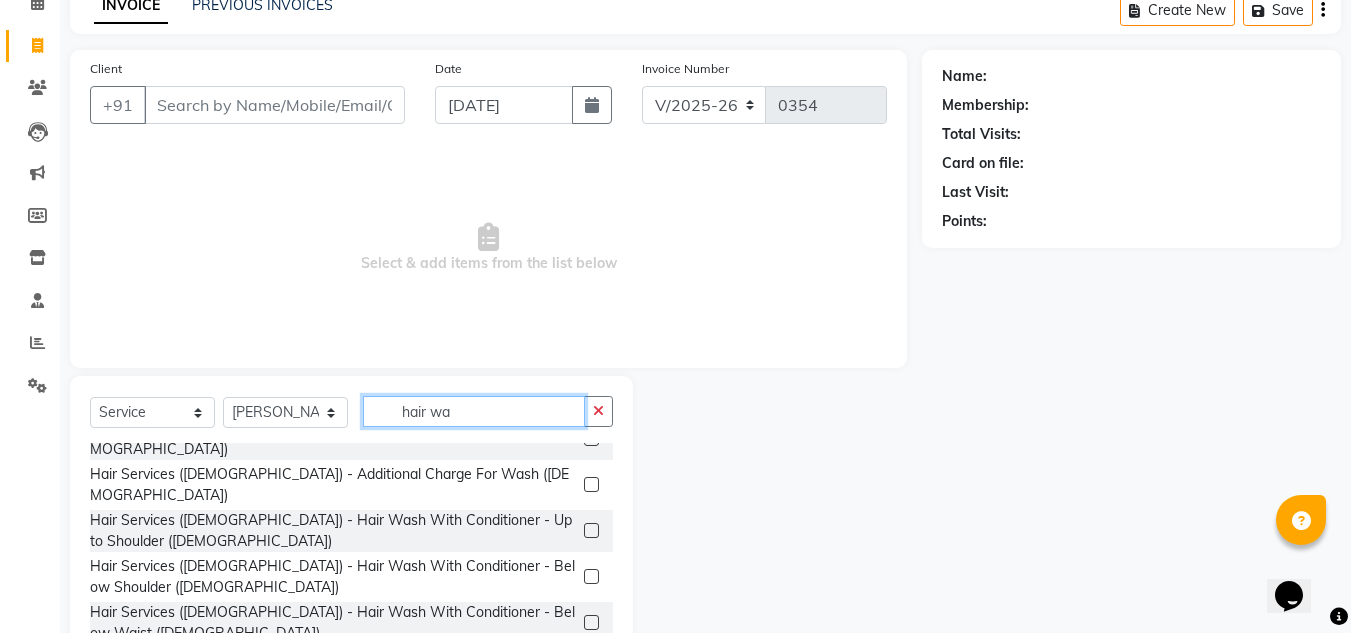 type on "hair wa" 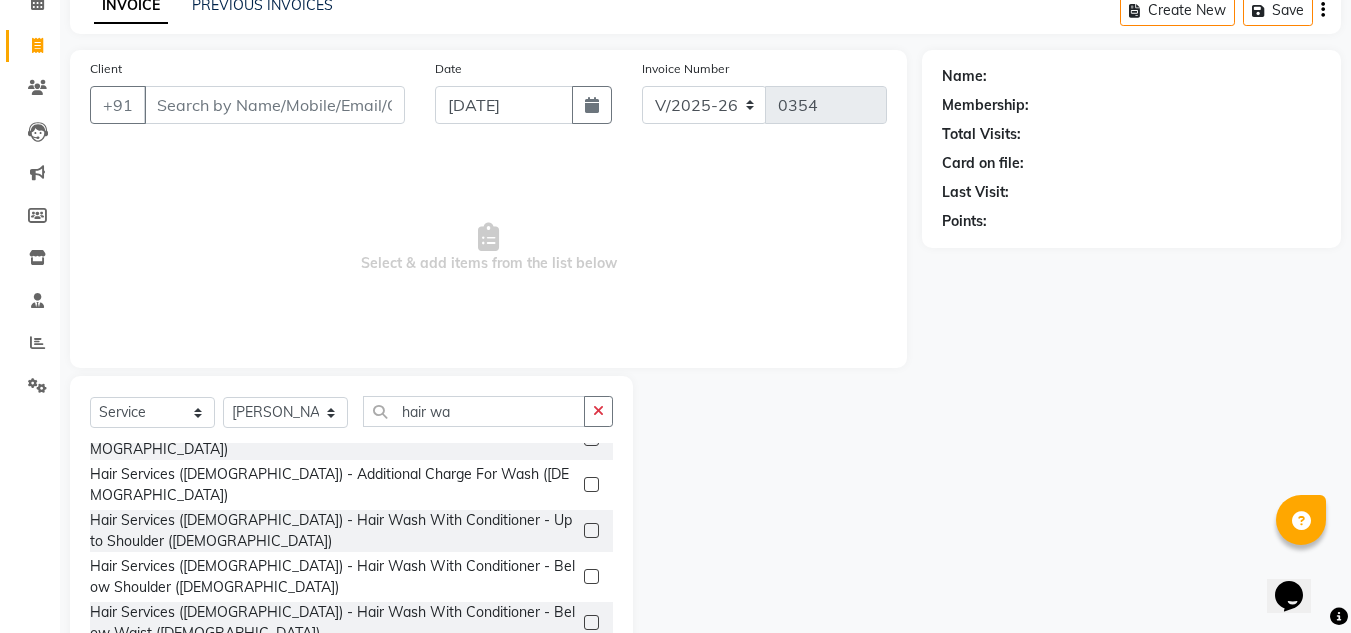 click 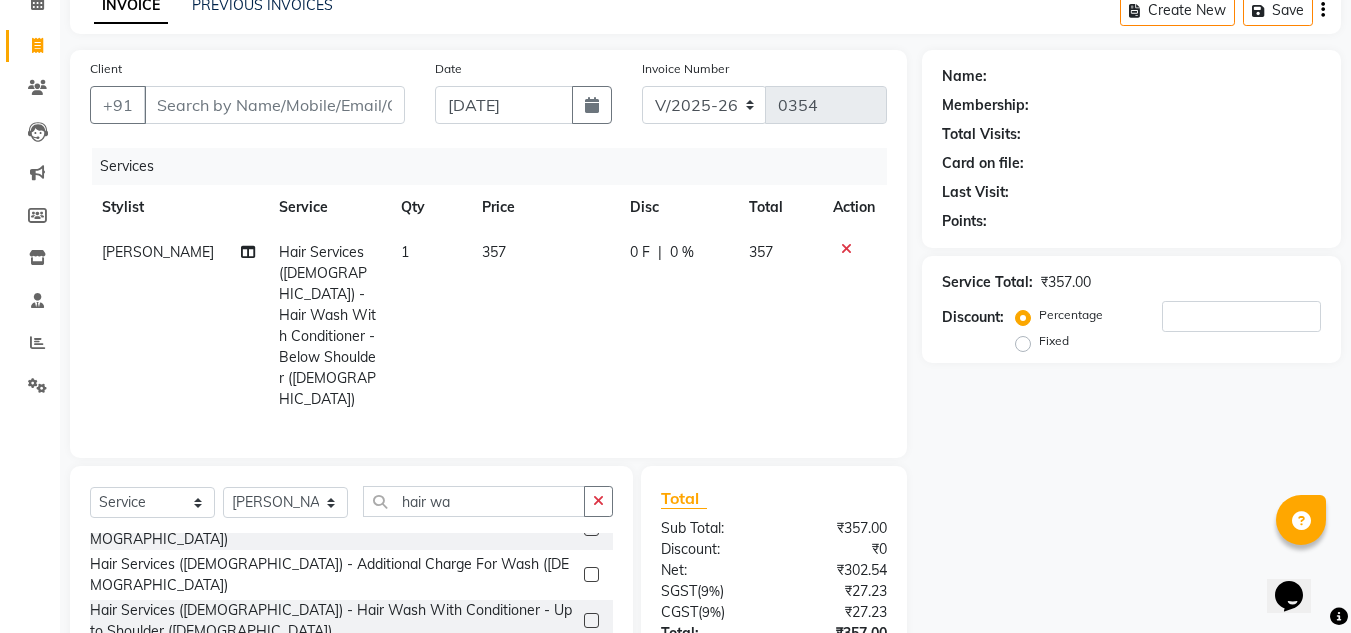 checkbox on "false" 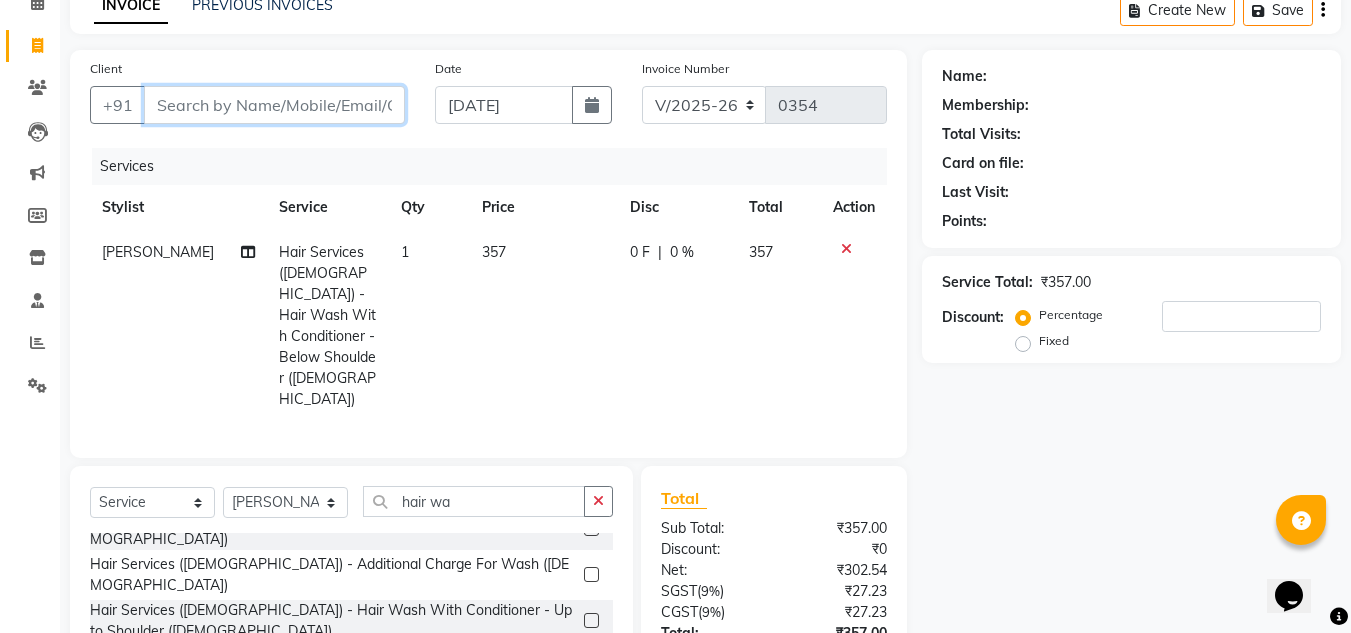 click on "Client" at bounding box center (274, 105) 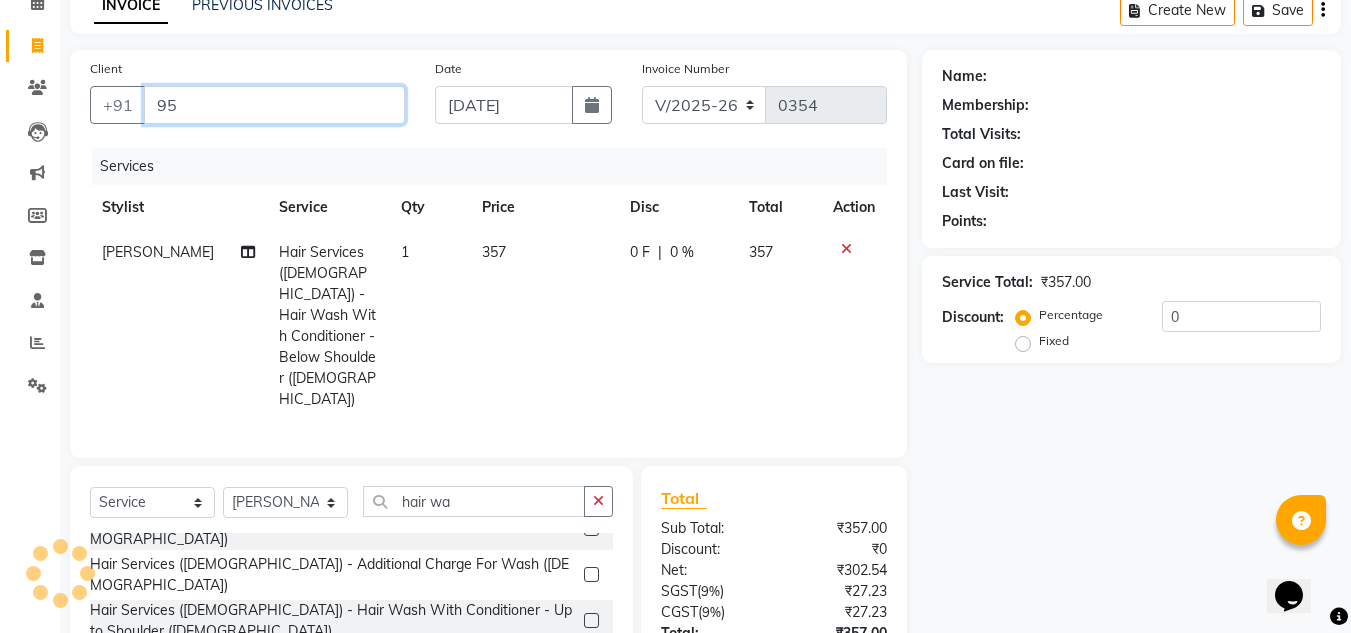 type on "9" 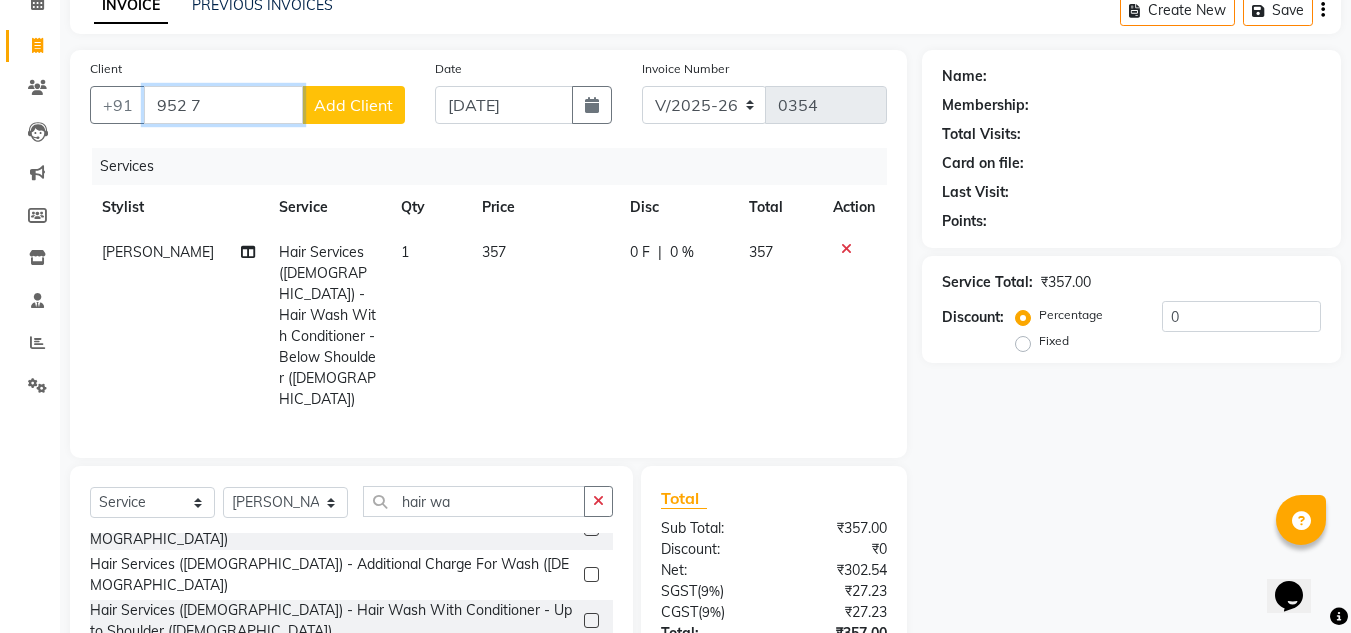 click on "952 7" at bounding box center (223, 105) 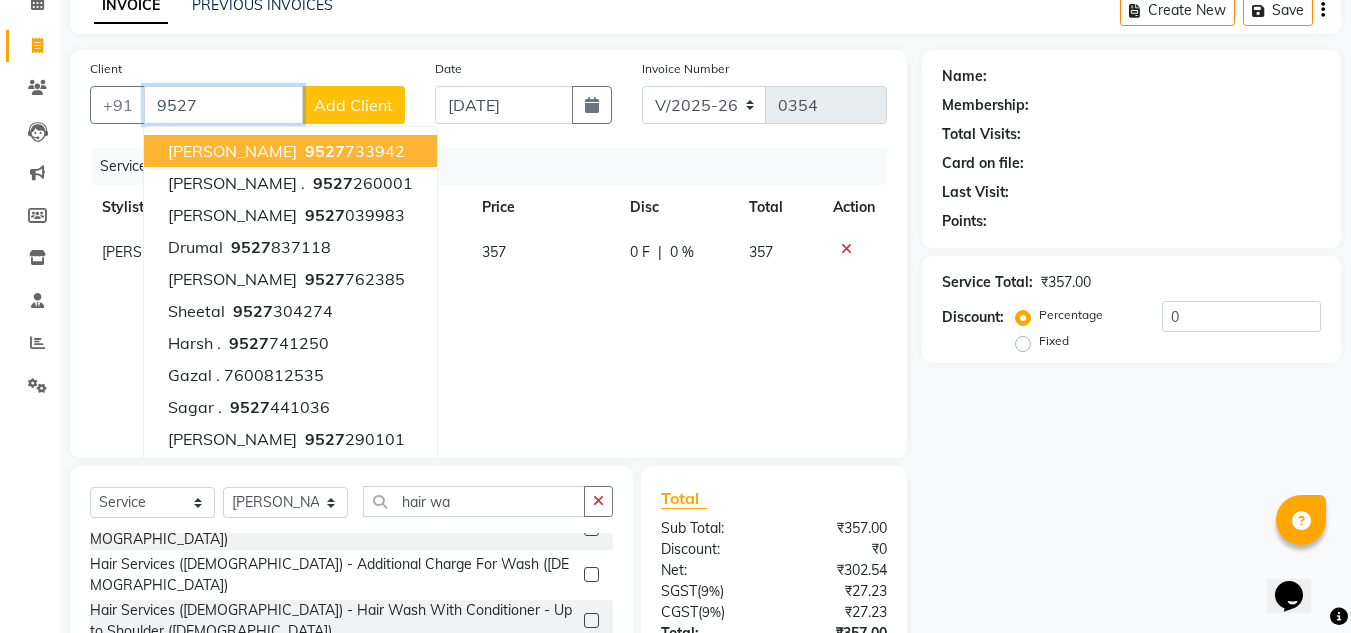 click on "9527" at bounding box center [223, 105] 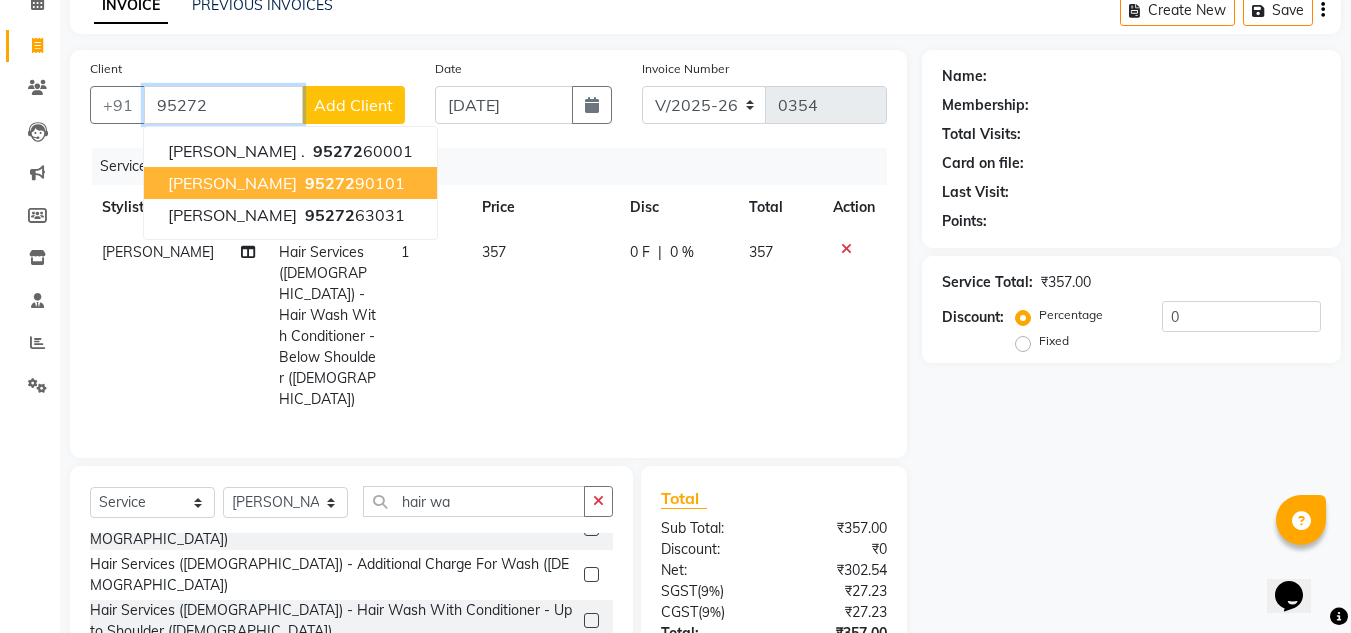 click on "[PERSON_NAME]" at bounding box center (232, 183) 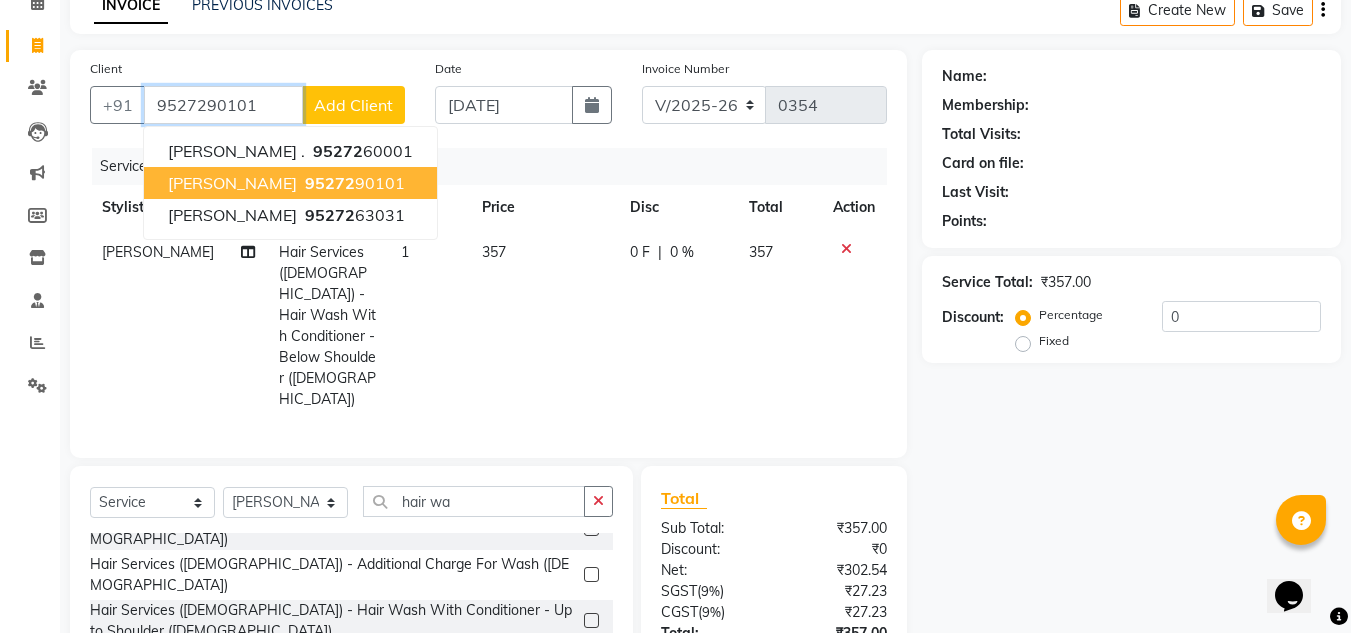 type on "9527290101" 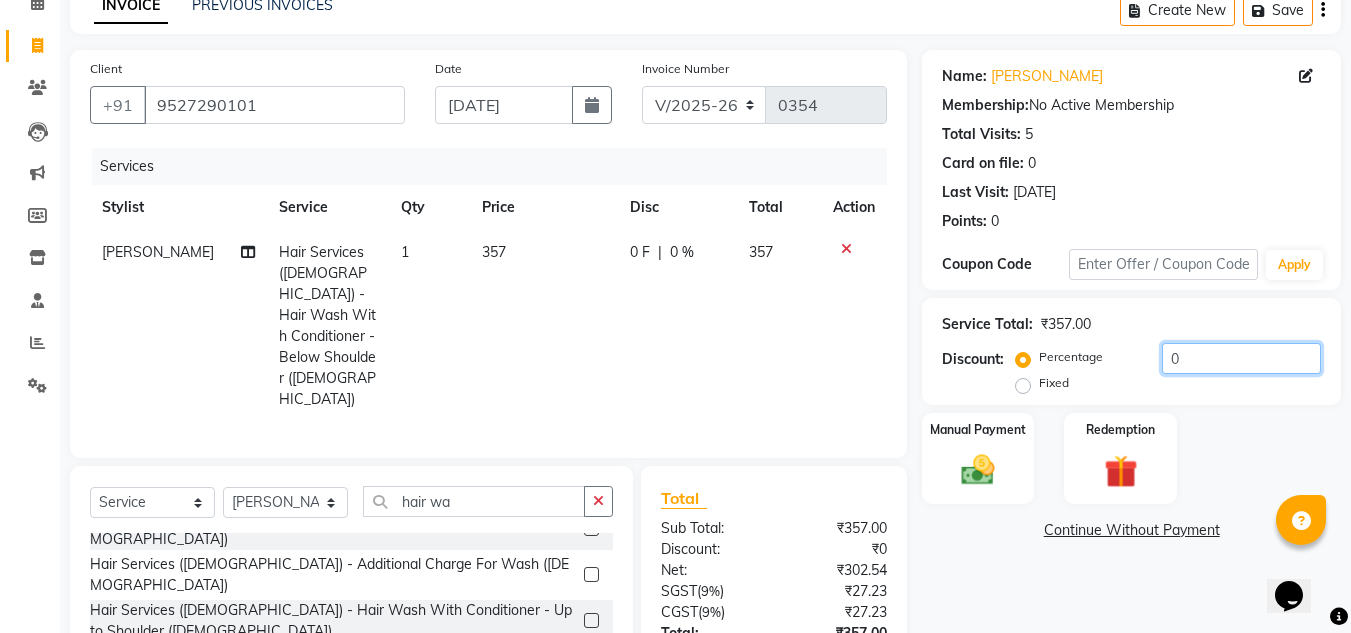 click on "0" 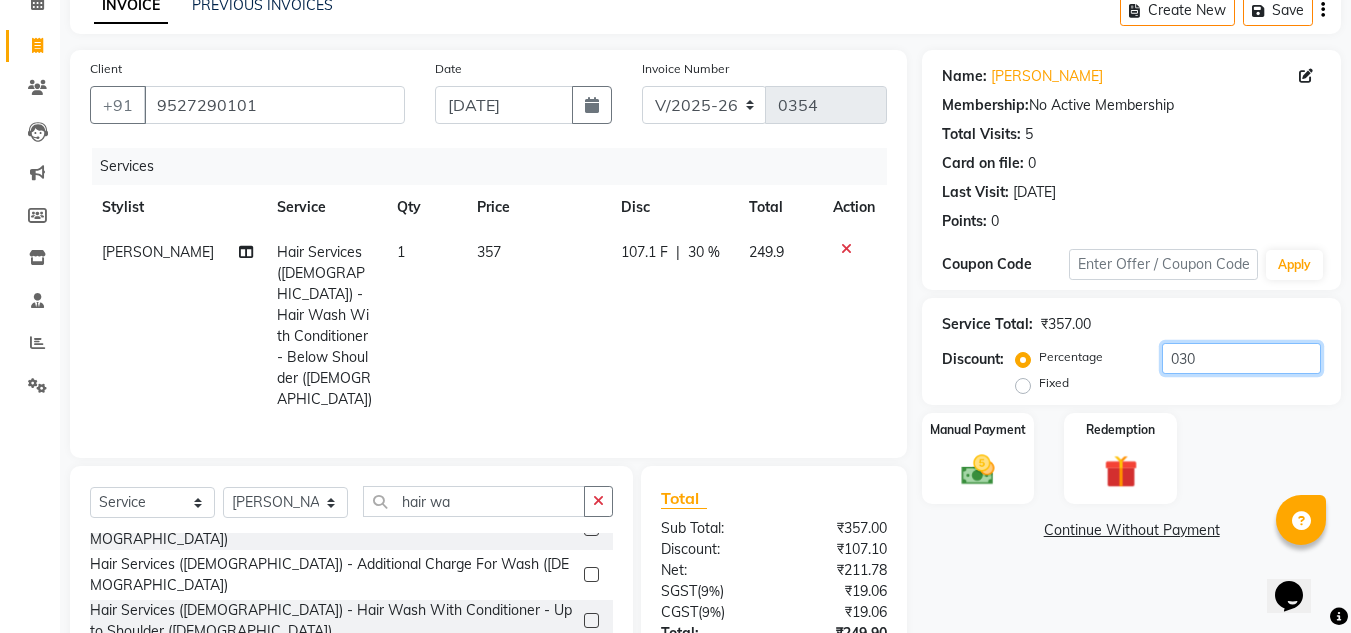 type on "030" 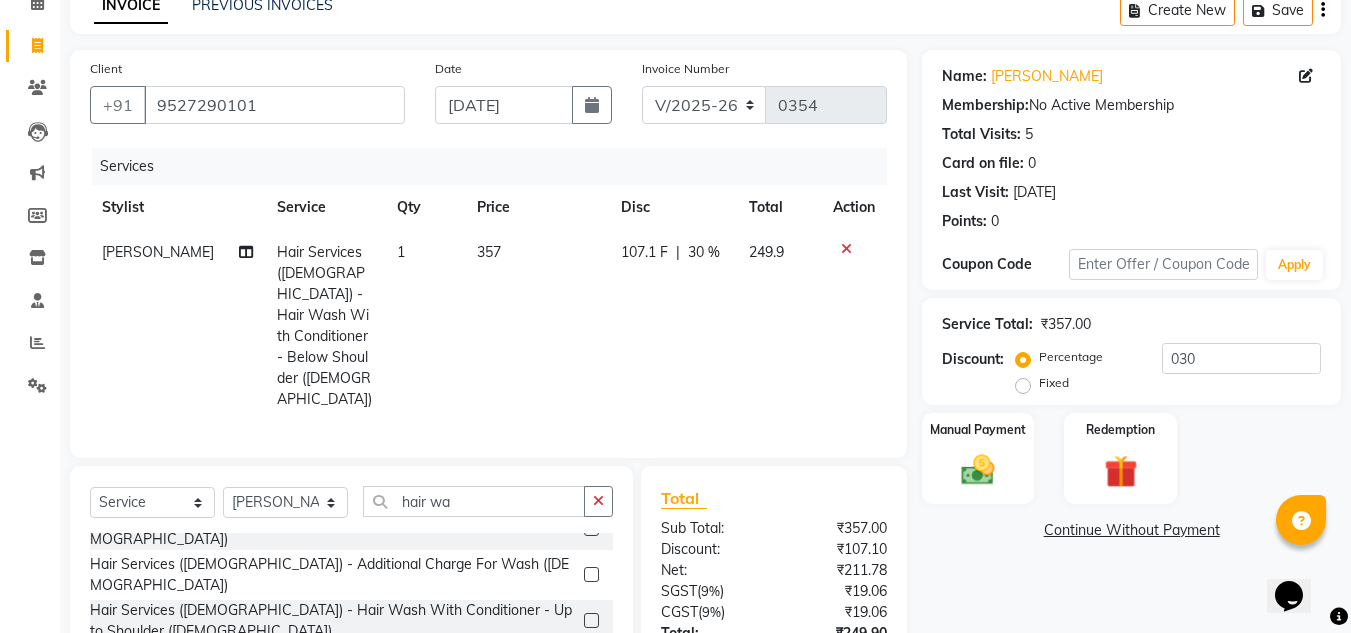 click on "107.1 F" 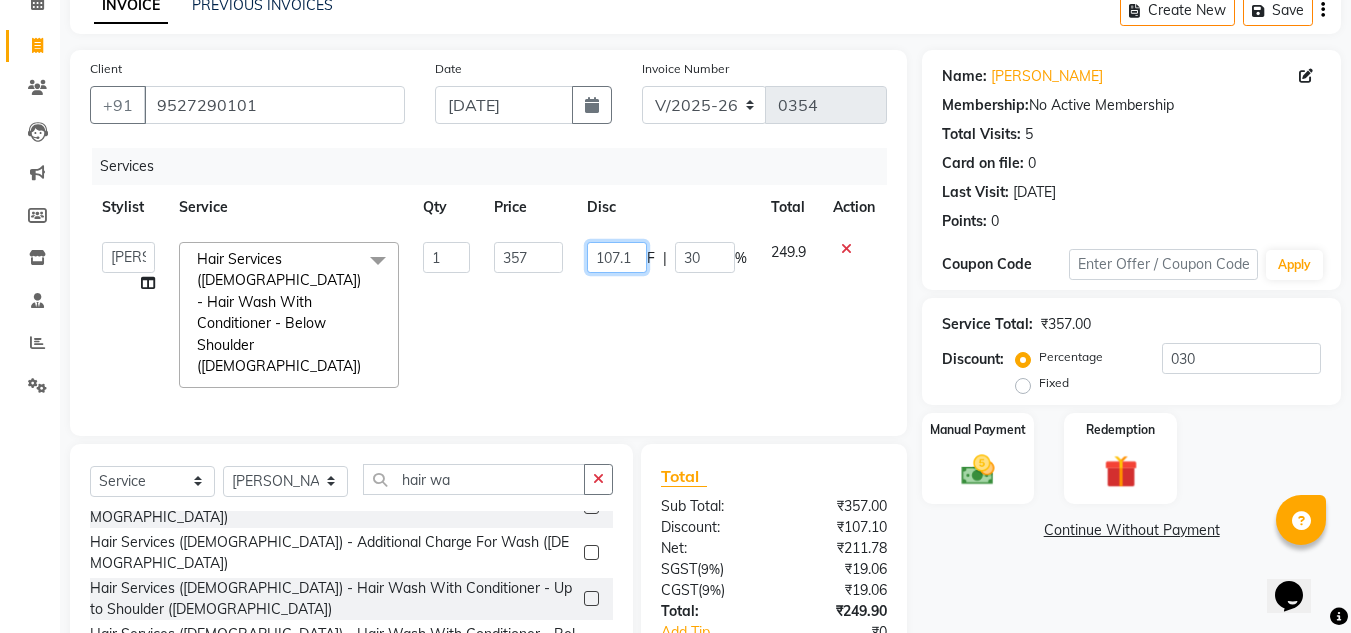 click on "107.1" 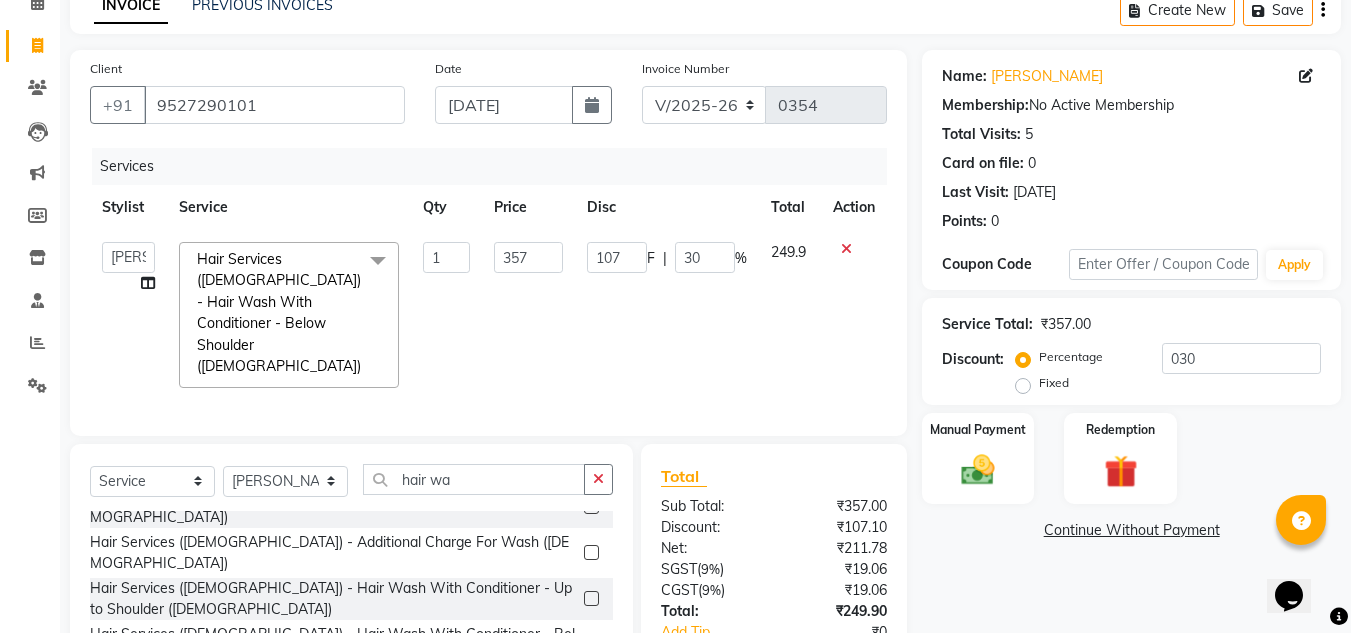 click on "Name: [PERSON_NAME] Membership:  No Active Membership  Total Visits:  5 Card on file:  0 Last Visit:   [DATE] Points:   0  Coupon Code Apply Service Total:  ₹357.00  Discount:  Percentage   Fixed  030 Manual Payment Redemption  Continue Without Payment" 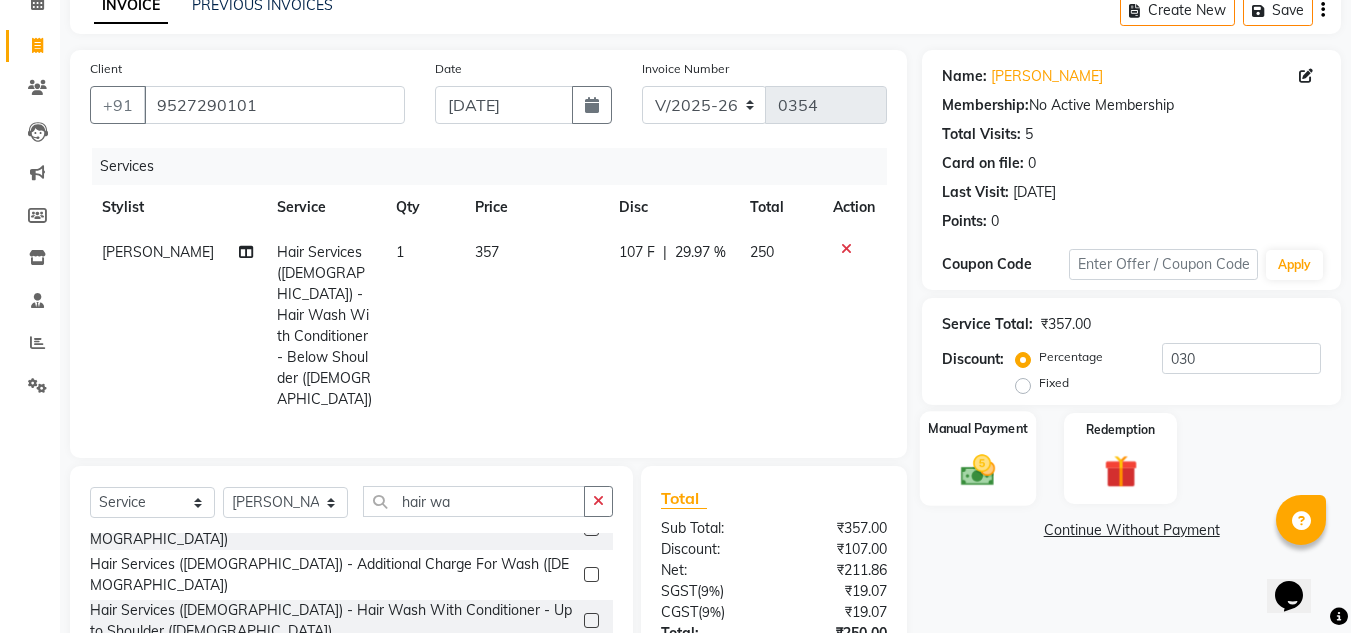 click on "Manual Payment" 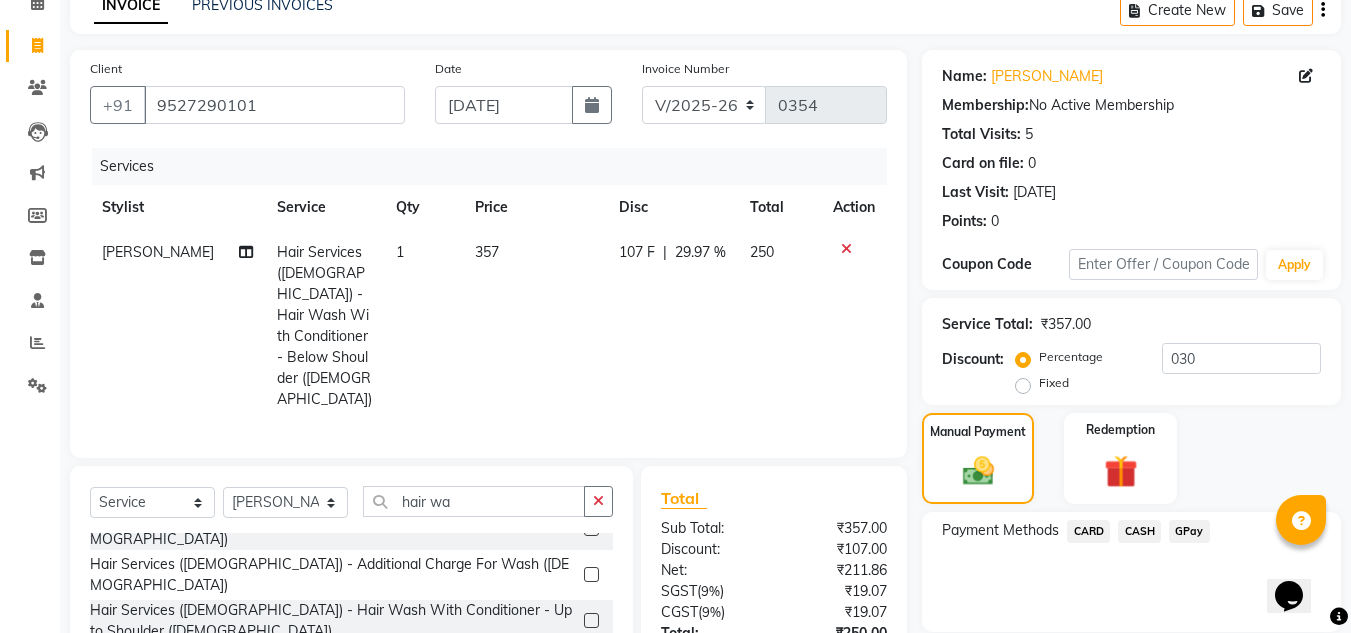 click on "GPay" 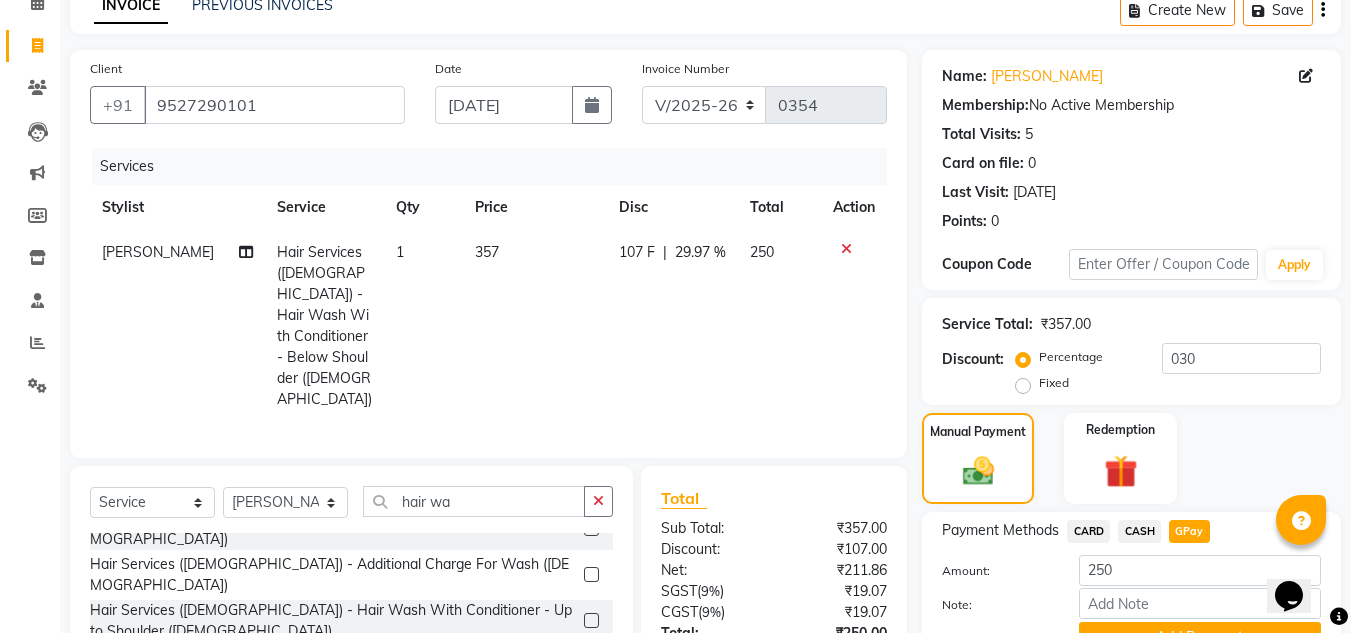 scroll, scrollTop: 200, scrollLeft: 0, axis: vertical 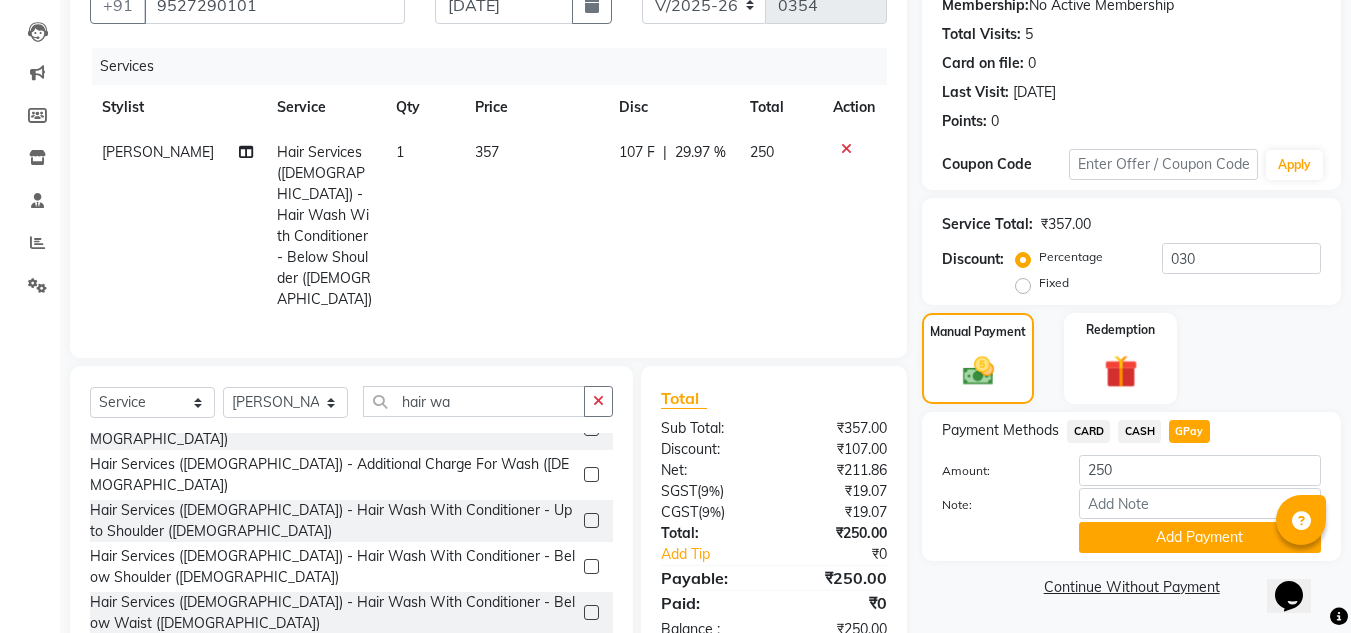 click on "CASH" 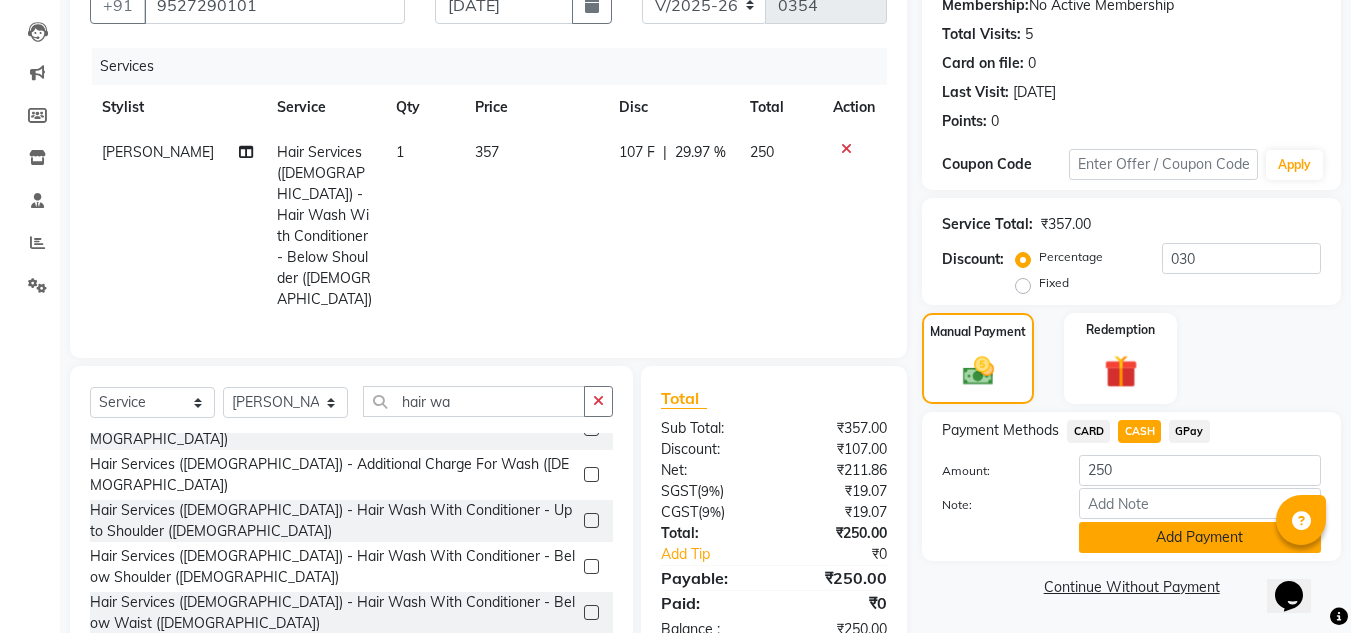 click on "Add Payment" 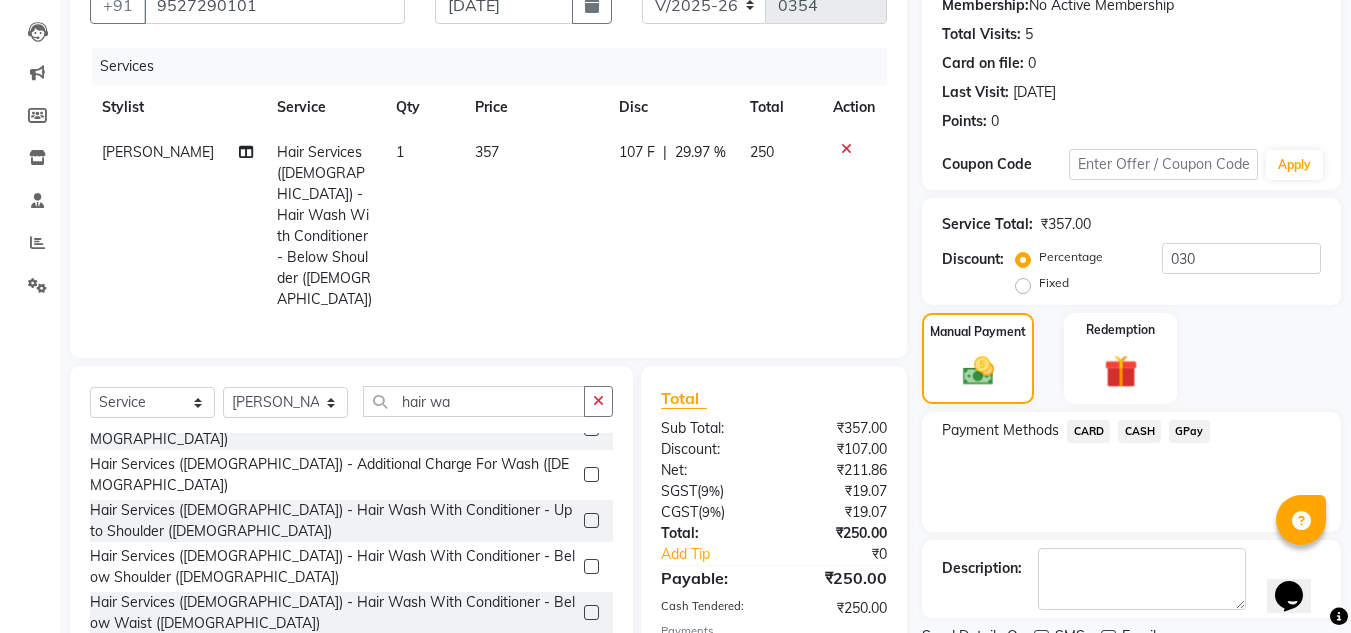 scroll, scrollTop: 300, scrollLeft: 0, axis: vertical 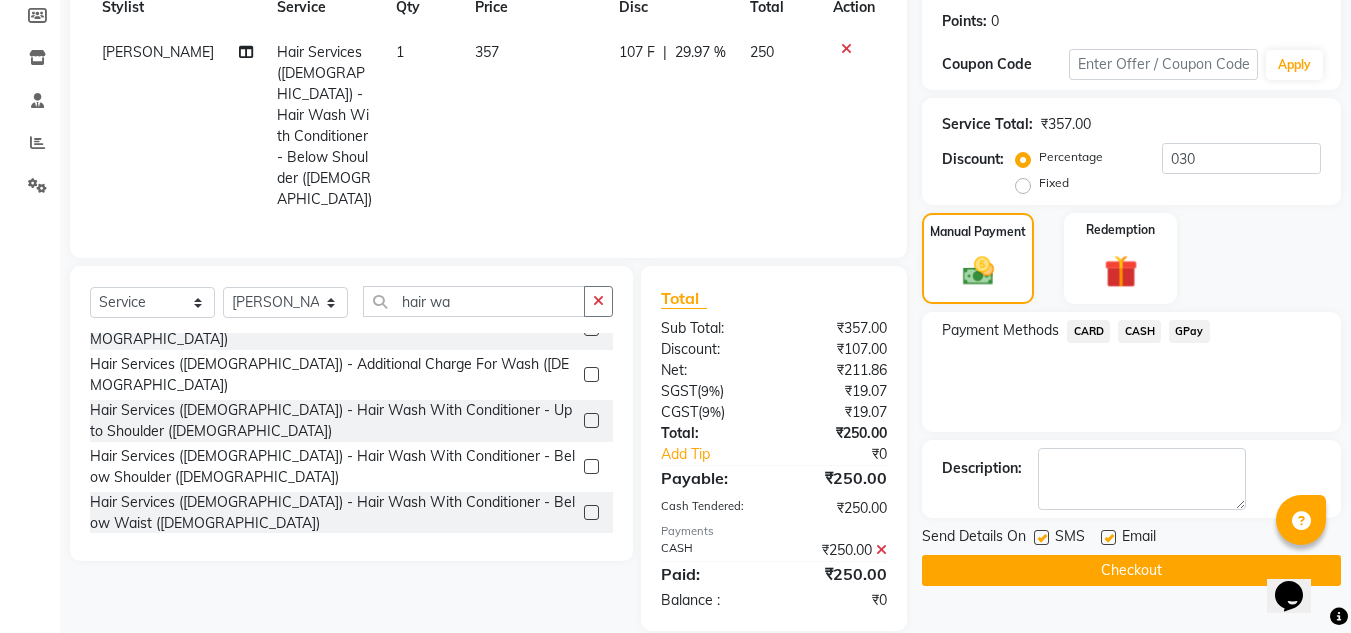 click on "Checkout" 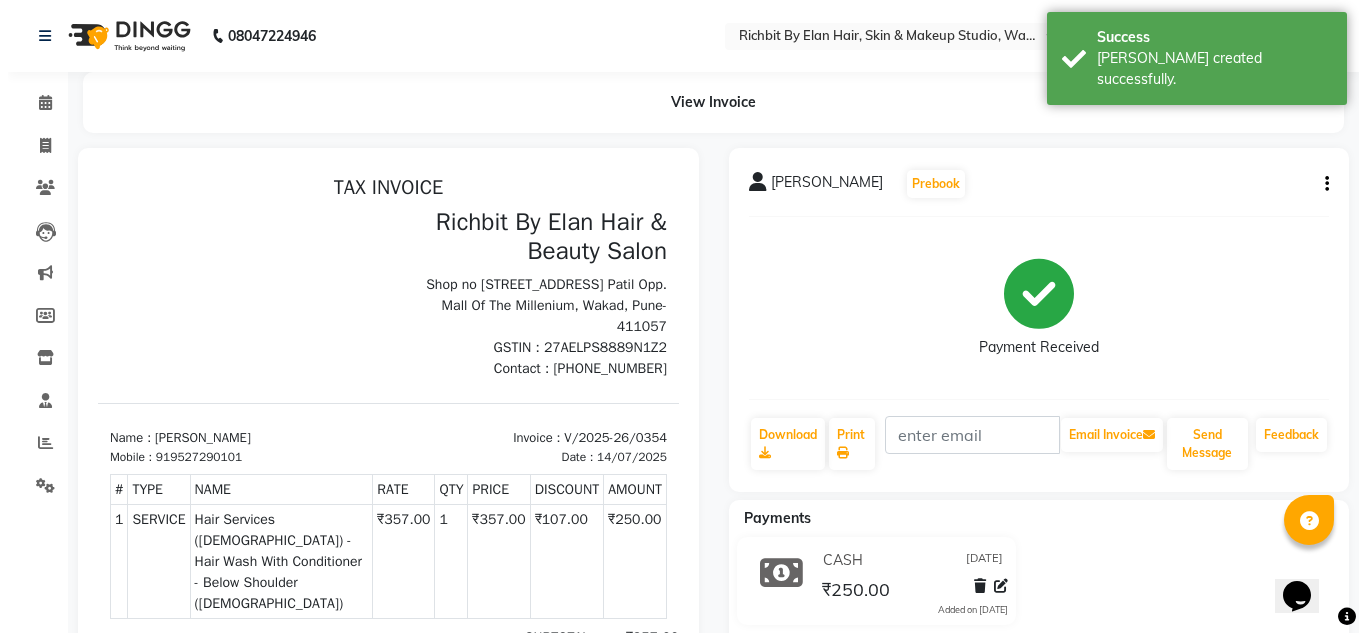 scroll, scrollTop: 0, scrollLeft: 0, axis: both 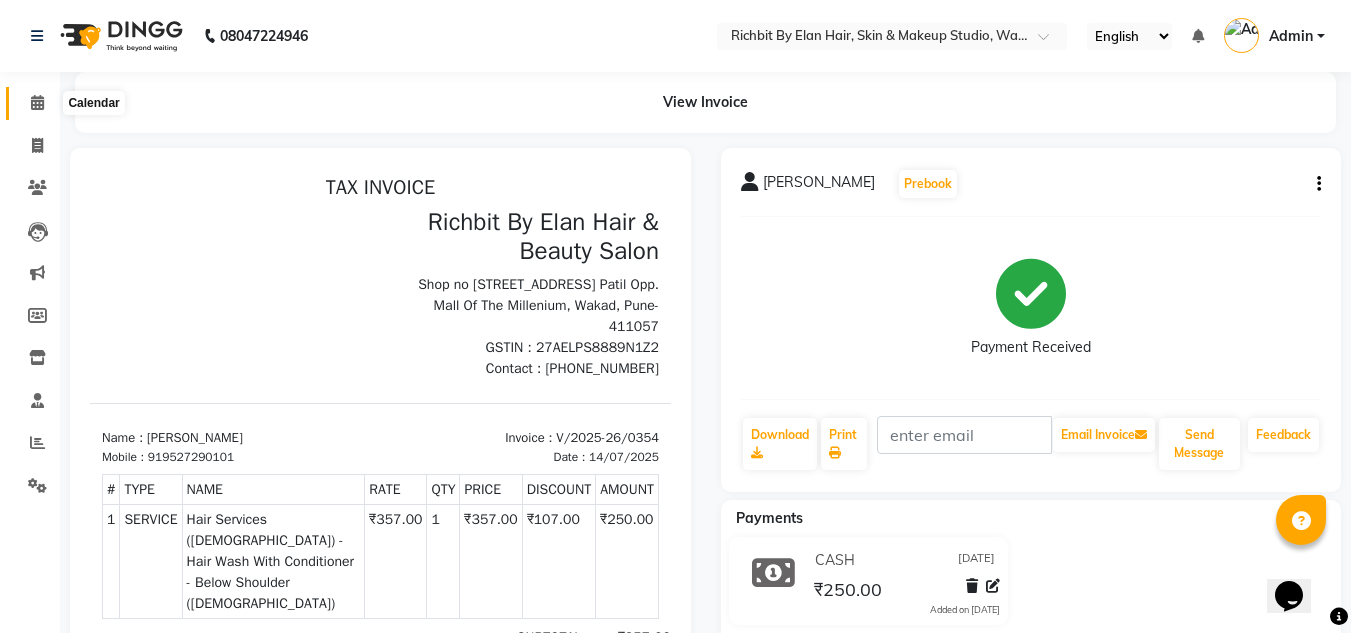 click 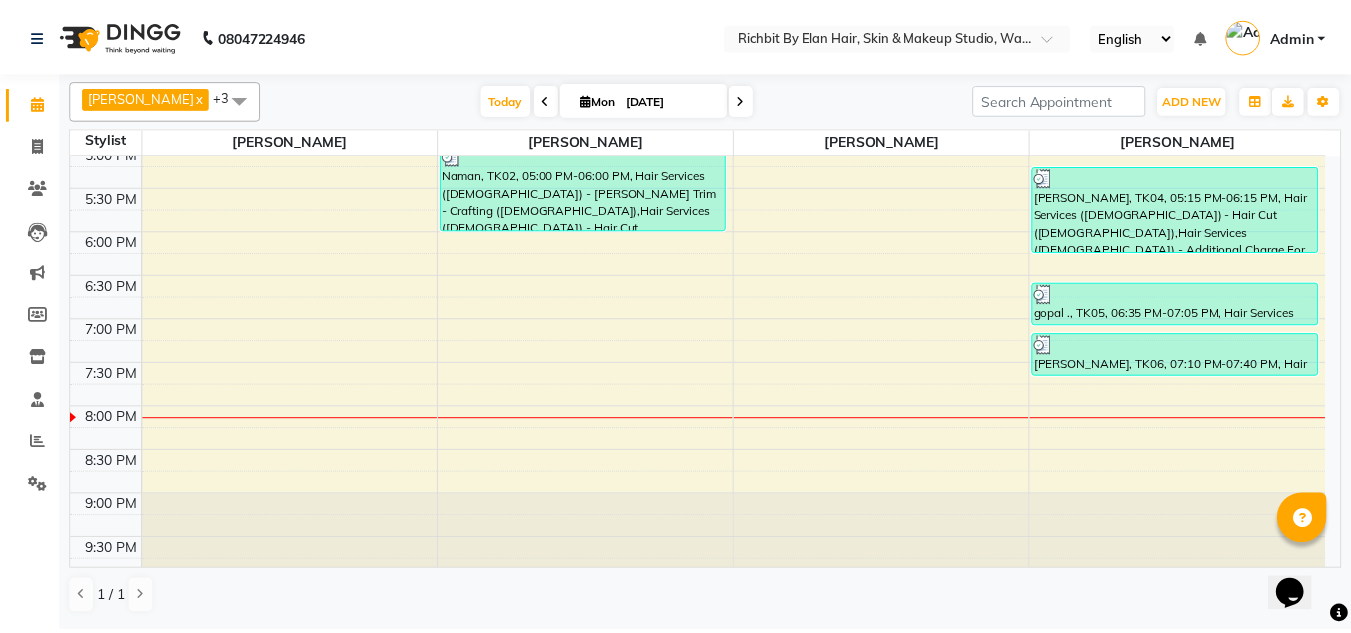 scroll, scrollTop: 640, scrollLeft: 0, axis: vertical 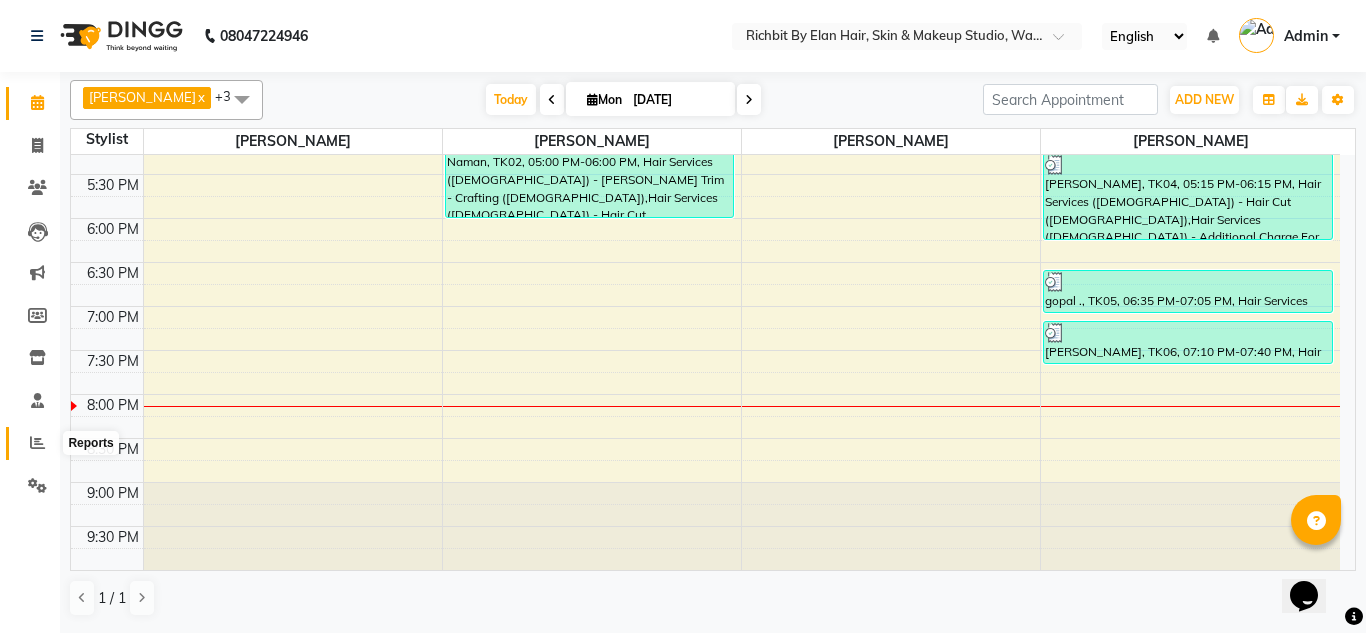 click 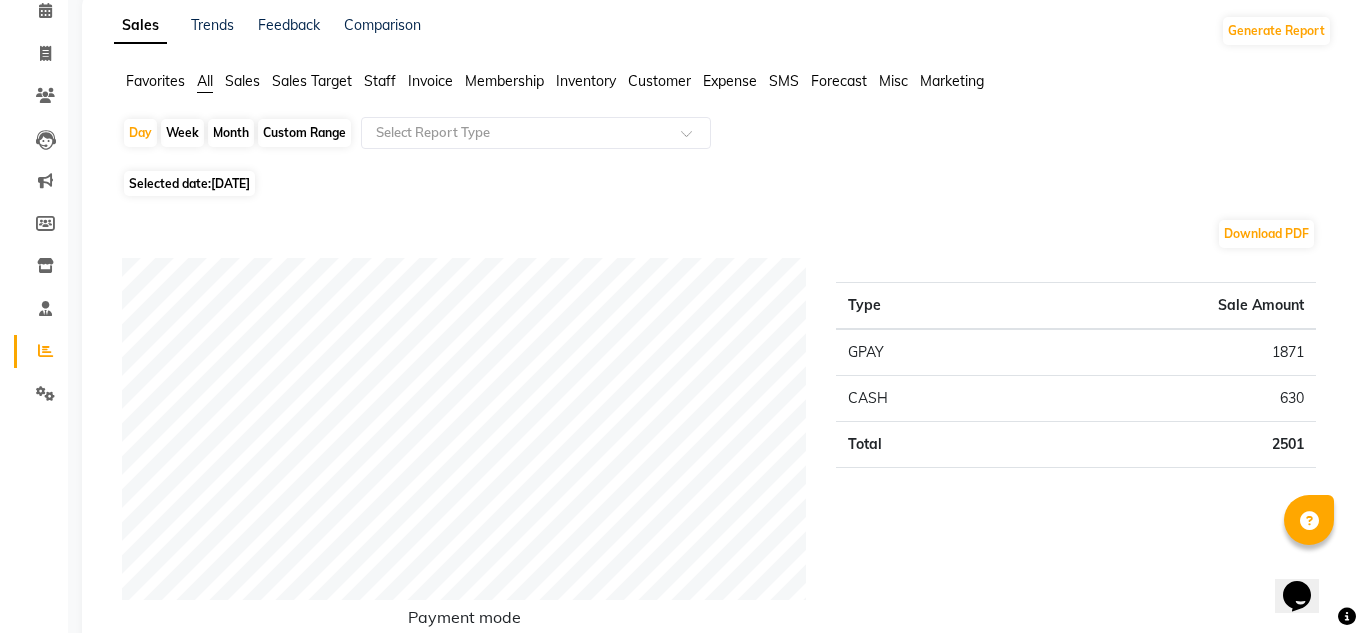 scroll, scrollTop: 0, scrollLeft: 0, axis: both 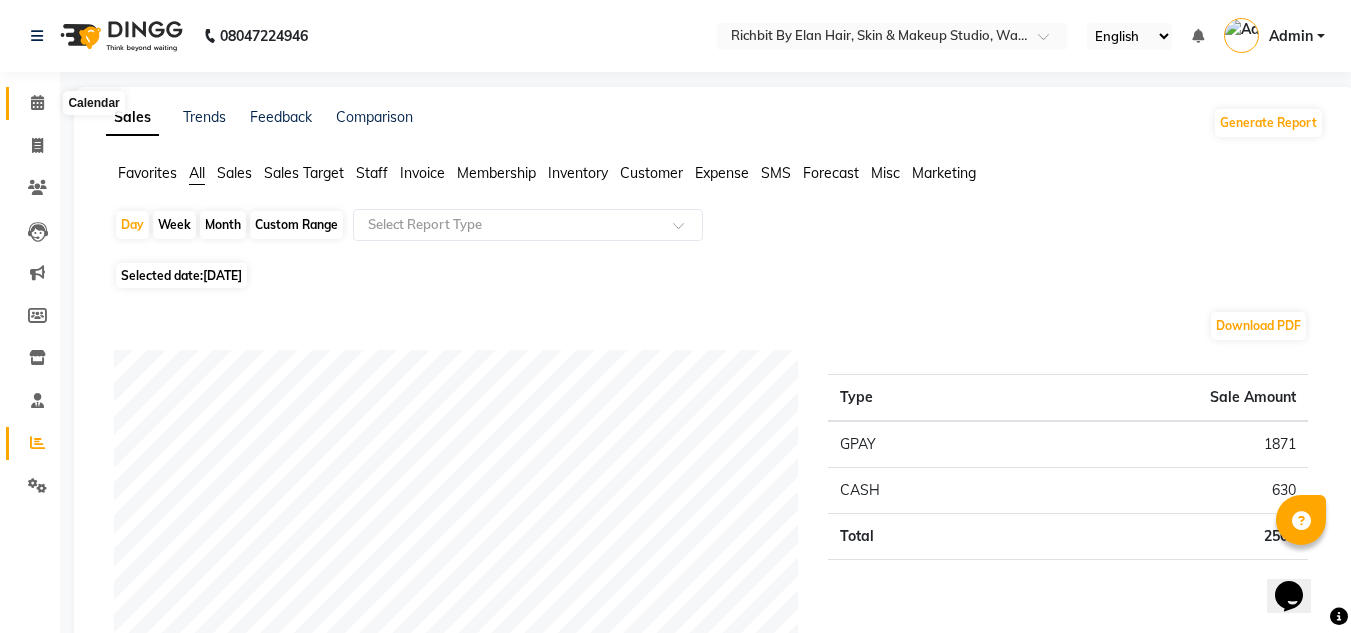 click 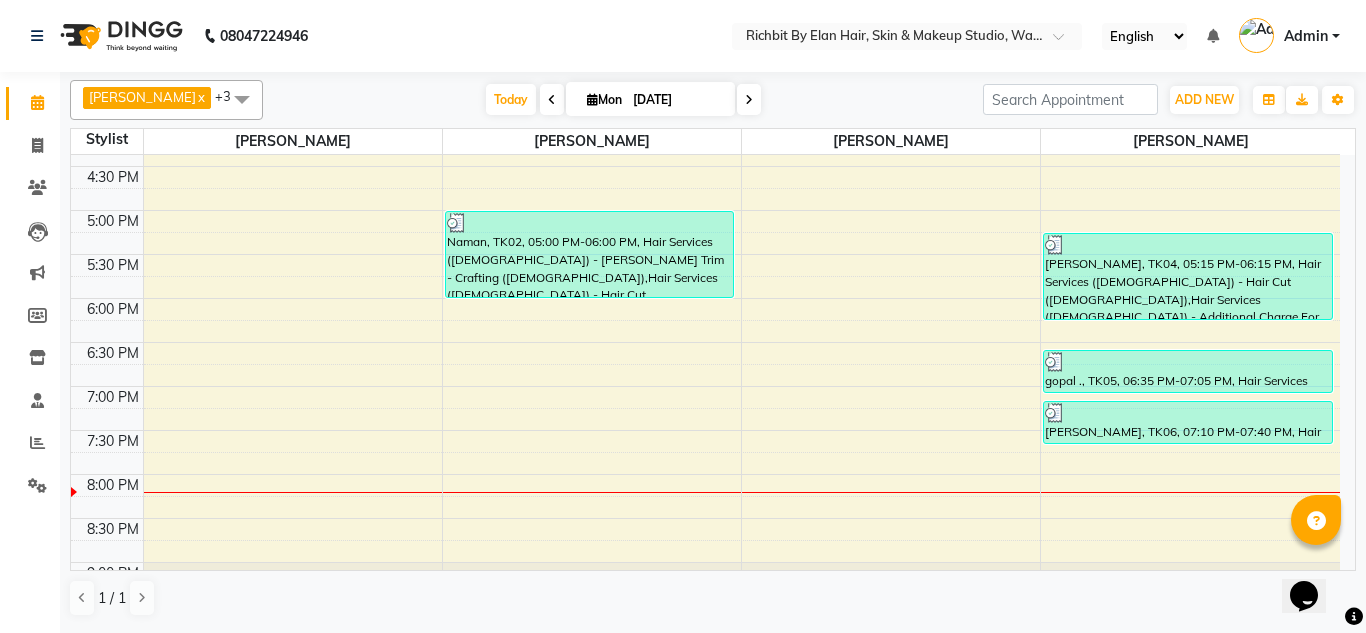 scroll, scrollTop: 640, scrollLeft: 0, axis: vertical 